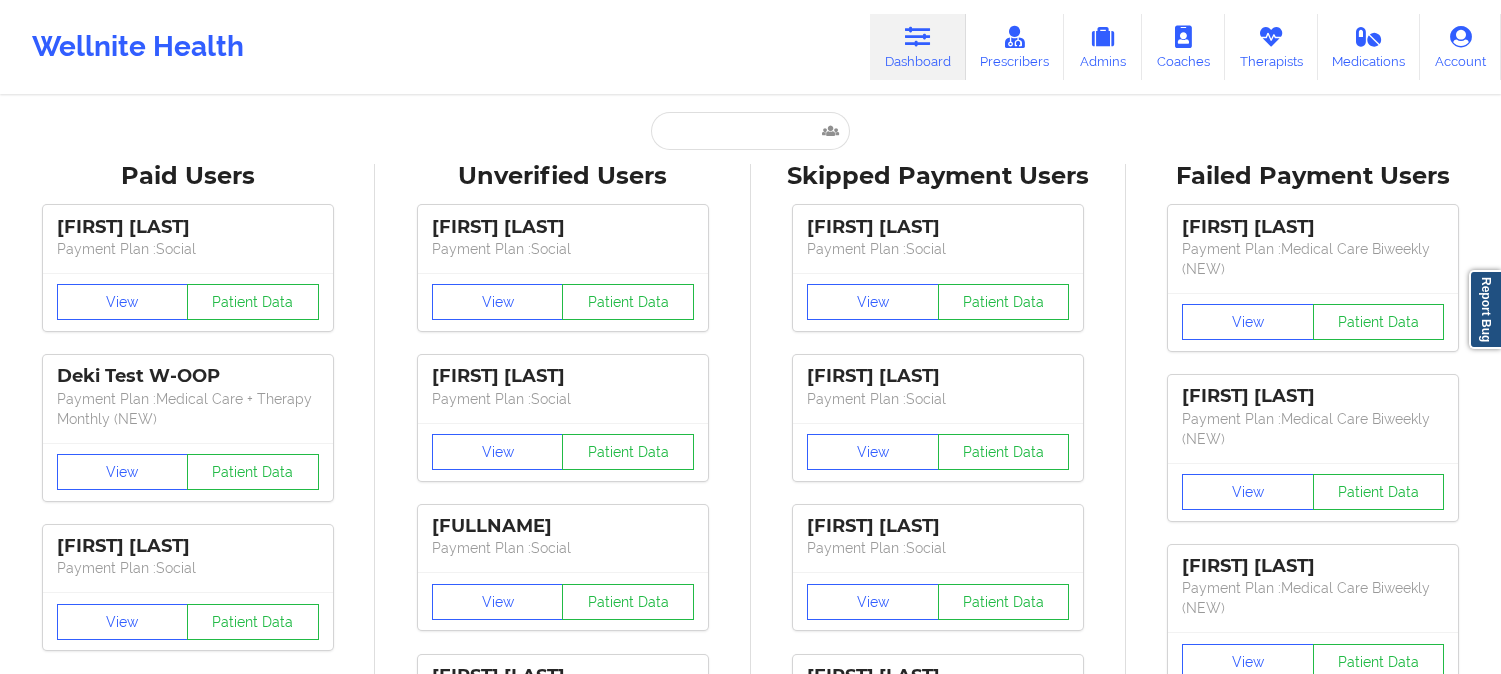 scroll, scrollTop: 10, scrollLeft: 0, axis: vertical 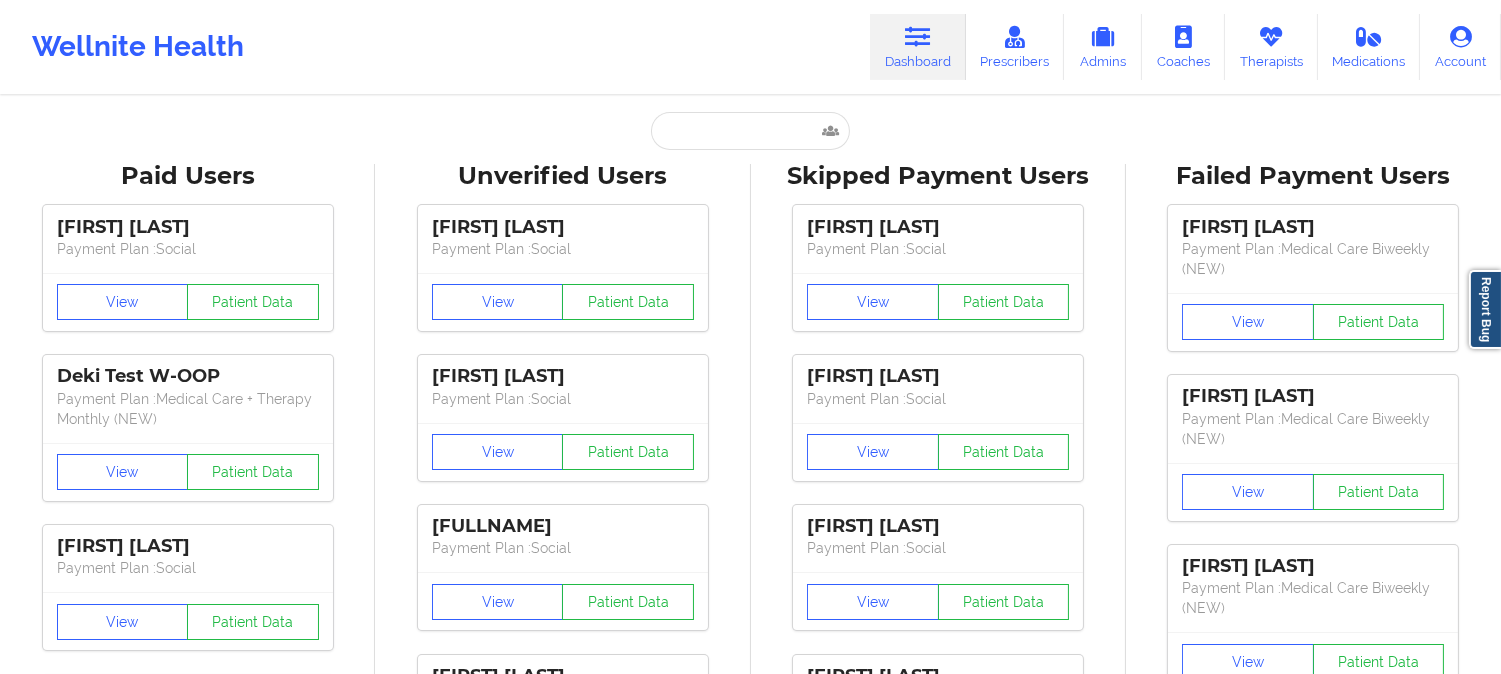 click on "Dashboard" at bounding box center (918, 47) 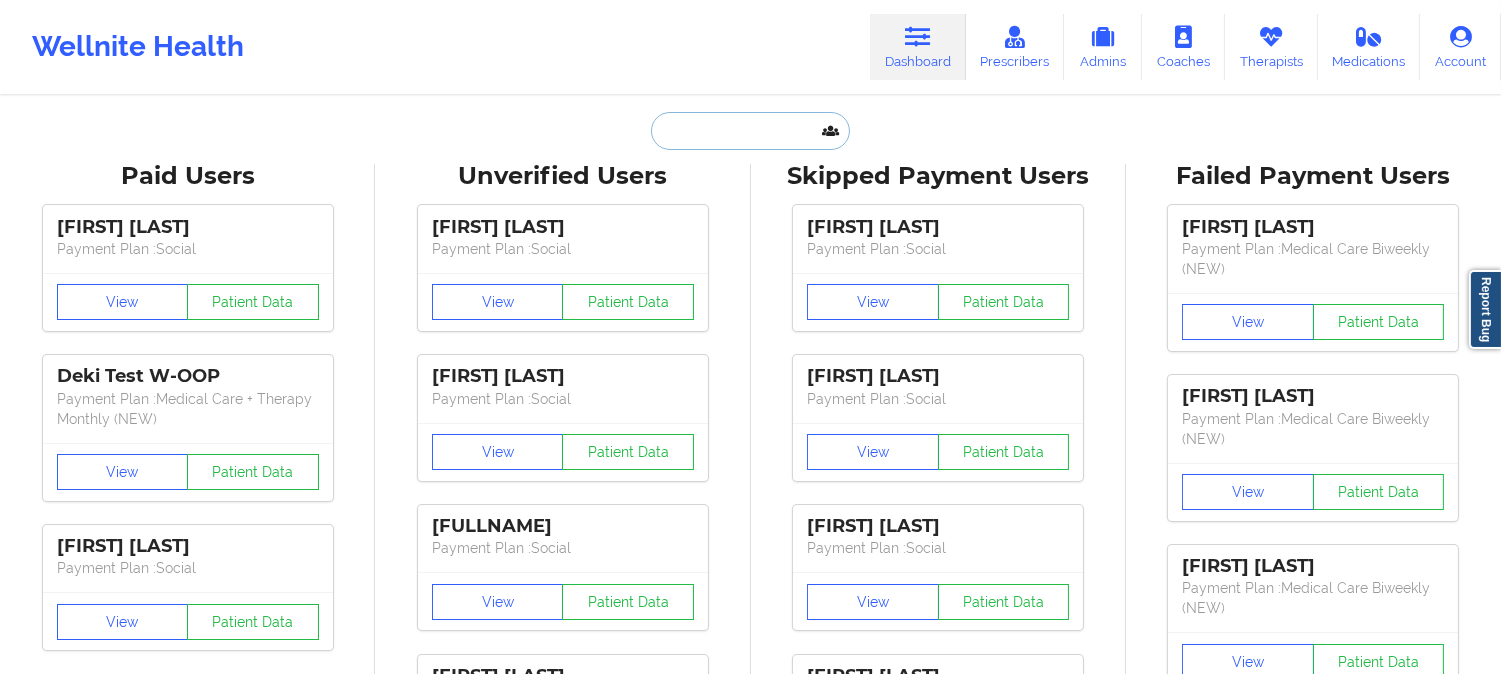 click at bounding box center [750, 131] 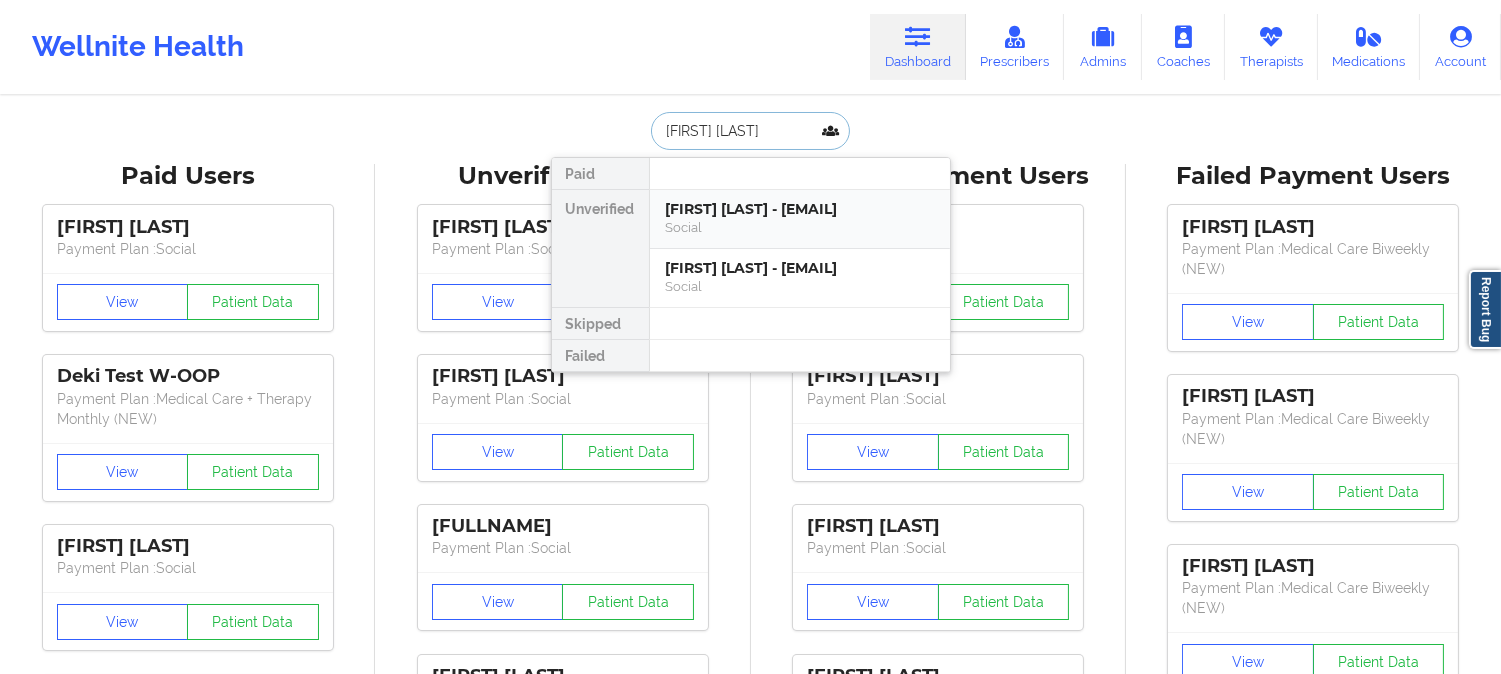 click on "Social" at bounding box center [800, 227] 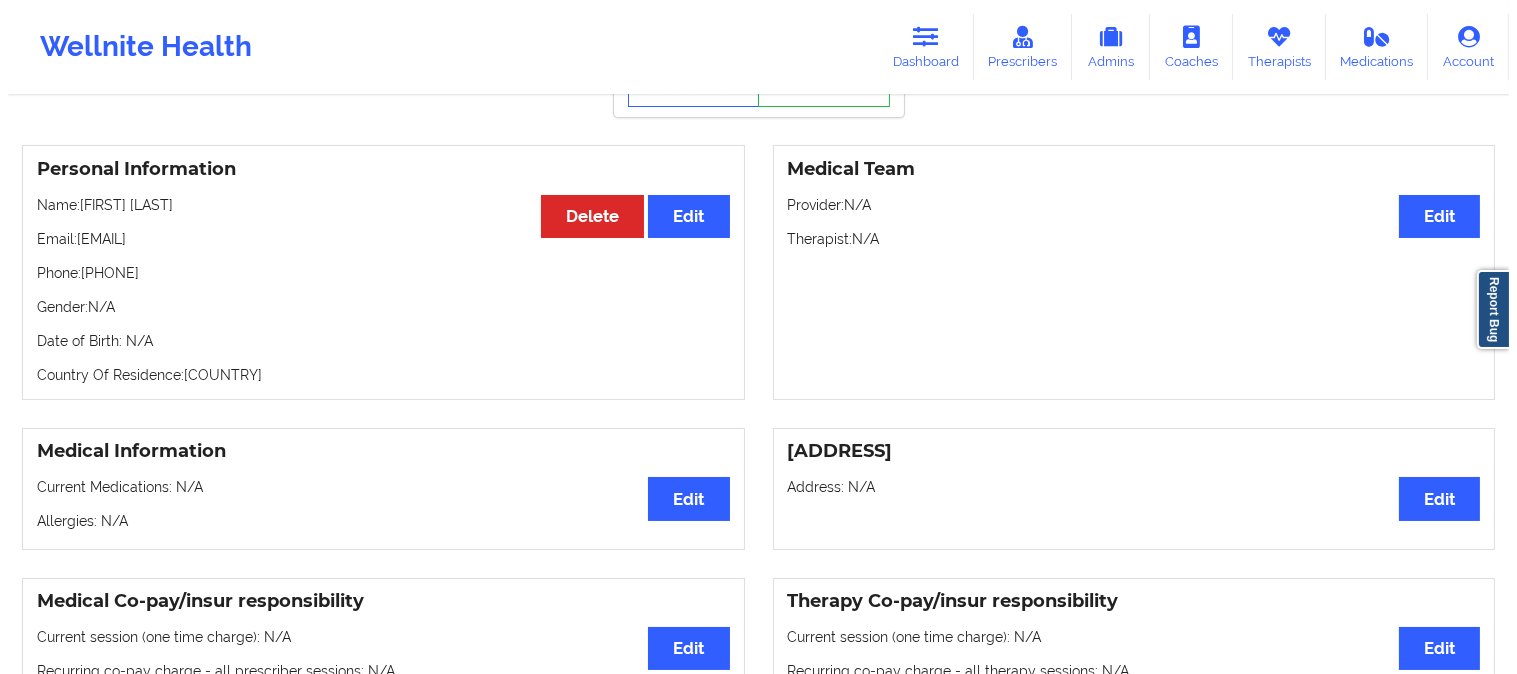 scroll, scrollTop: 0, scrollLeft: 0, axis: both 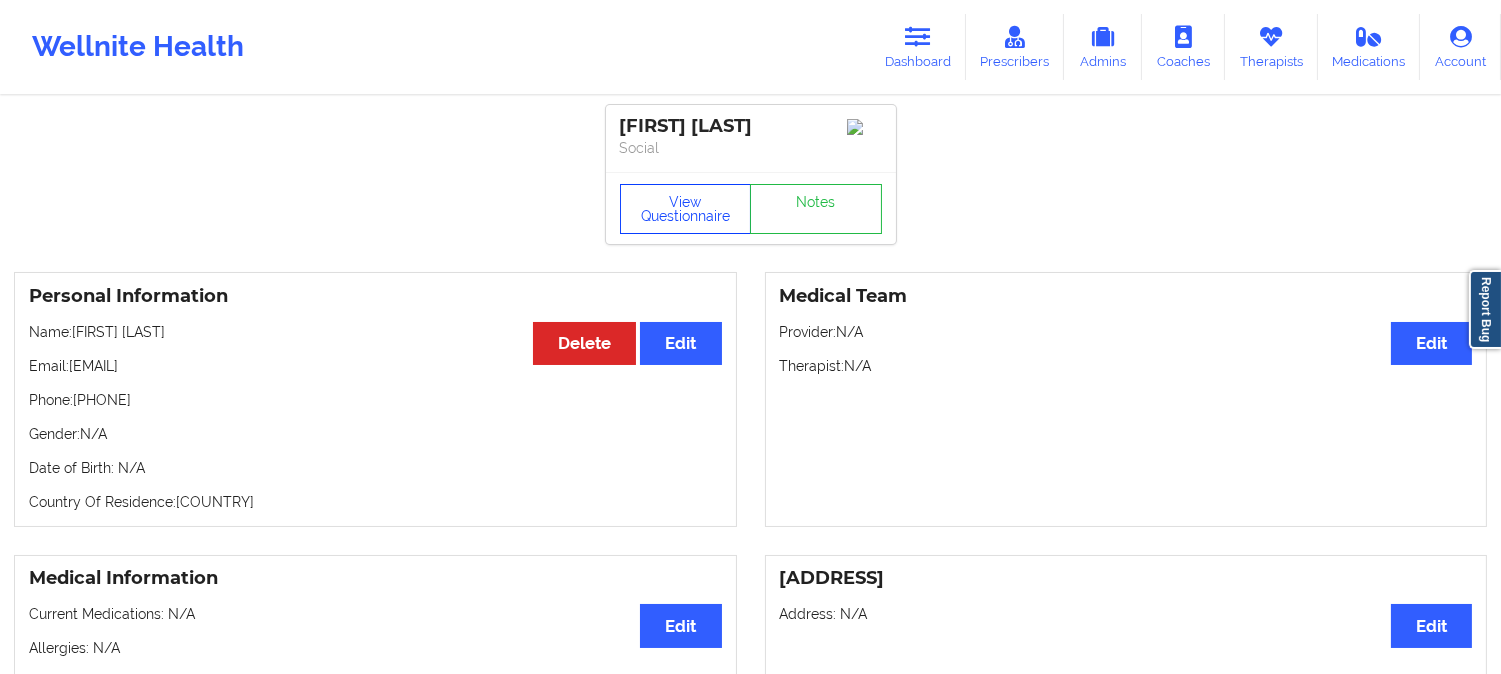 click on "View Questionnaire" at bounding box center (686, 209) 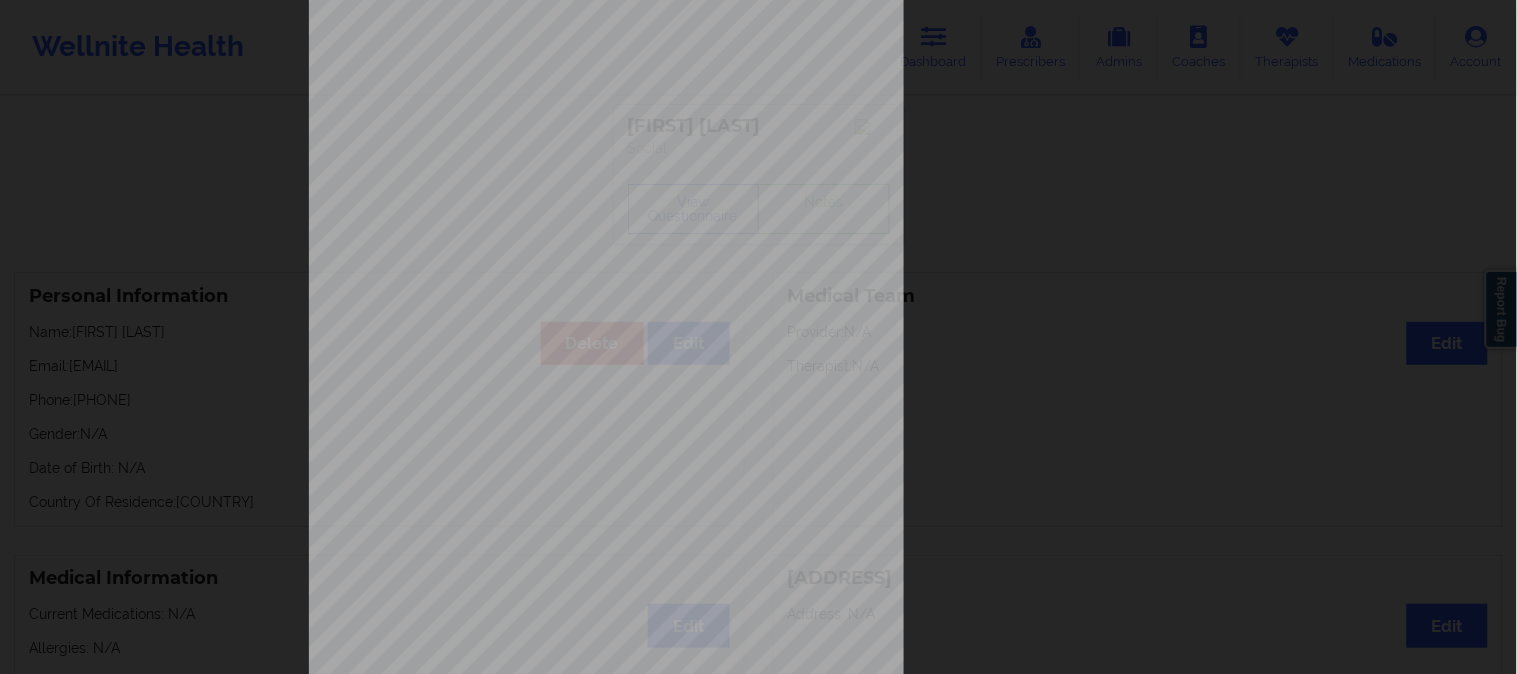 scroll, scrollTop: 280, scrollLeft: 0, axis: vertical 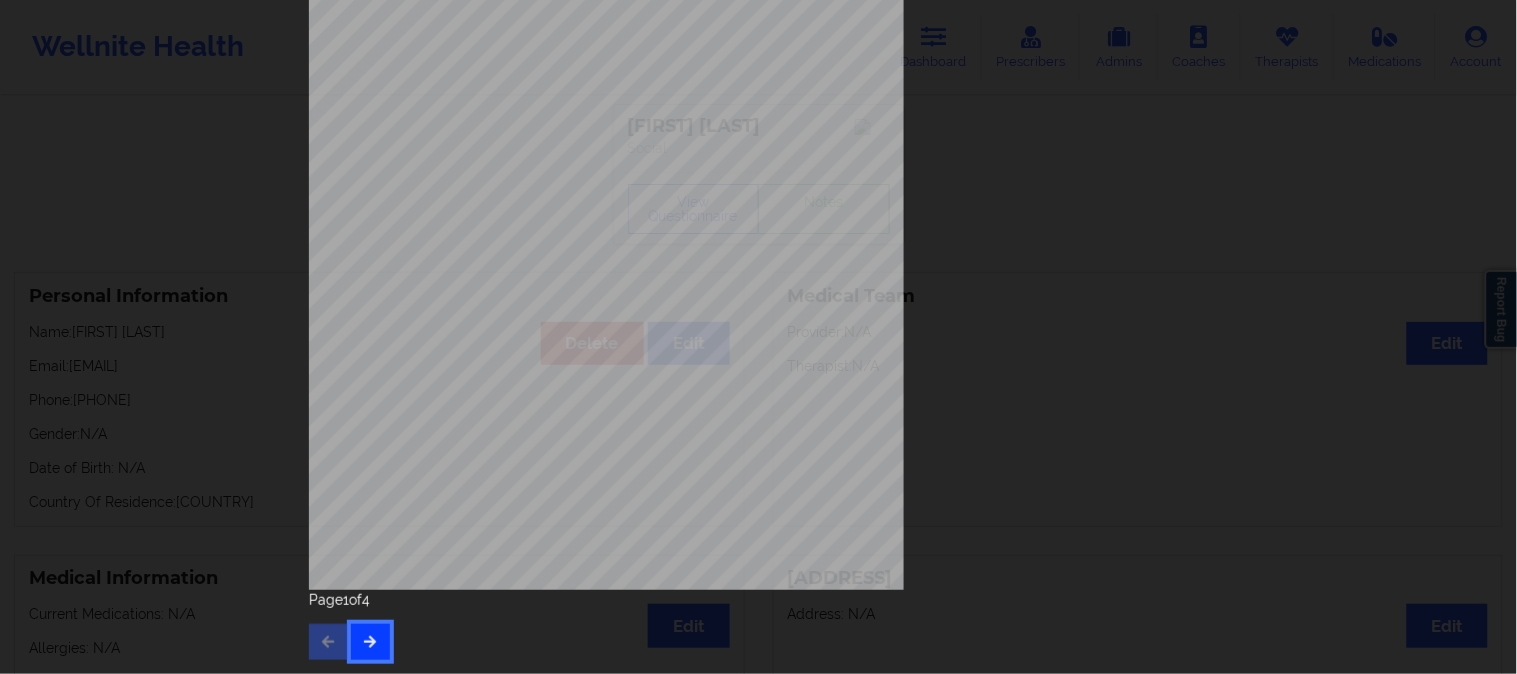 click at bounding box center (370, 642) 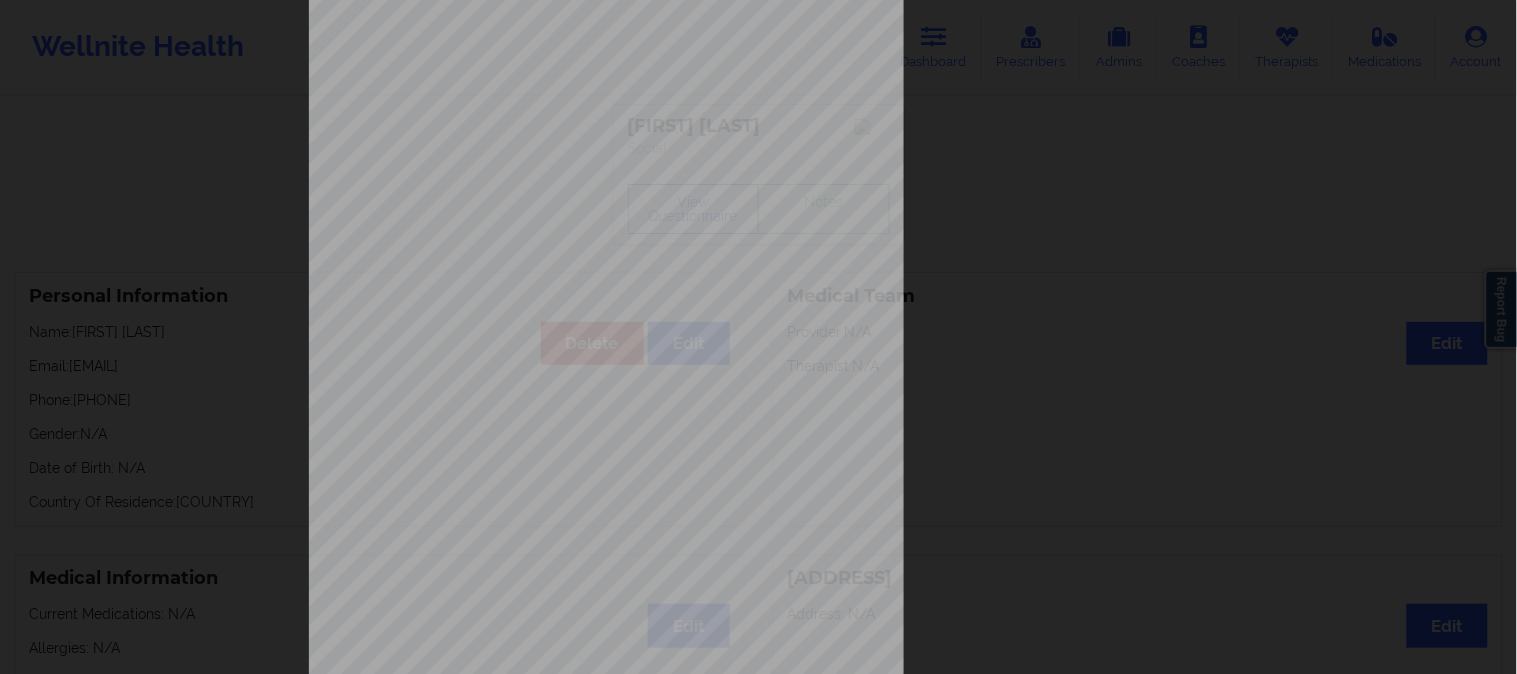 scroll, scrollTop: 280, scrollLeft: 0, axis: vertical 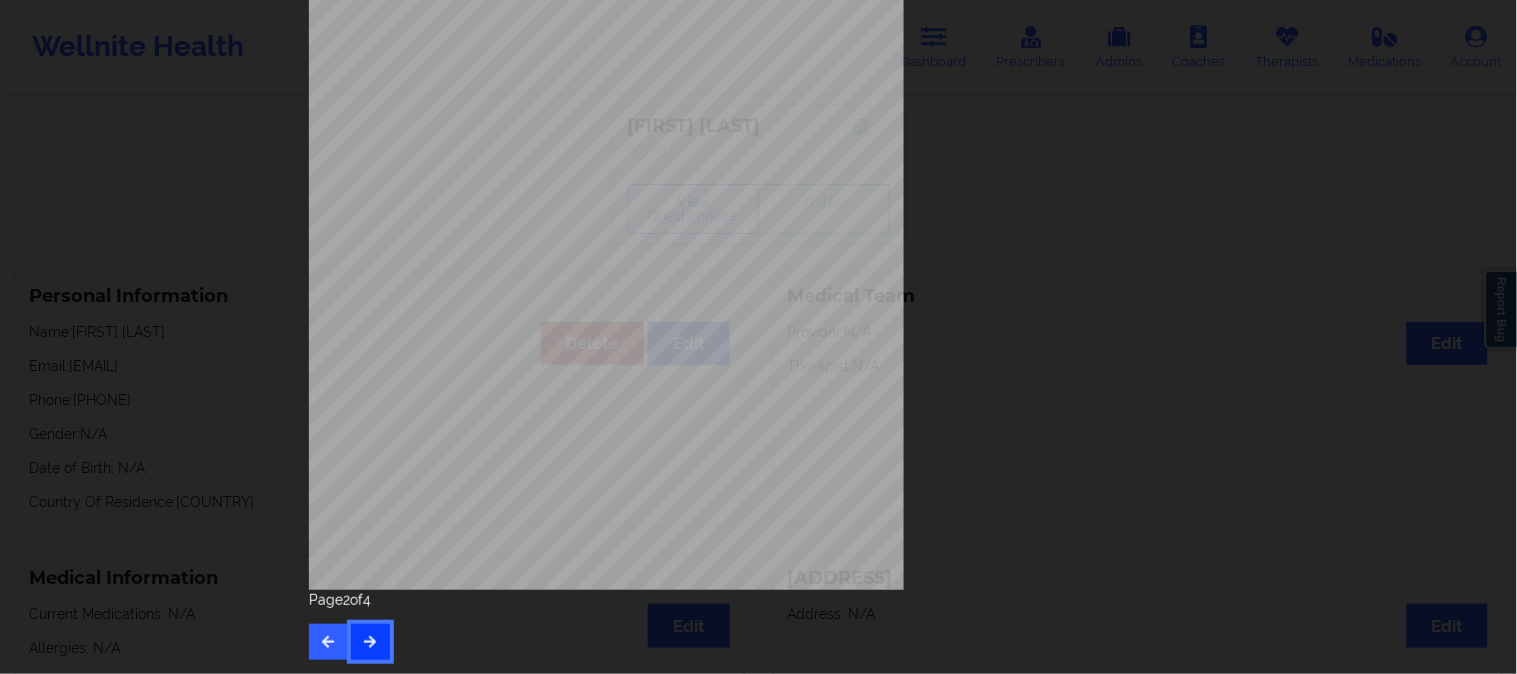 click at bounding box center (370, 642) 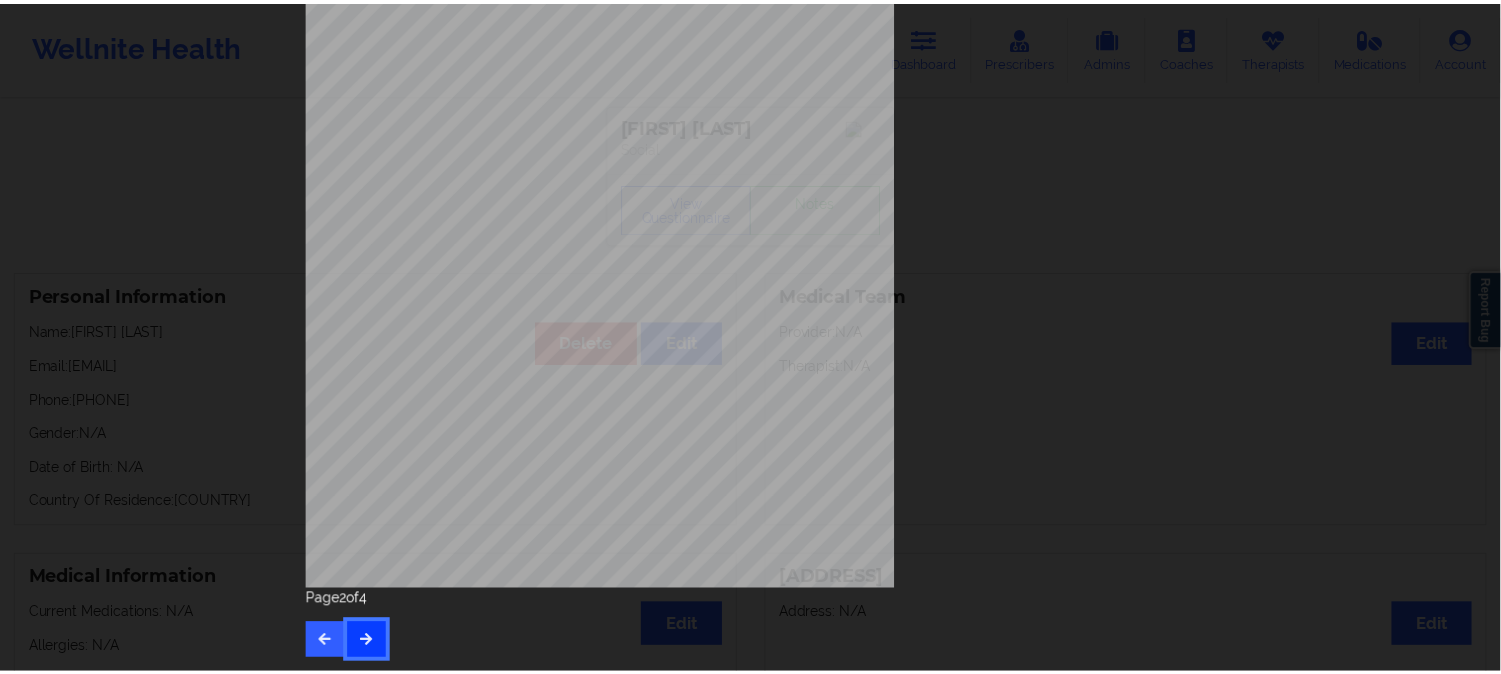 scroll, scrollTop: 0, scrollLeft: 0, axis: both 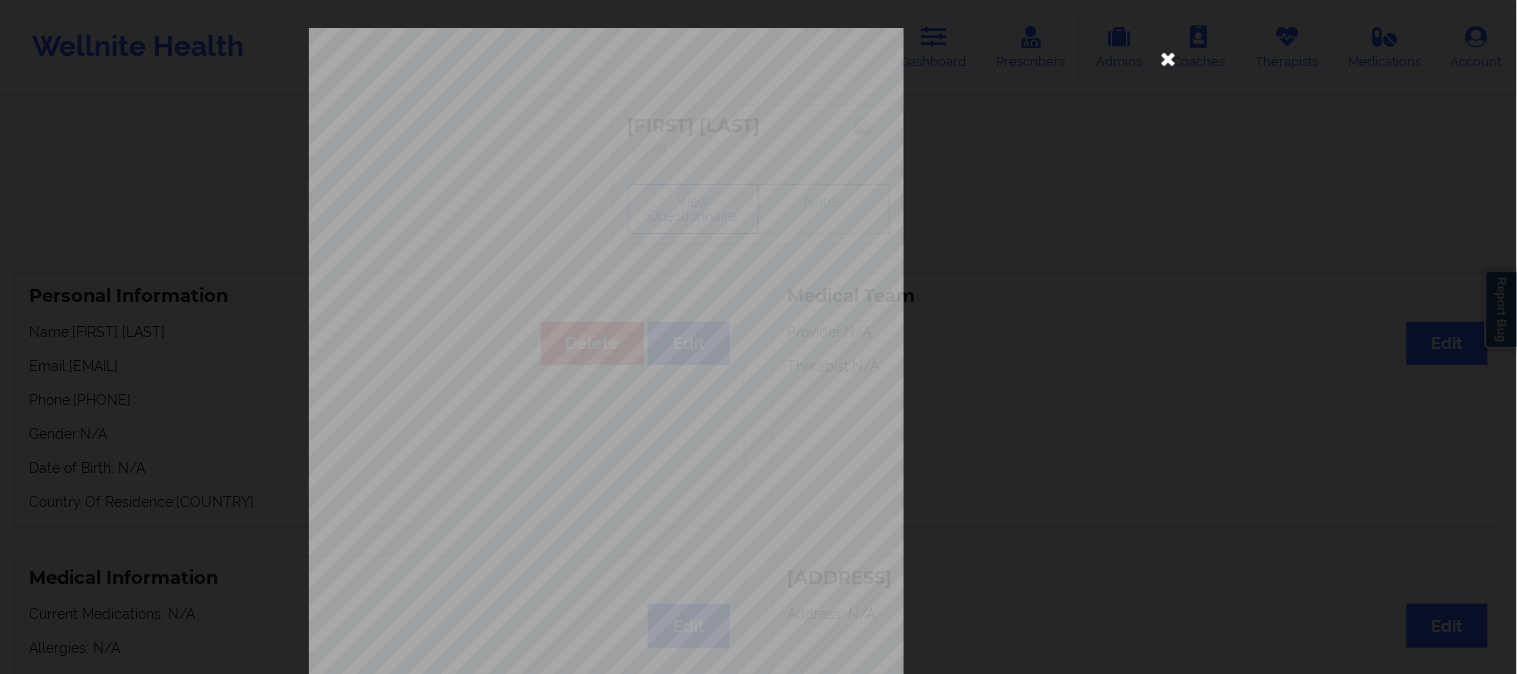 click at bounding box center [1169, 58] 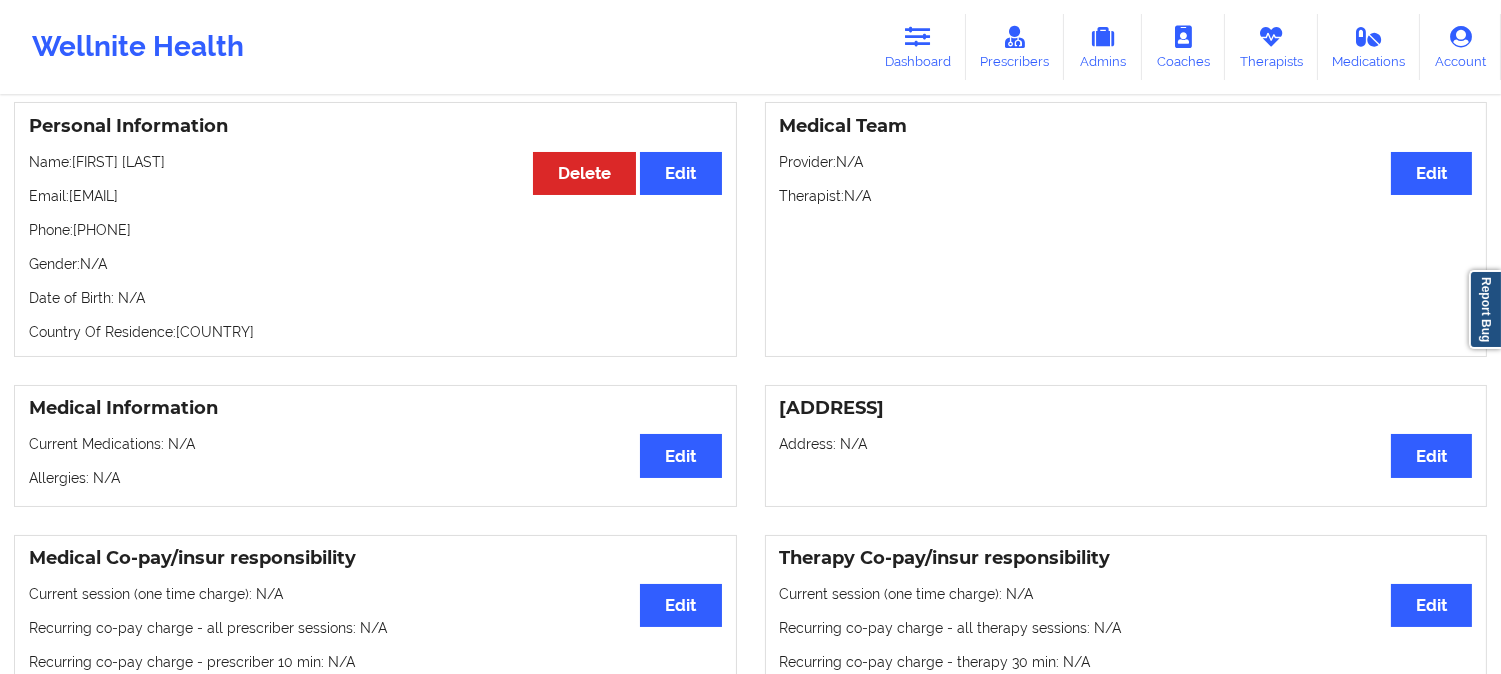 scroll, scrollTop: 111, scrollLeft: 0, axis: vertical 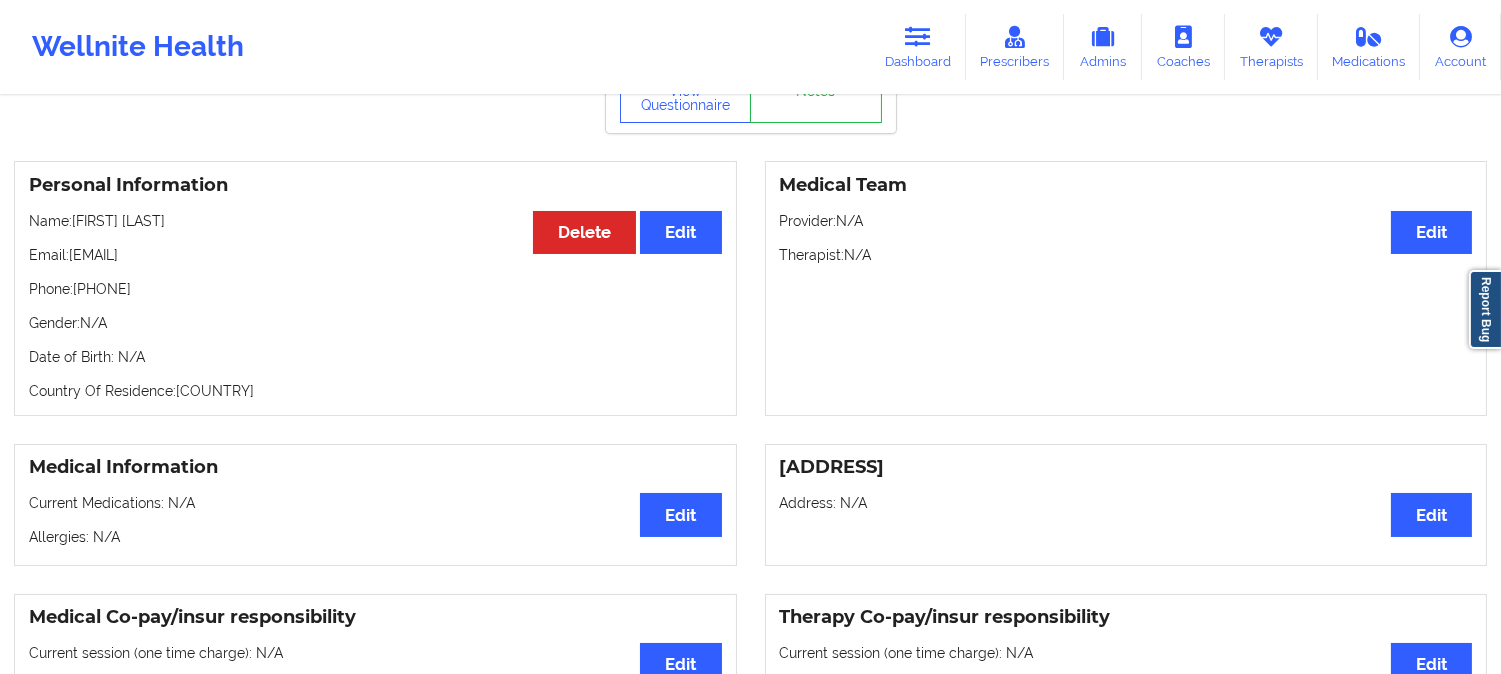 drag, startPoint x: 167, startPoint y: 292, endPoint x: 75, endPoint y: 297, distance: 92.13577 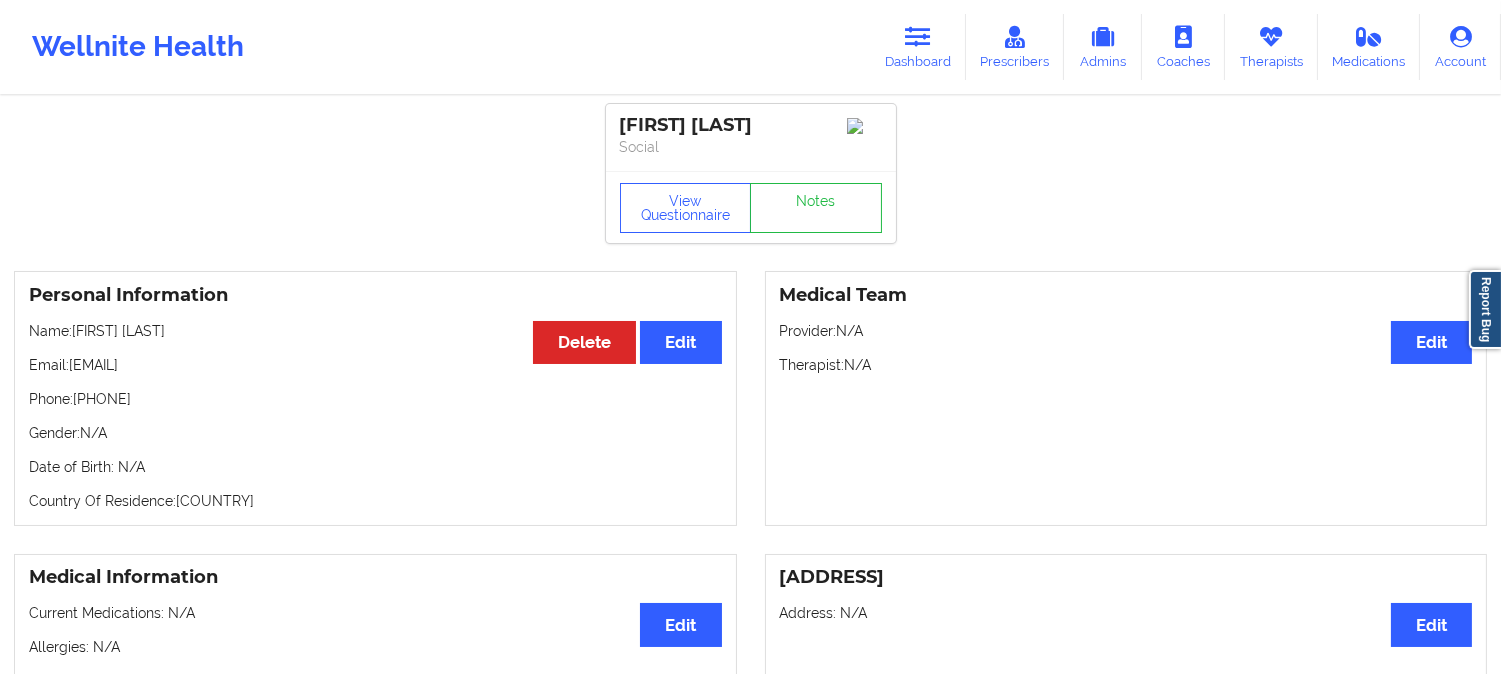 scroll, scrollTop: 0, scrollLeft: 0, axis: both 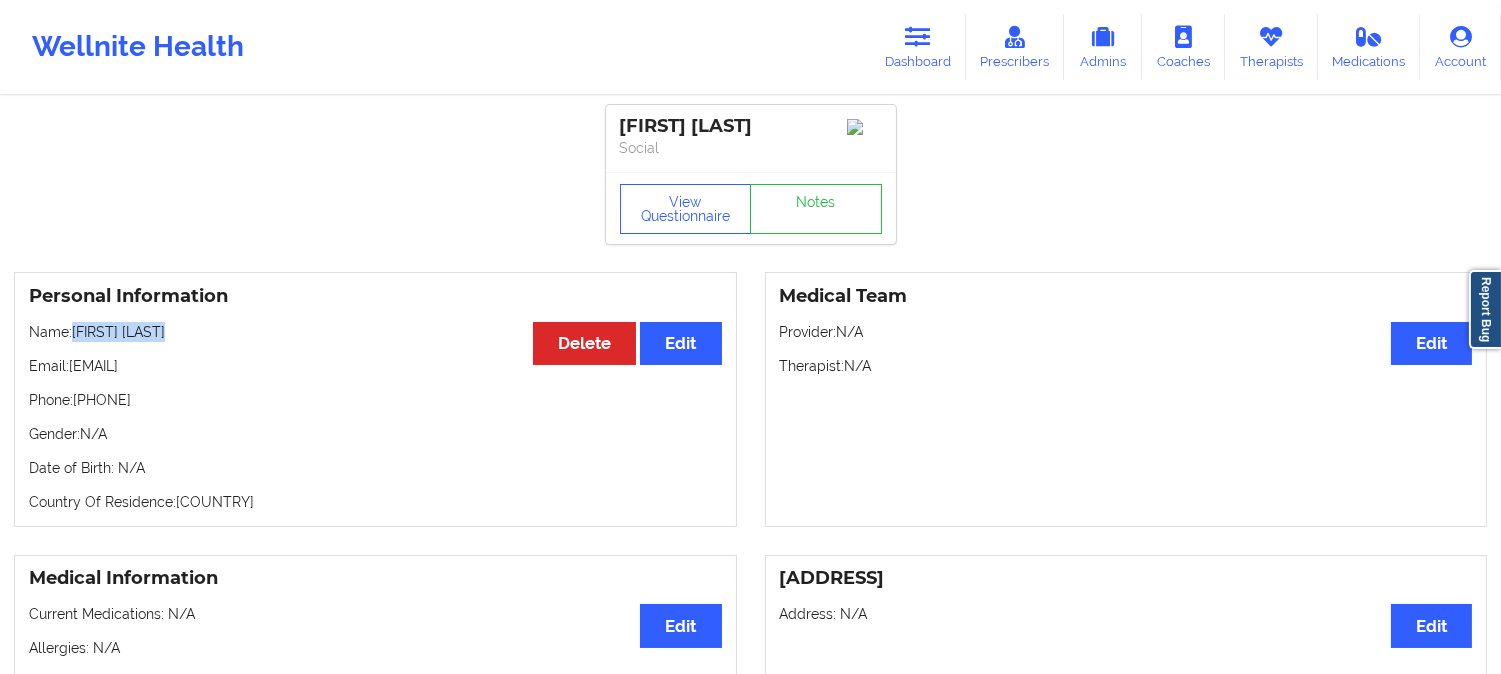 drag, startPoint x: 182, startPoint y: 343, endPoint x: 73, endPoint y: 342, distance: 109.004585 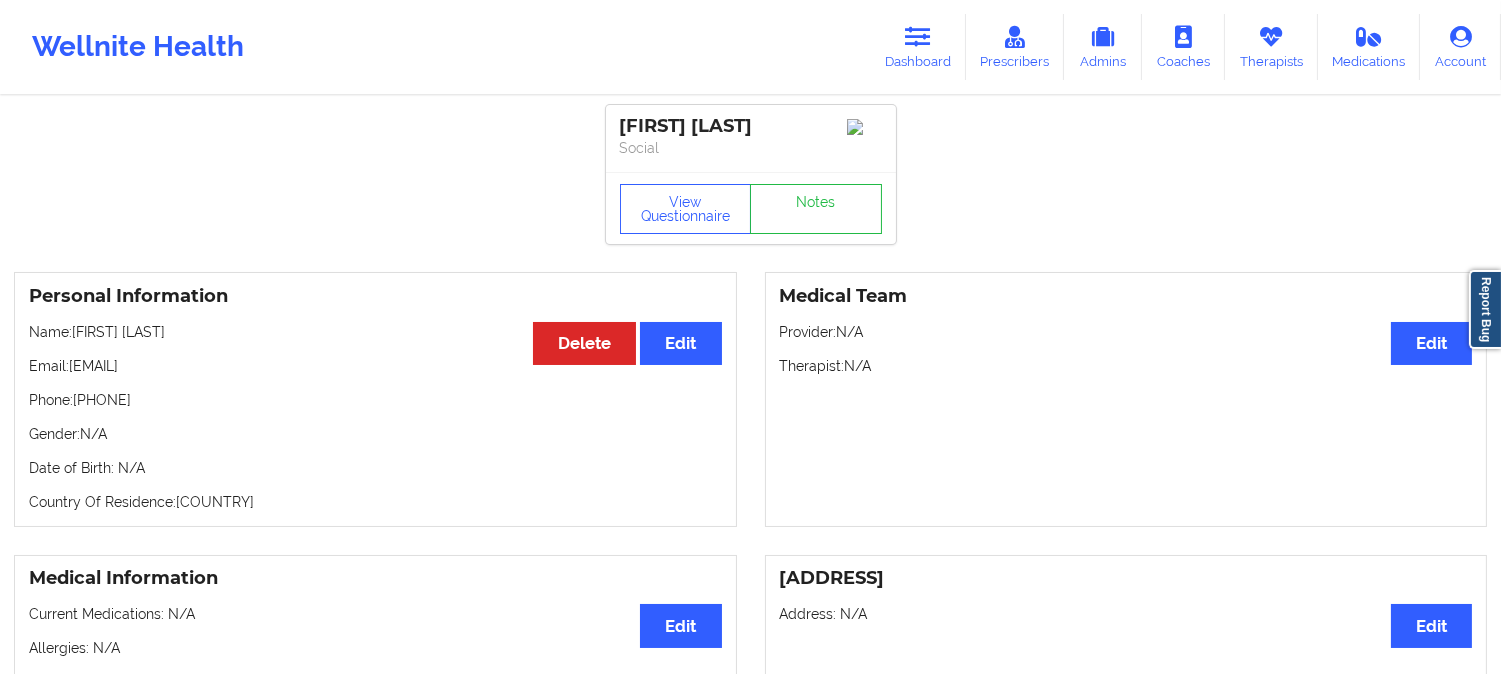 drag, startPoint x: 101, startPoint y: 336, endPoint x: 76, endPoint y: 341, distance: 25.495098 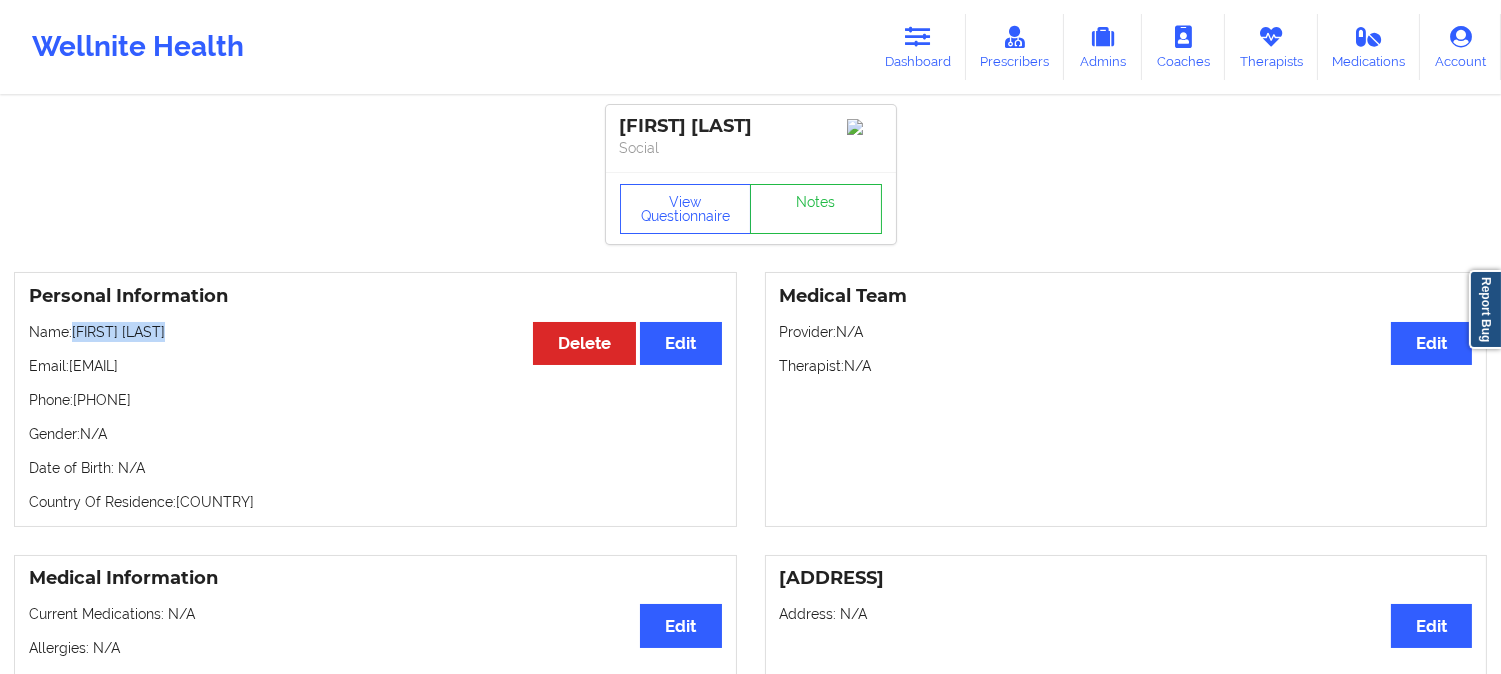 drag, startPoint x: 76, startPoint y: 341, endPoint x: 187, endPoint y: 342, distance: 111.0045 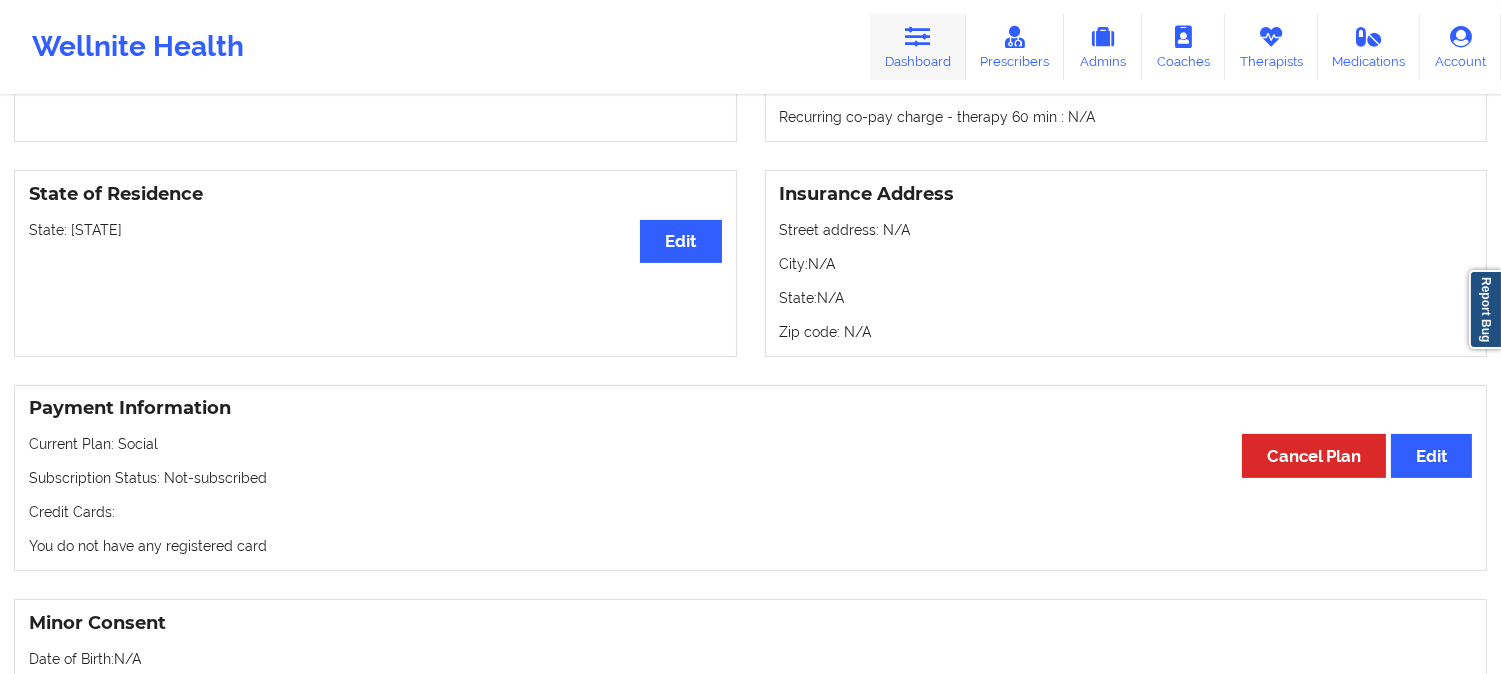 scroll, scrollTop: 444, scrollLeft: 0, axis: vertical 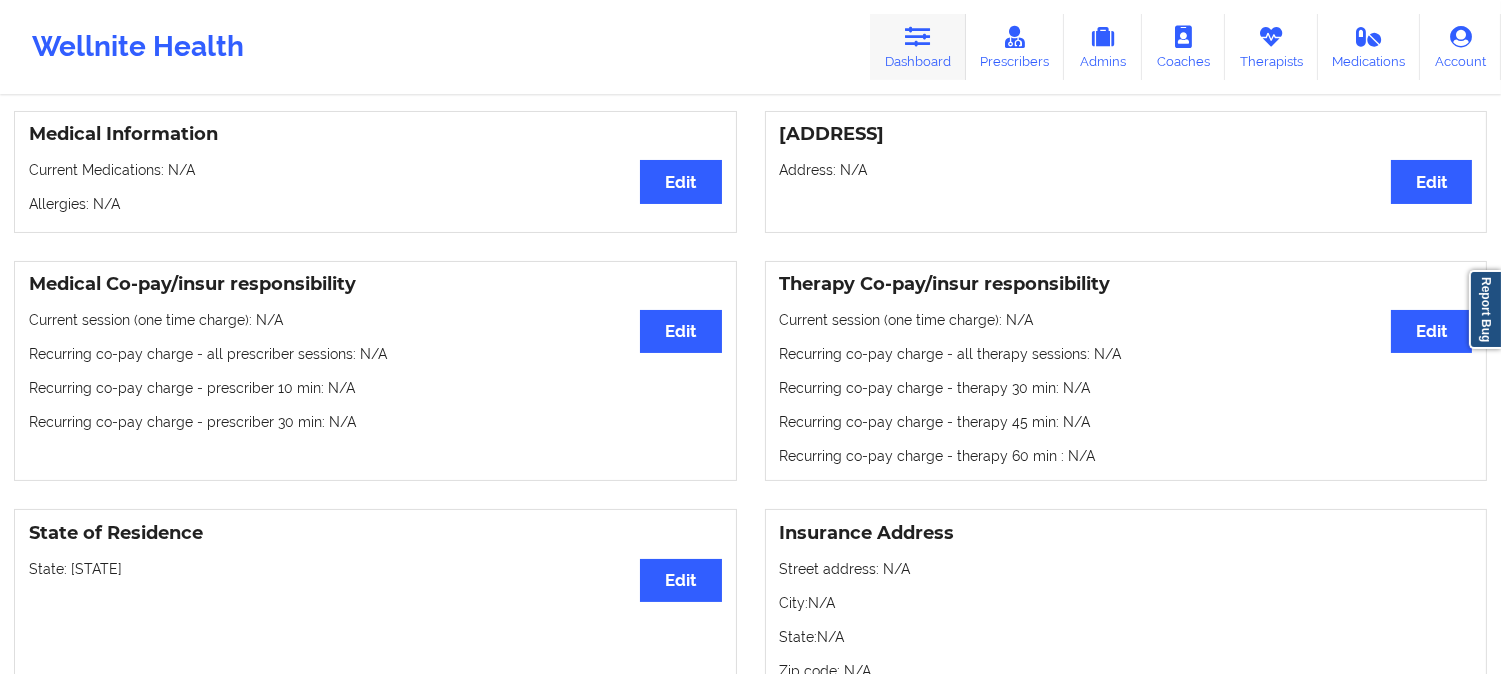 click at bounding box center [918, 37] 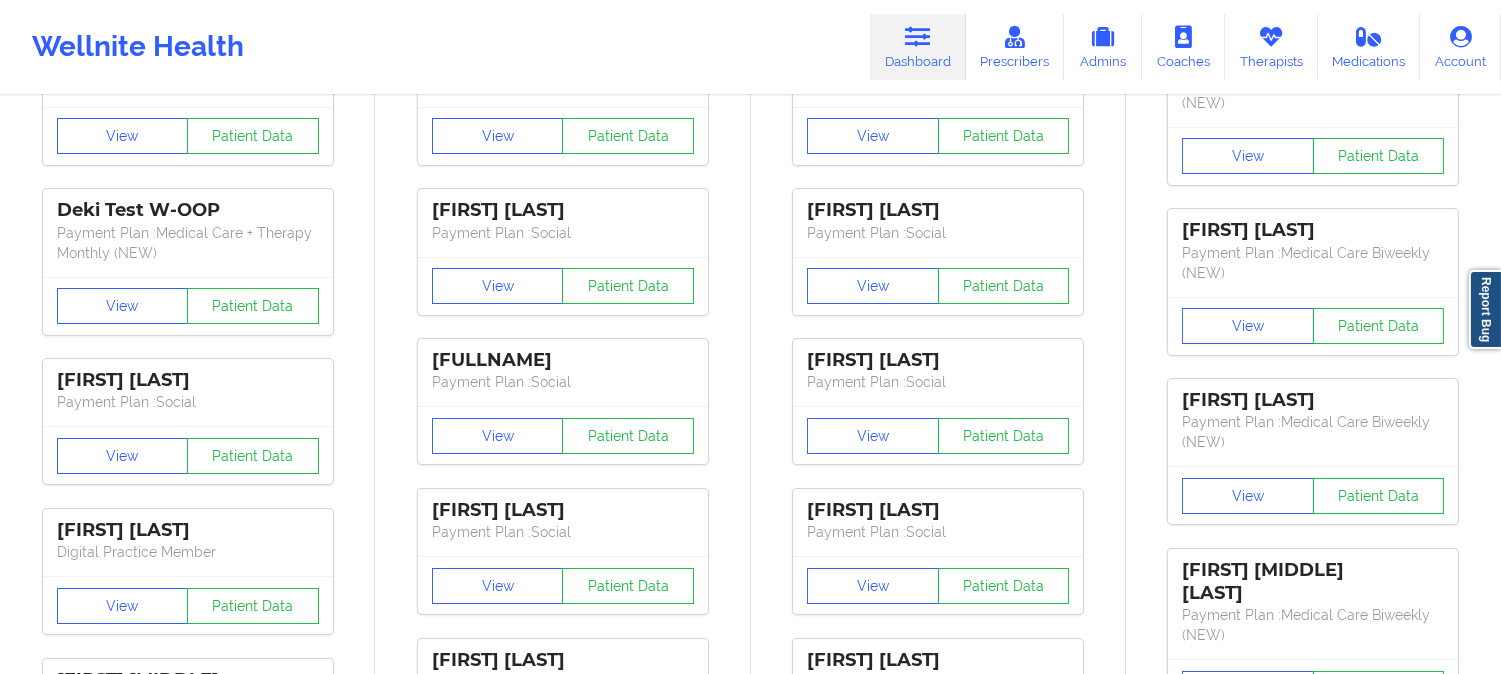 scroll, scrollTop: 0, scrollLeft: 0, axis: both 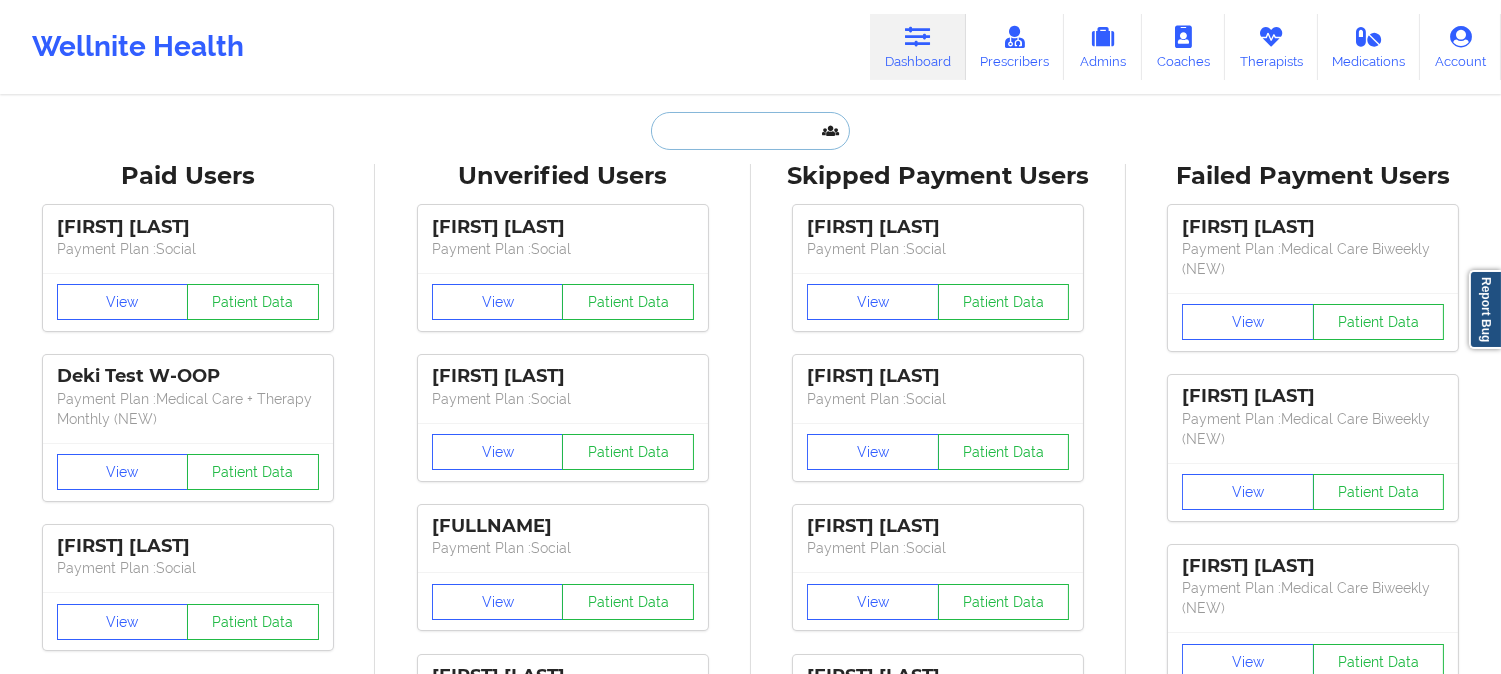 click at bounding box center [750, 131] 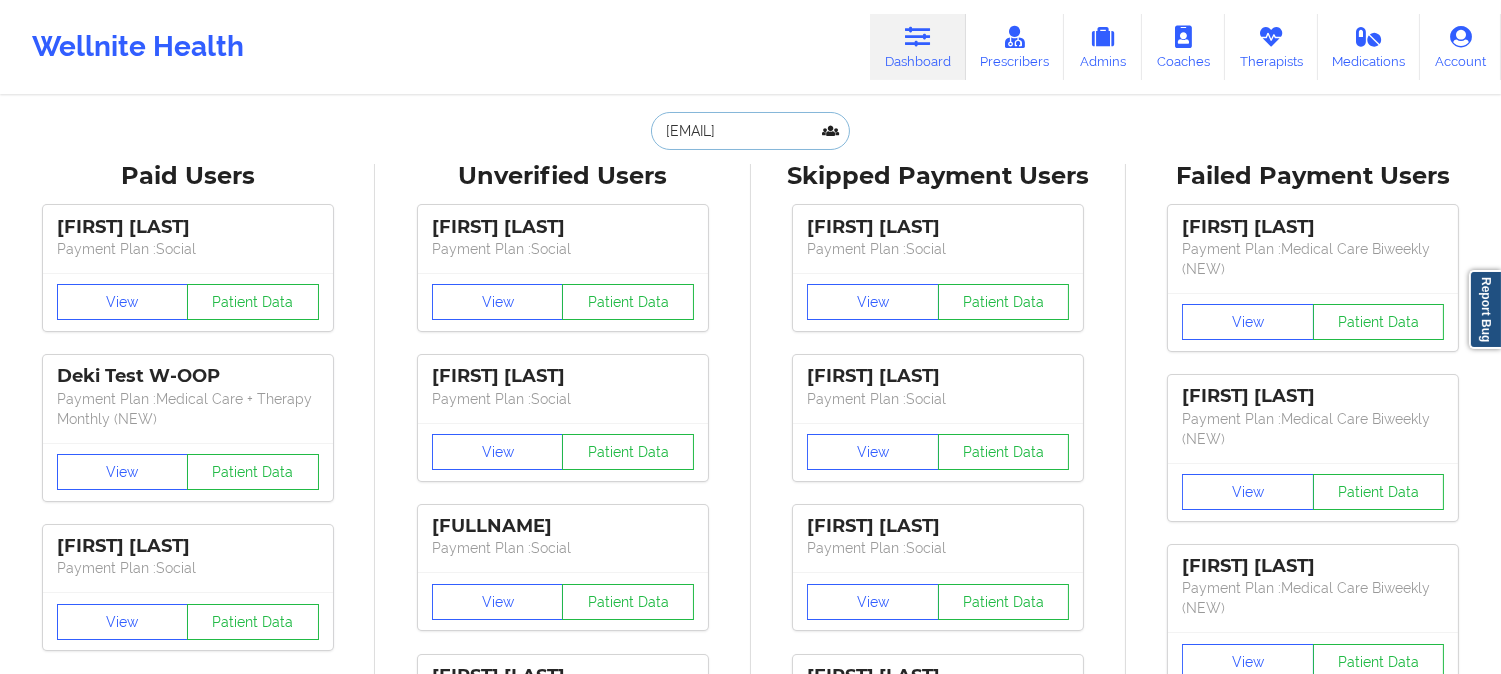 scroll, scrollTop: 0, scrollLeft: 4, axis: horizontal 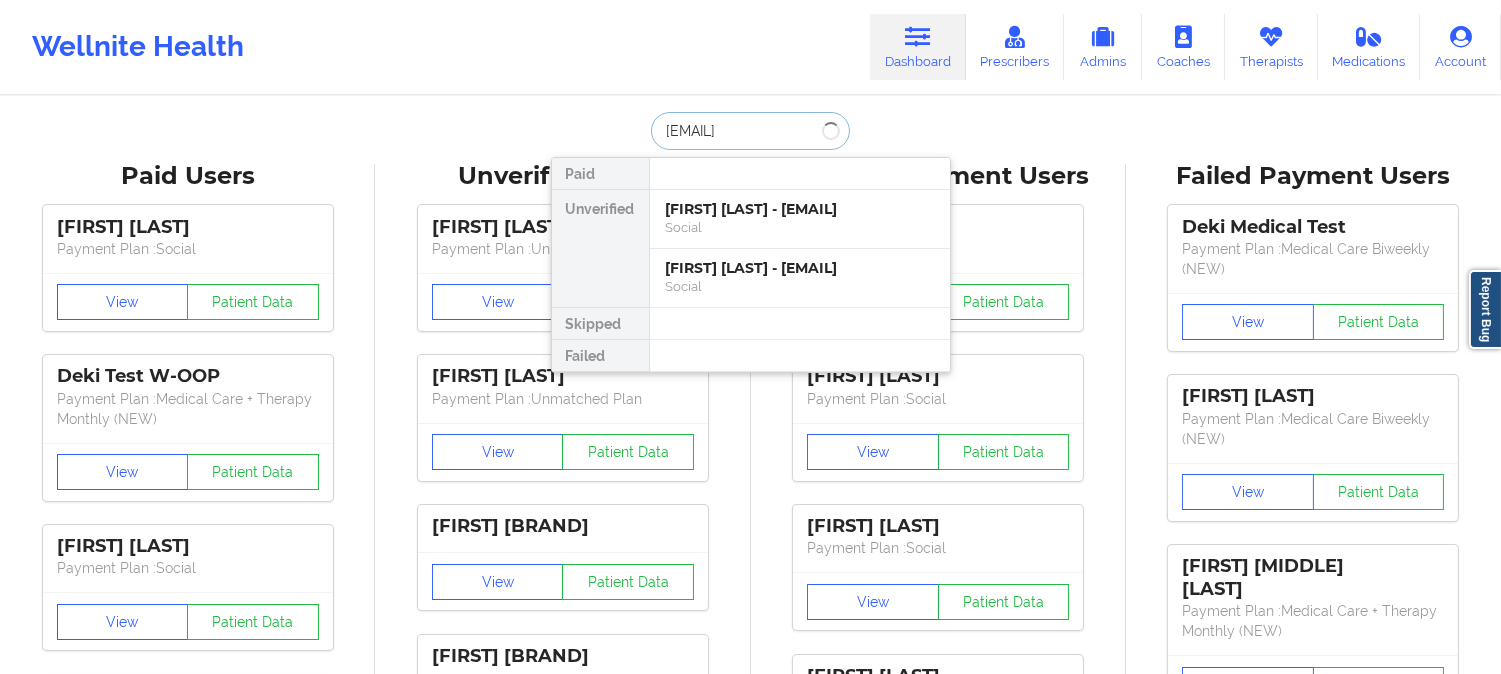 type on "[EMAIL]" 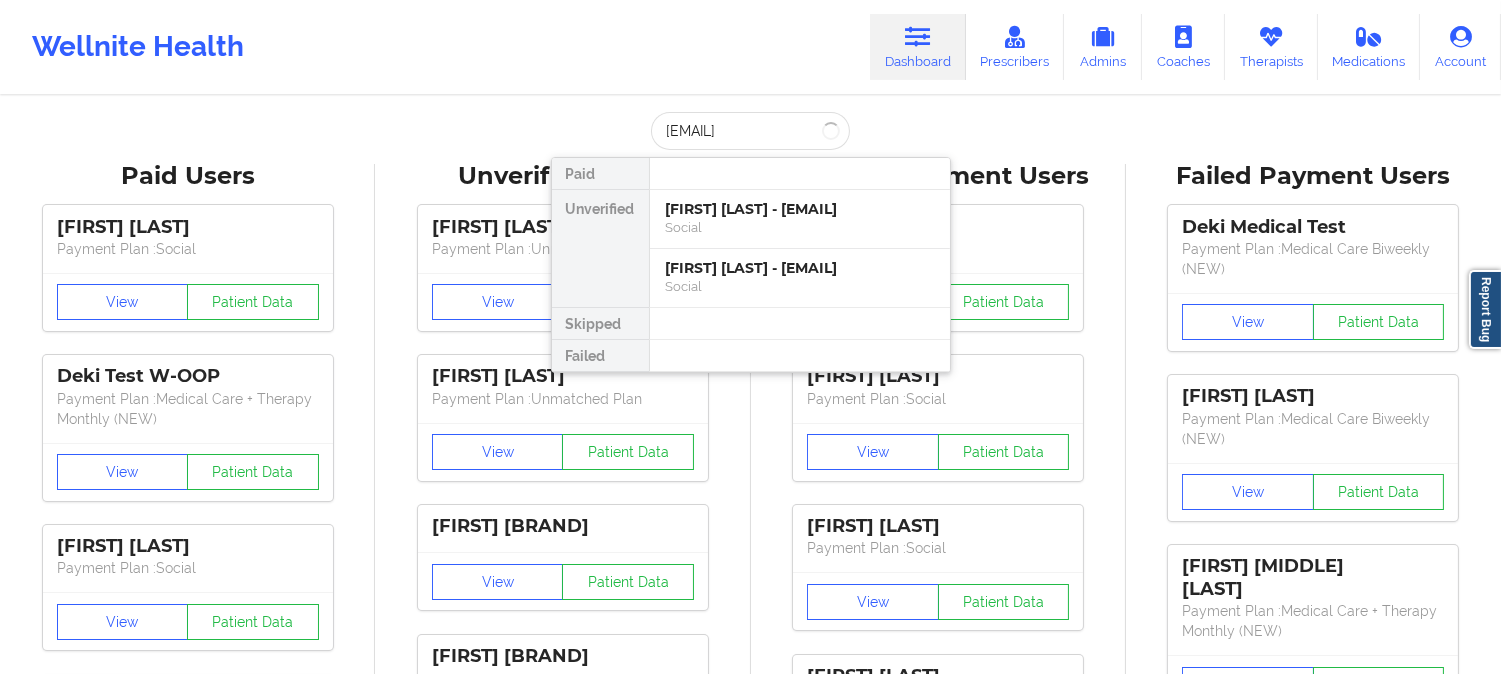 click on "Wellnite Health Dashboard Prescribers Admins Coaches Therapists Medications Account" at bounding box center (750, 47) 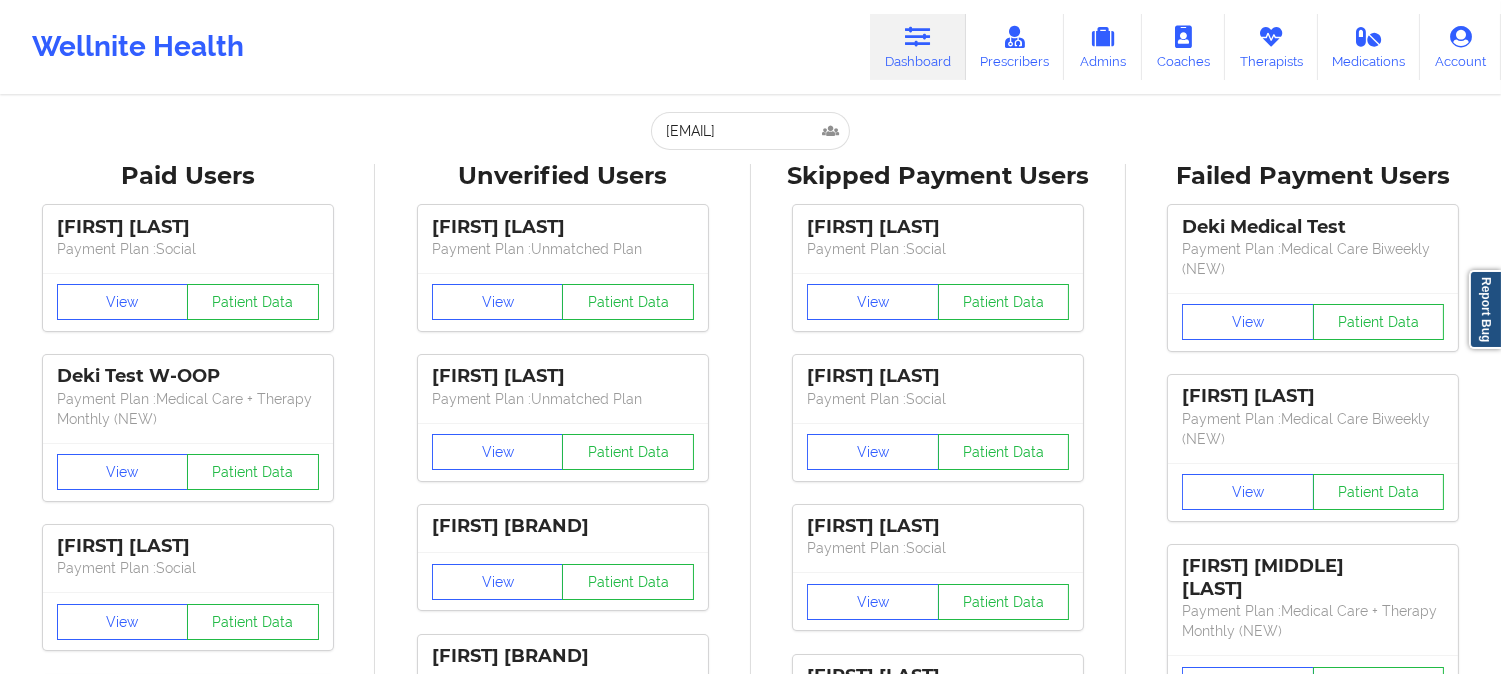 scroll, scrollTop: 0, scrollLeft: 0, axis: both 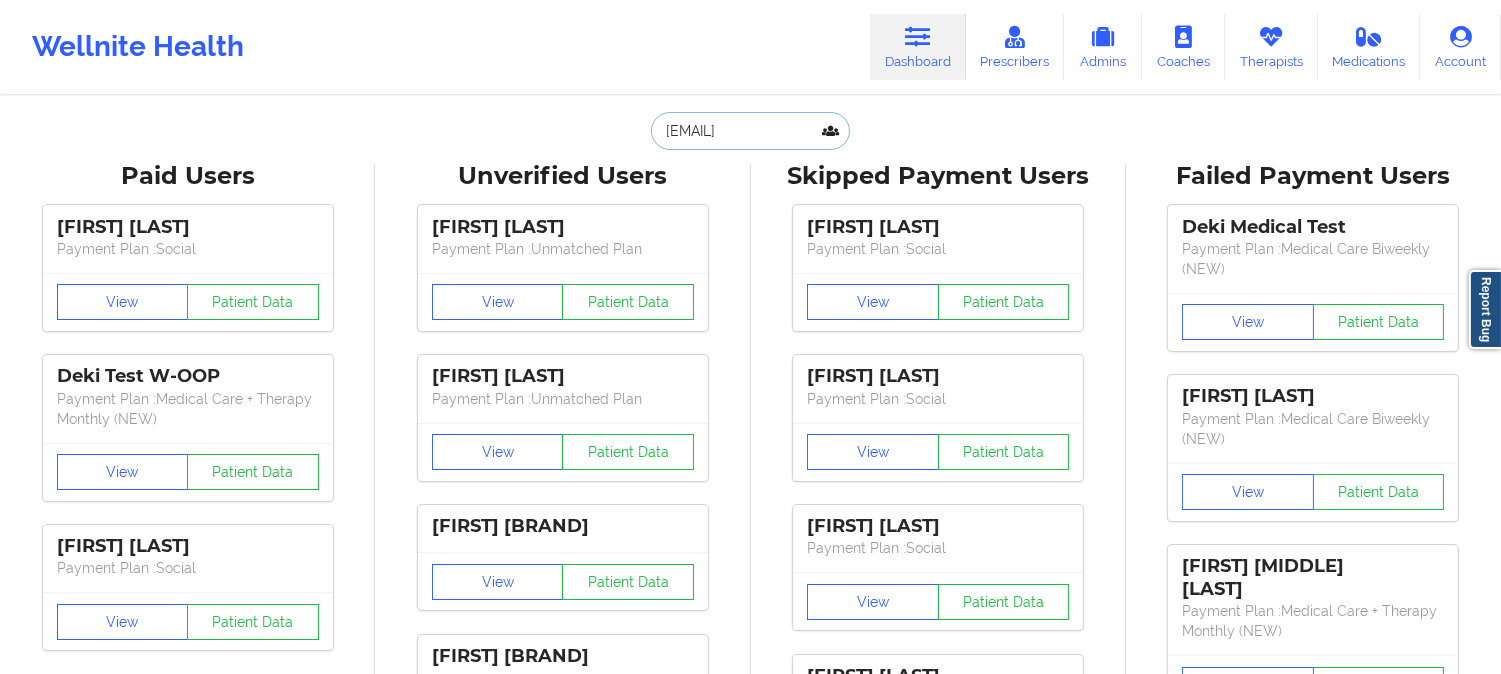 click on "[EMAIL]" at bounding box center (750, 131) 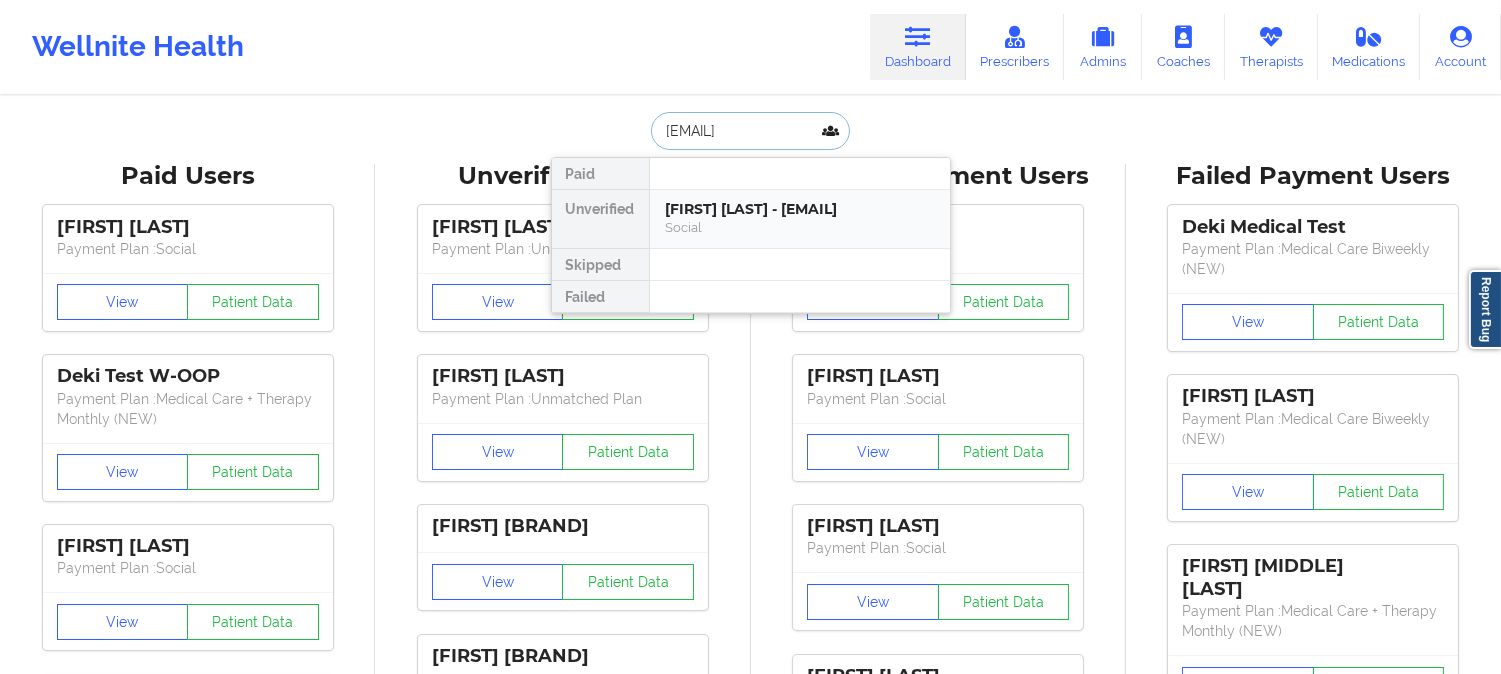 click on "[FIRST] [LAST] - [EMAIL]" at bounding box center [800, 209] 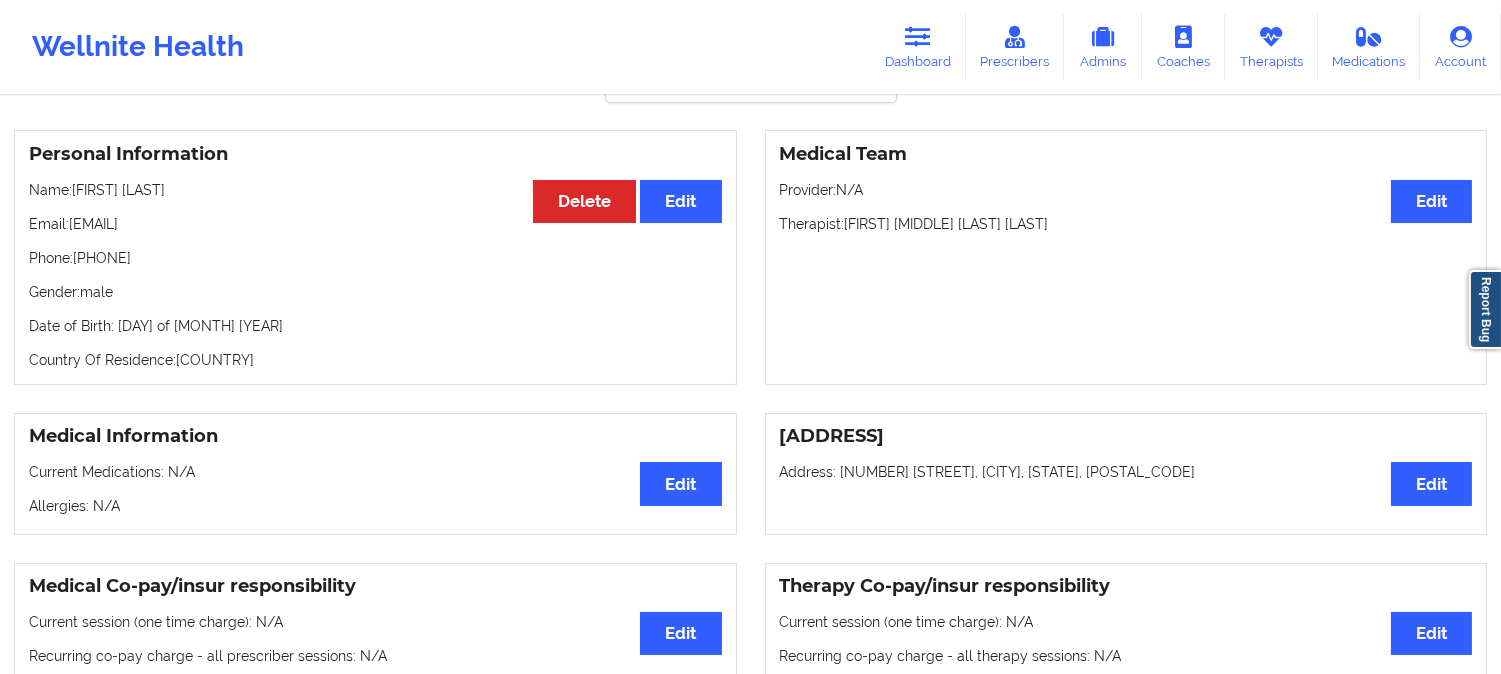 scroll, scrollTop: 111, scrollLeft: 0, axis: vertical 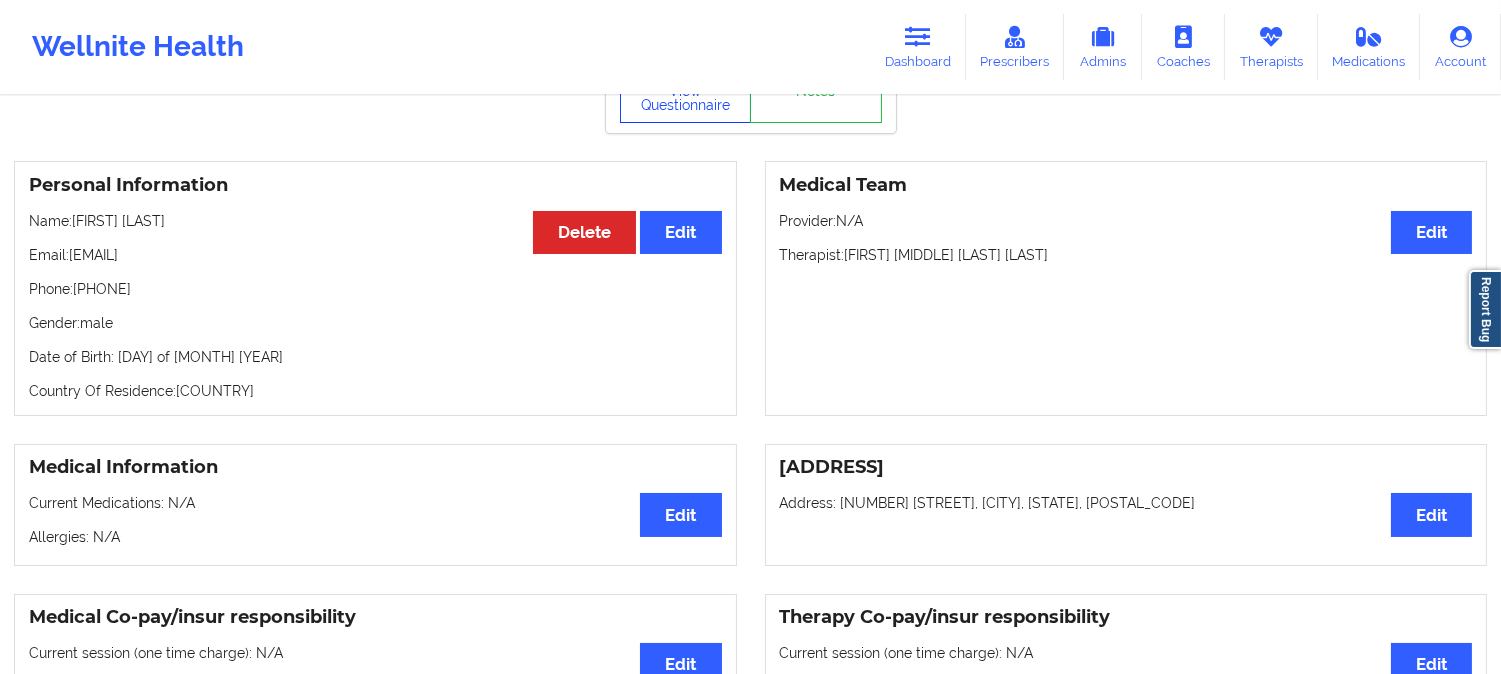 click on "View Questionnaire" at bounding box center (686, 98) 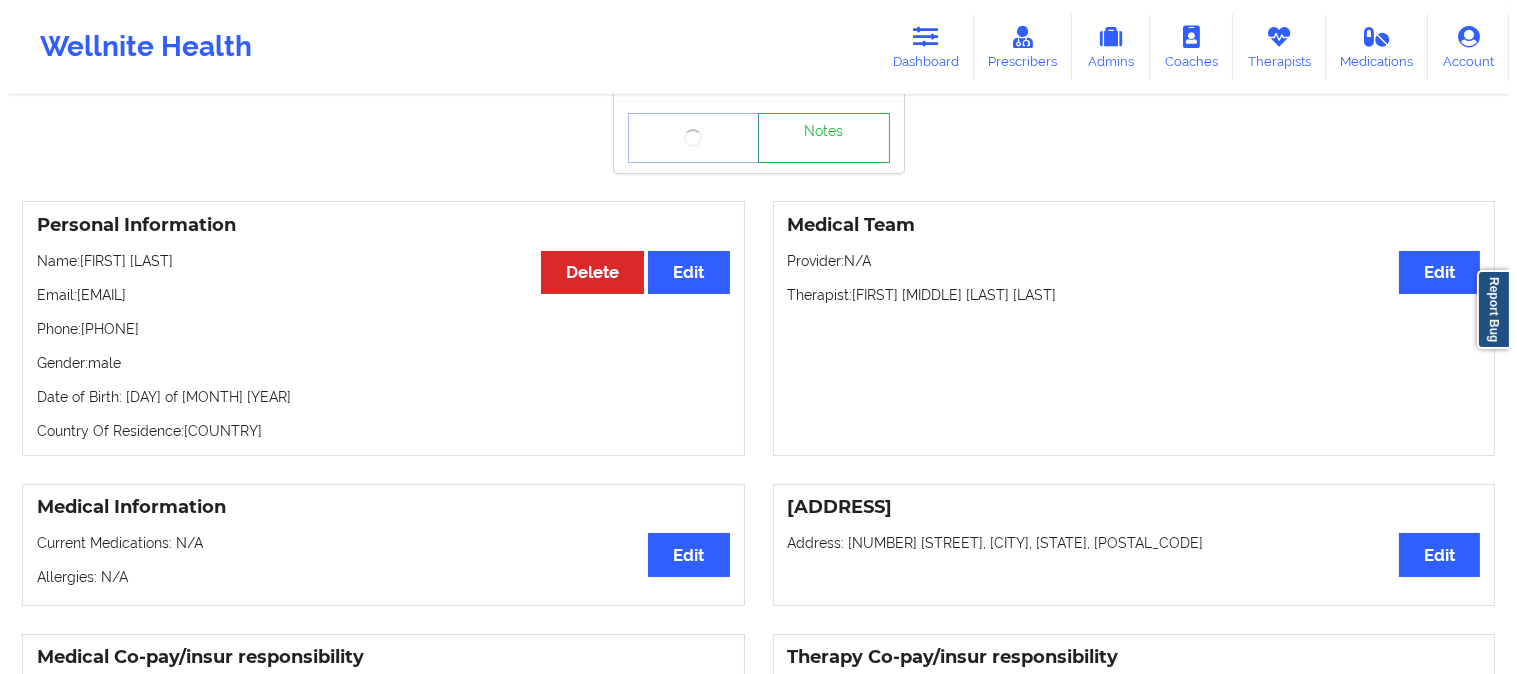 scroll, scrollTop: 0, scrollLeft: 0, axis: both 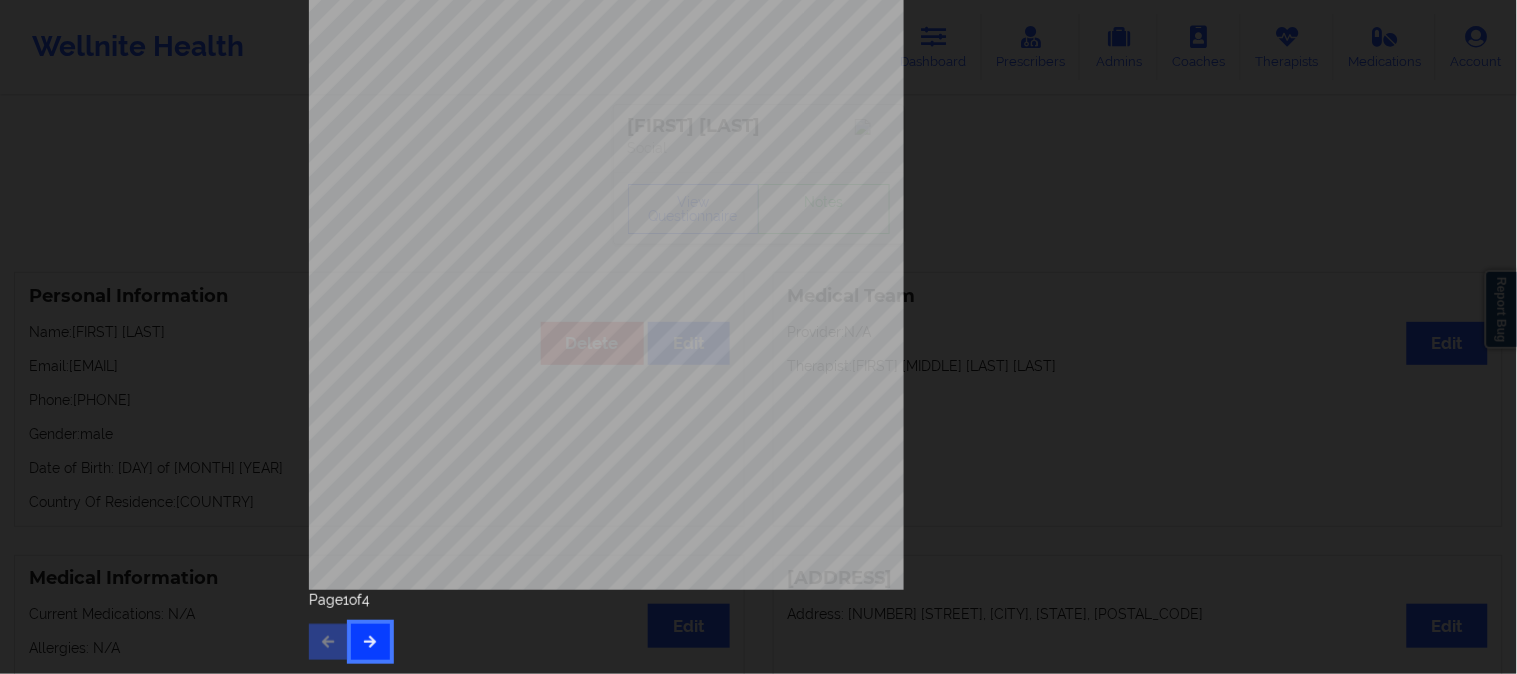 click at bounding box center [370, 642] 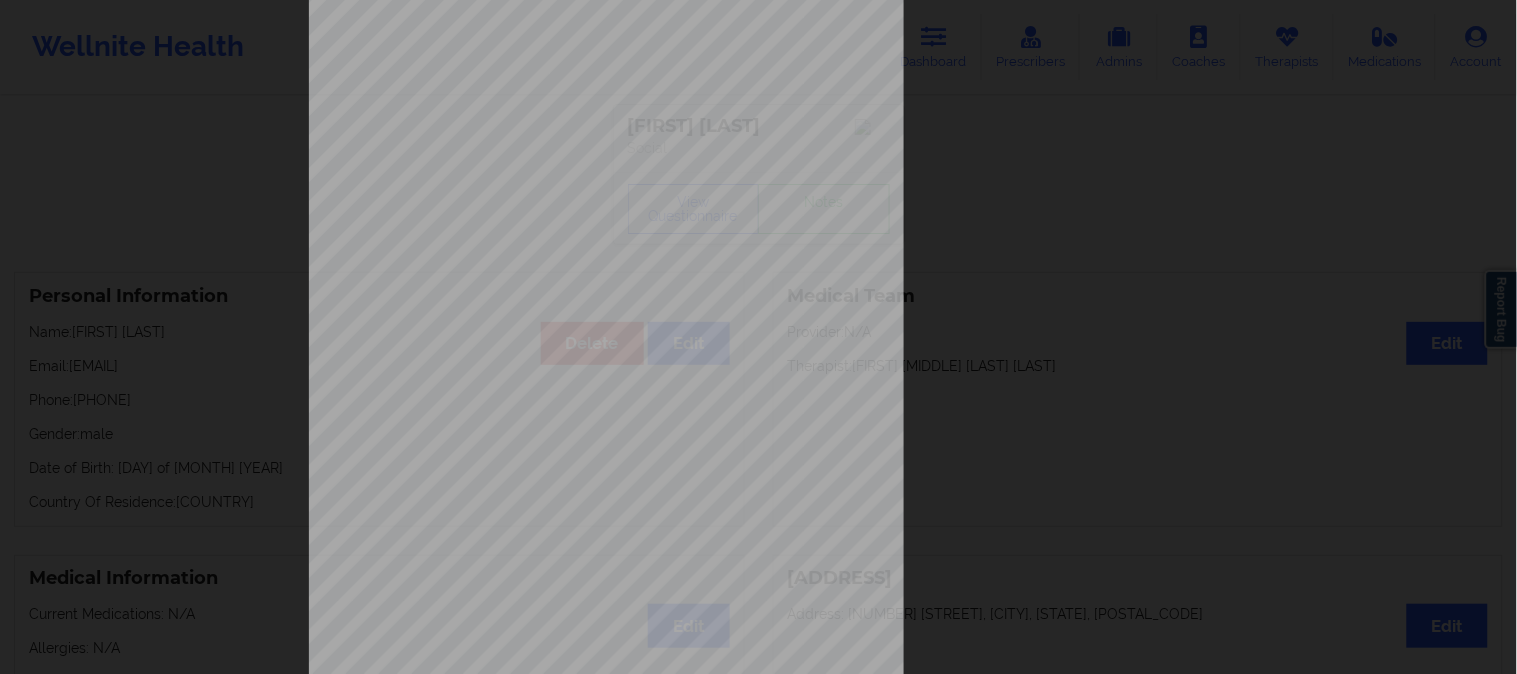 scroll, scrollTop: 280, scrollLeft: 0, axis: vertical 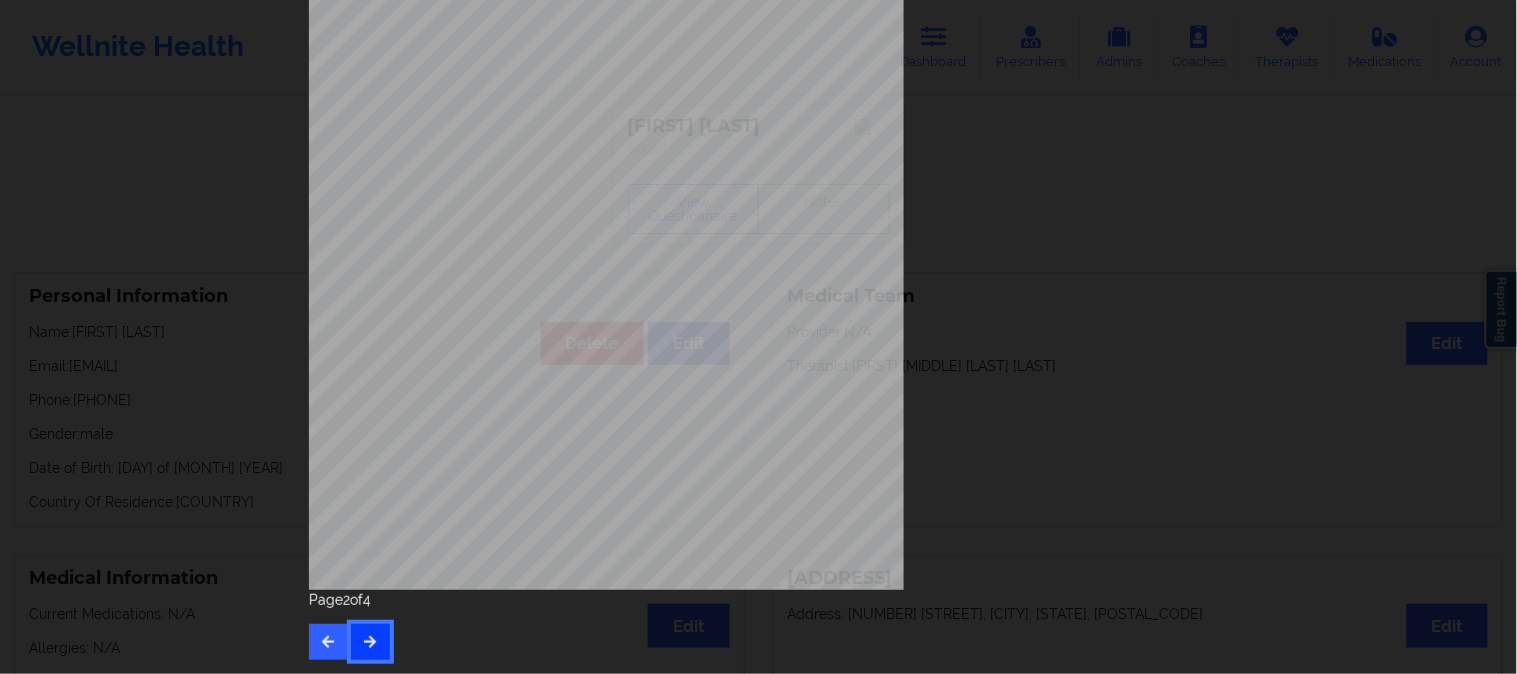click at bounding box center [370, 642] 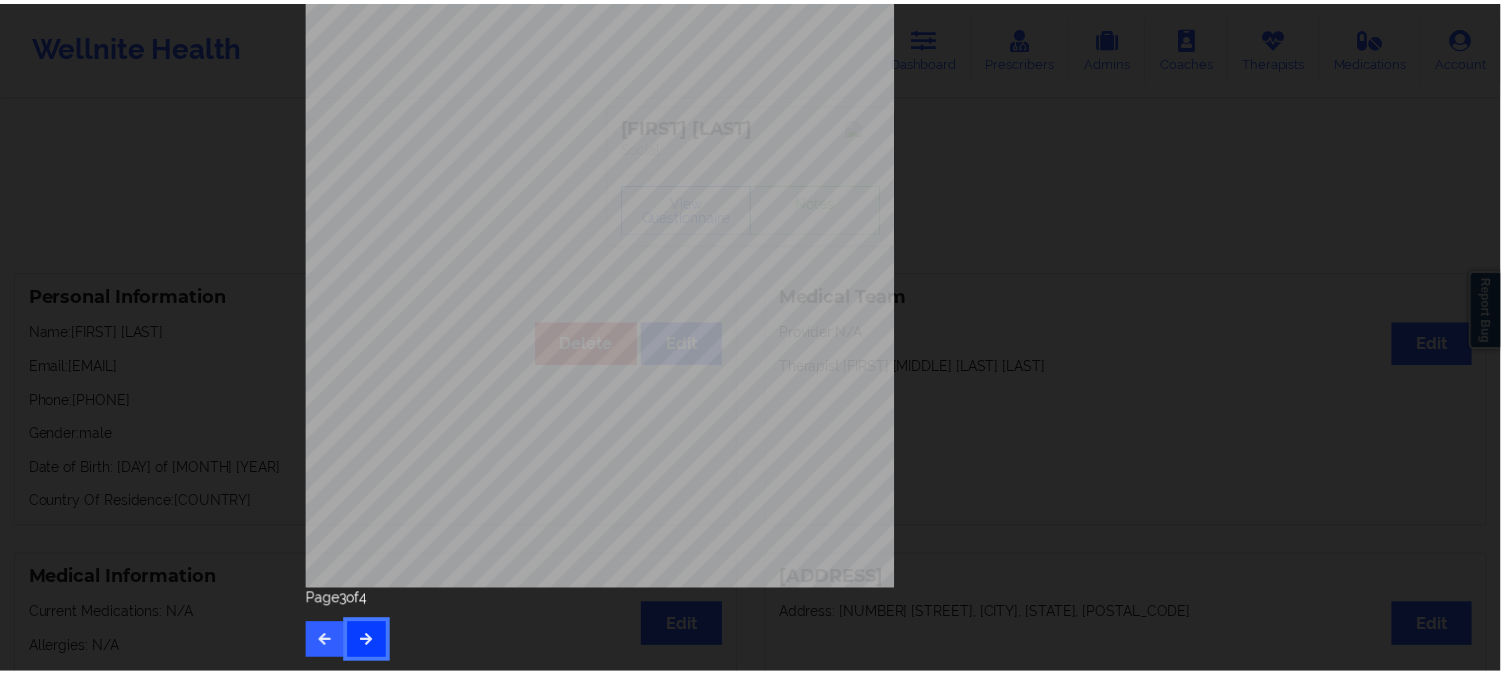 scroll, scrollTop: 0, scrollLeft: 0, axis: both 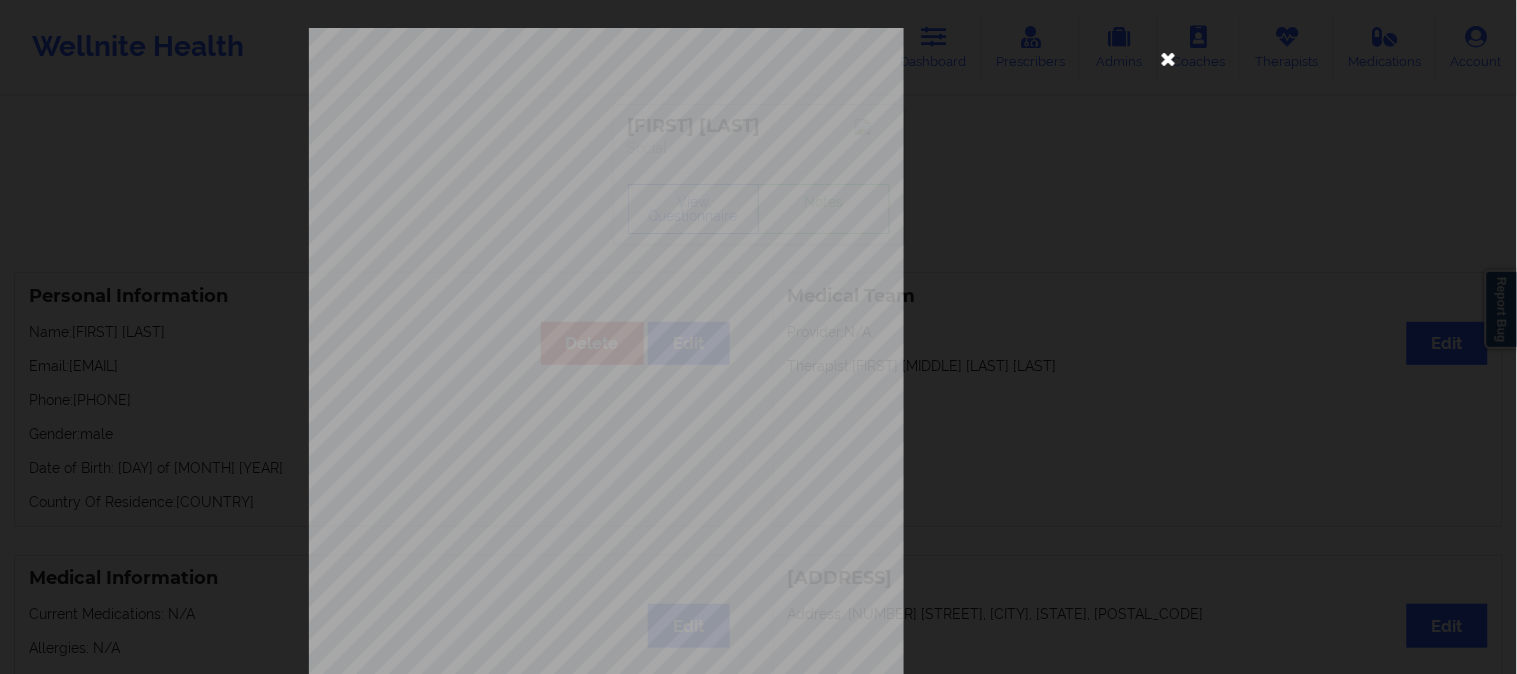click at bounding box center [1169, 58] 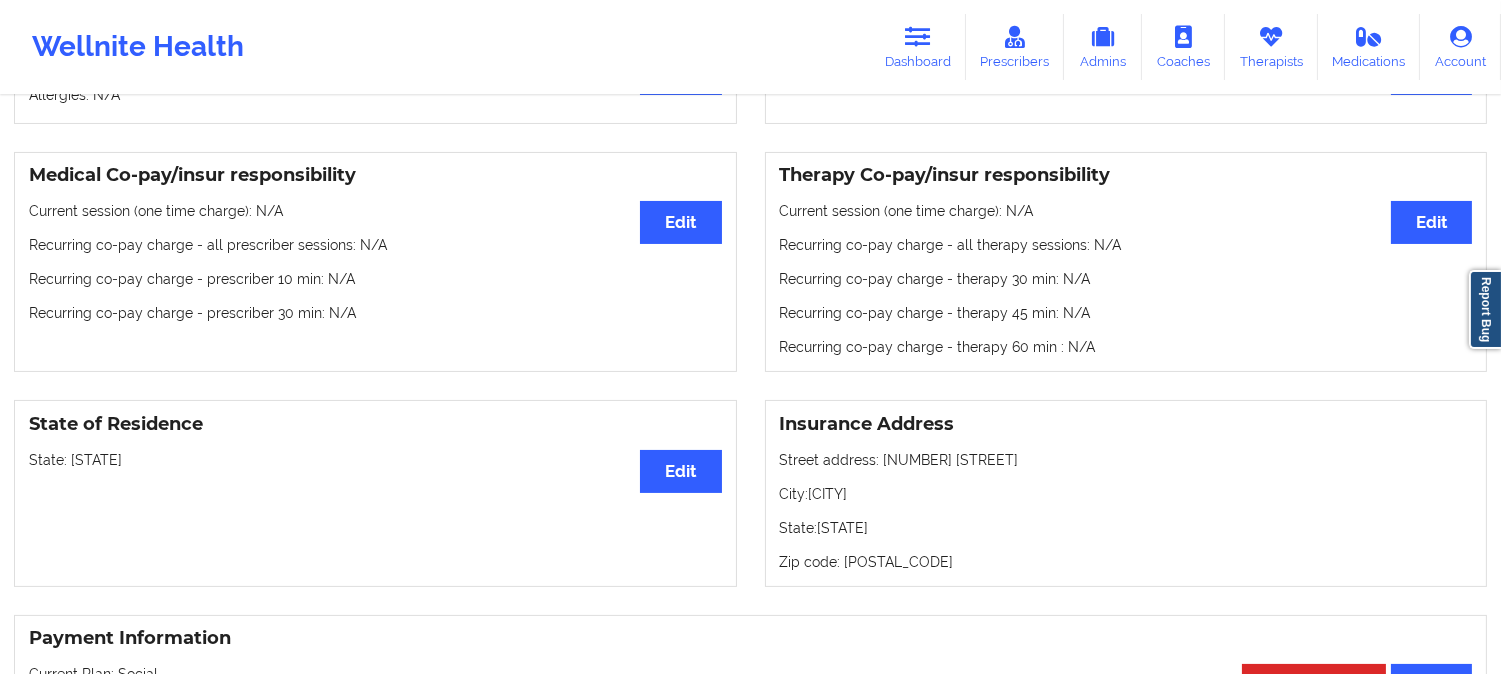 scroll, scrollTop: 0, scrollLeft: 0, axis: both 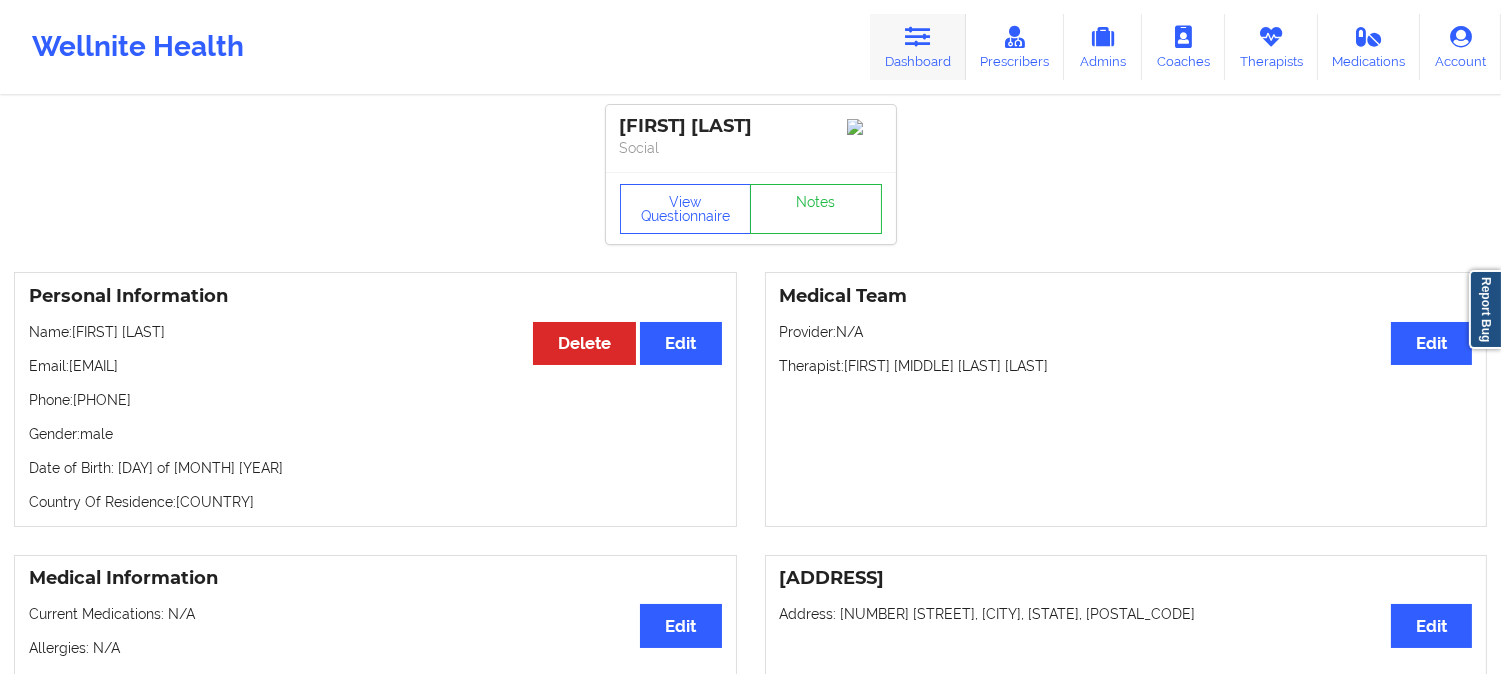 click at bounding box center (918, 37) 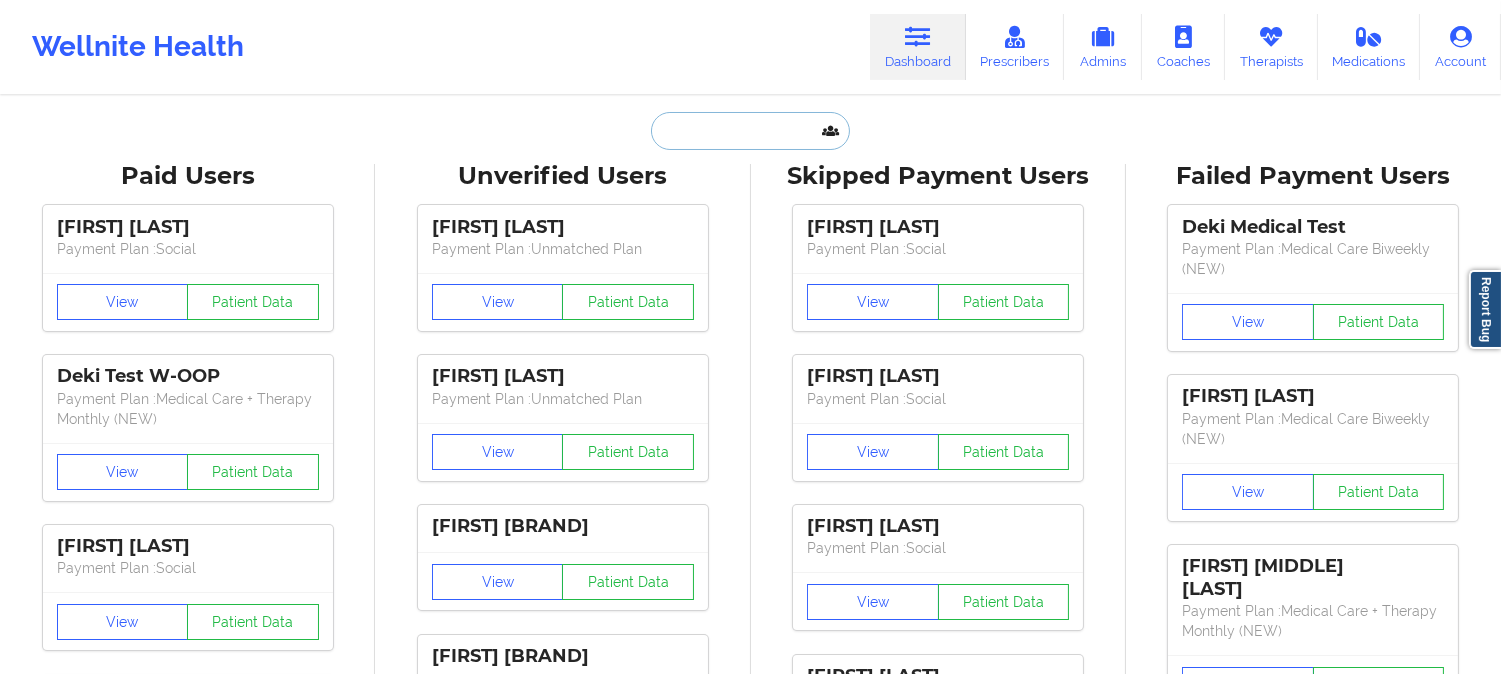 click at bounding box center [750, 131] 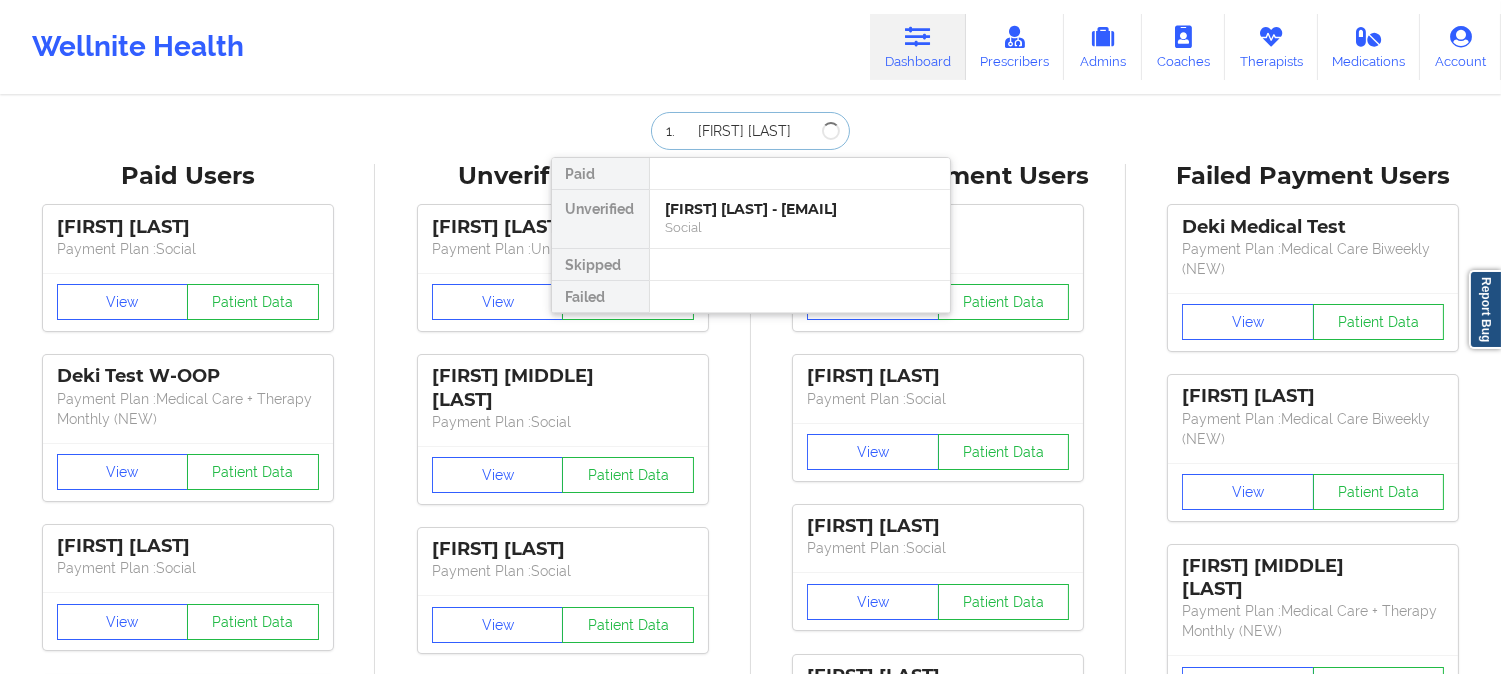 click on "1.	[FIRST] [LAST]" at bounding box center [750, 131] 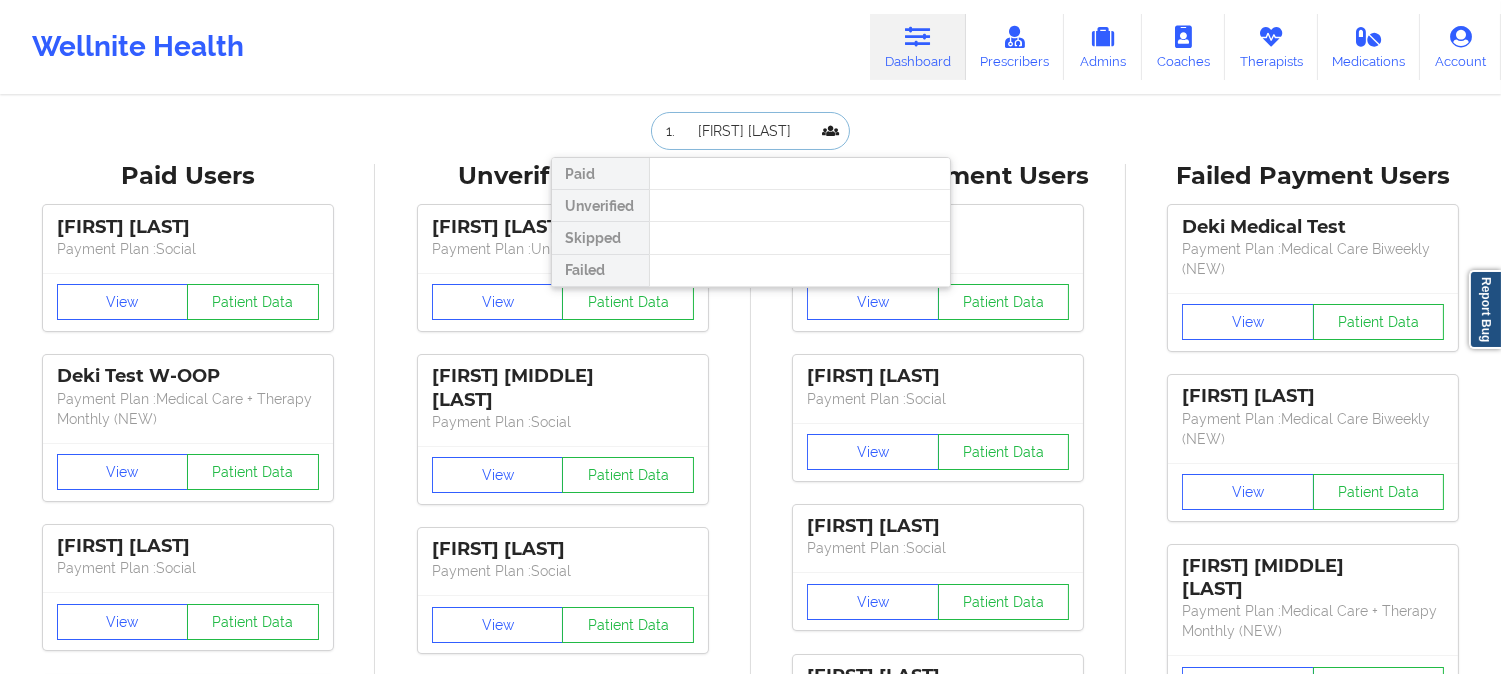 click on "1.	[FIRST] [LAST]" at bounding box center (750, 131) 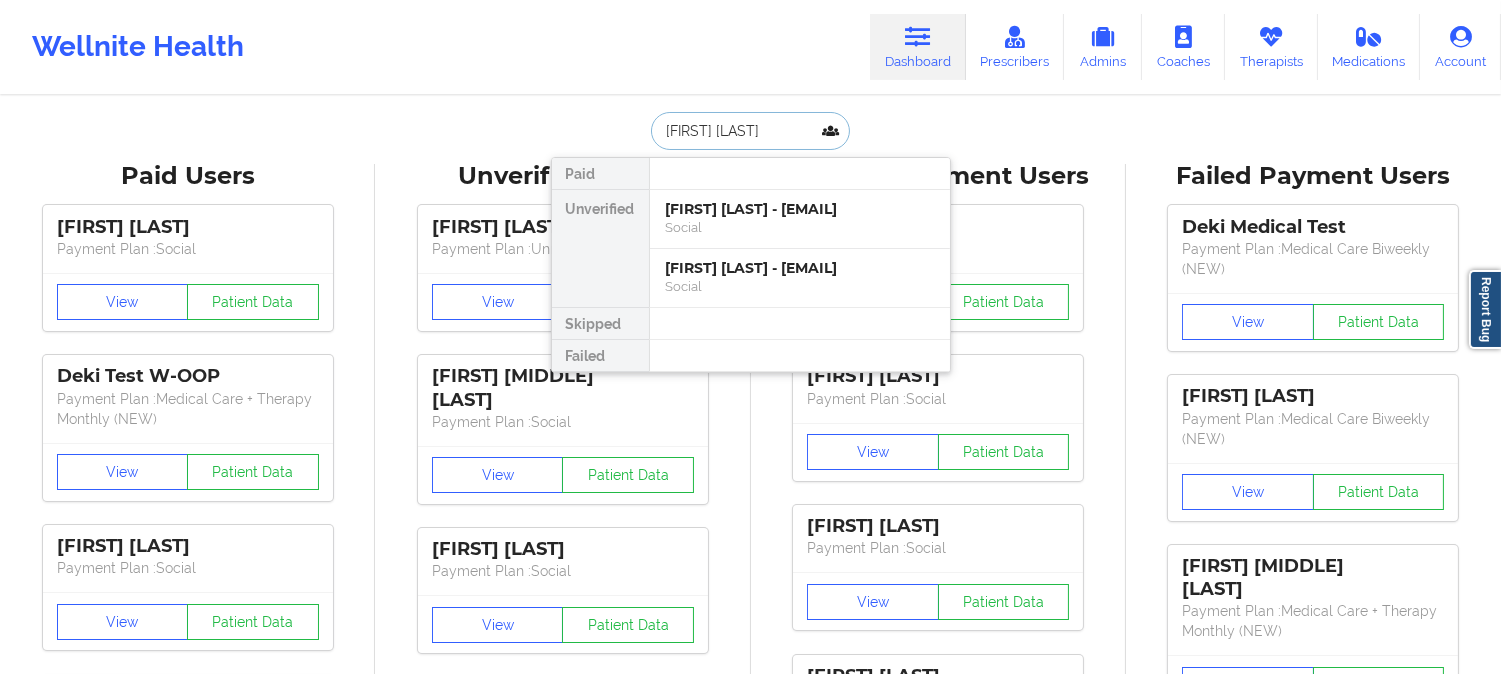 type on "[FIRST] [LAST]" 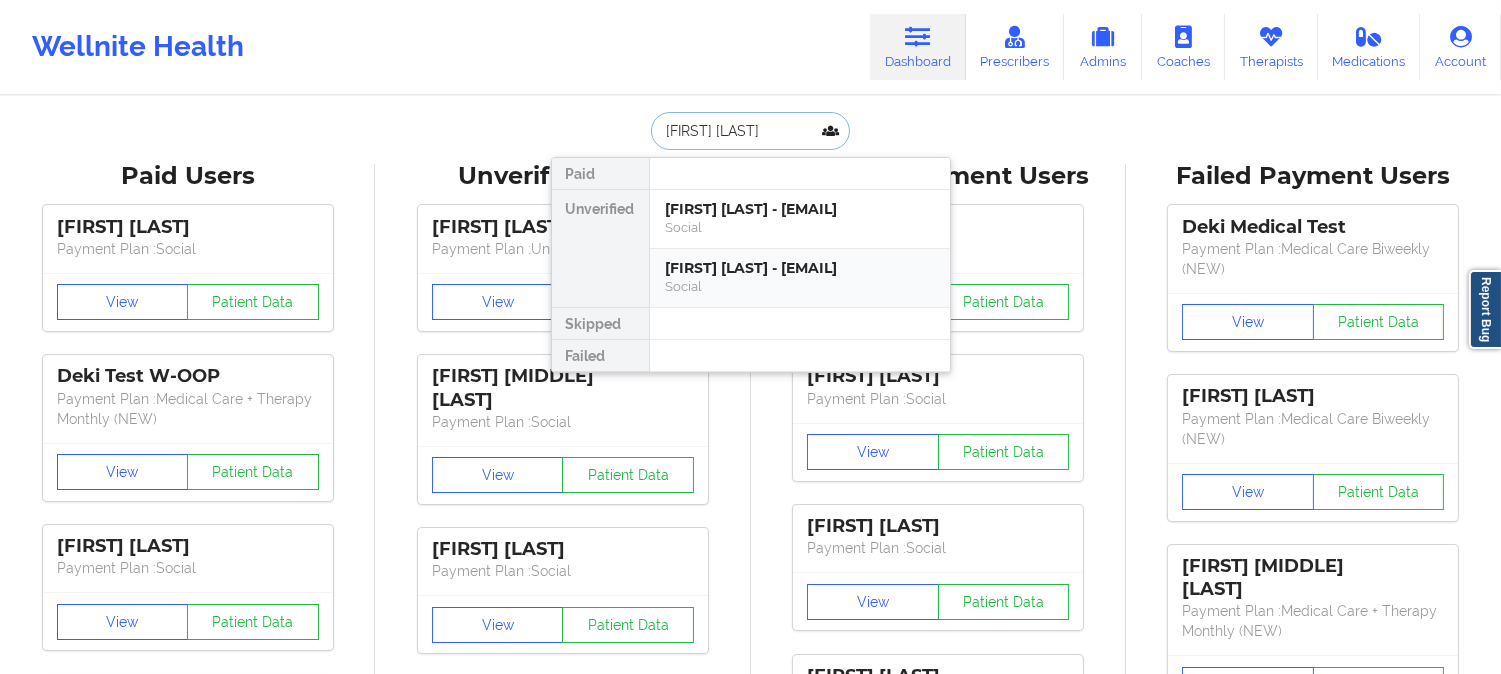 click on "[FIRST] [LAST]  - [EMAIL]" at bounding box center [800, 268] 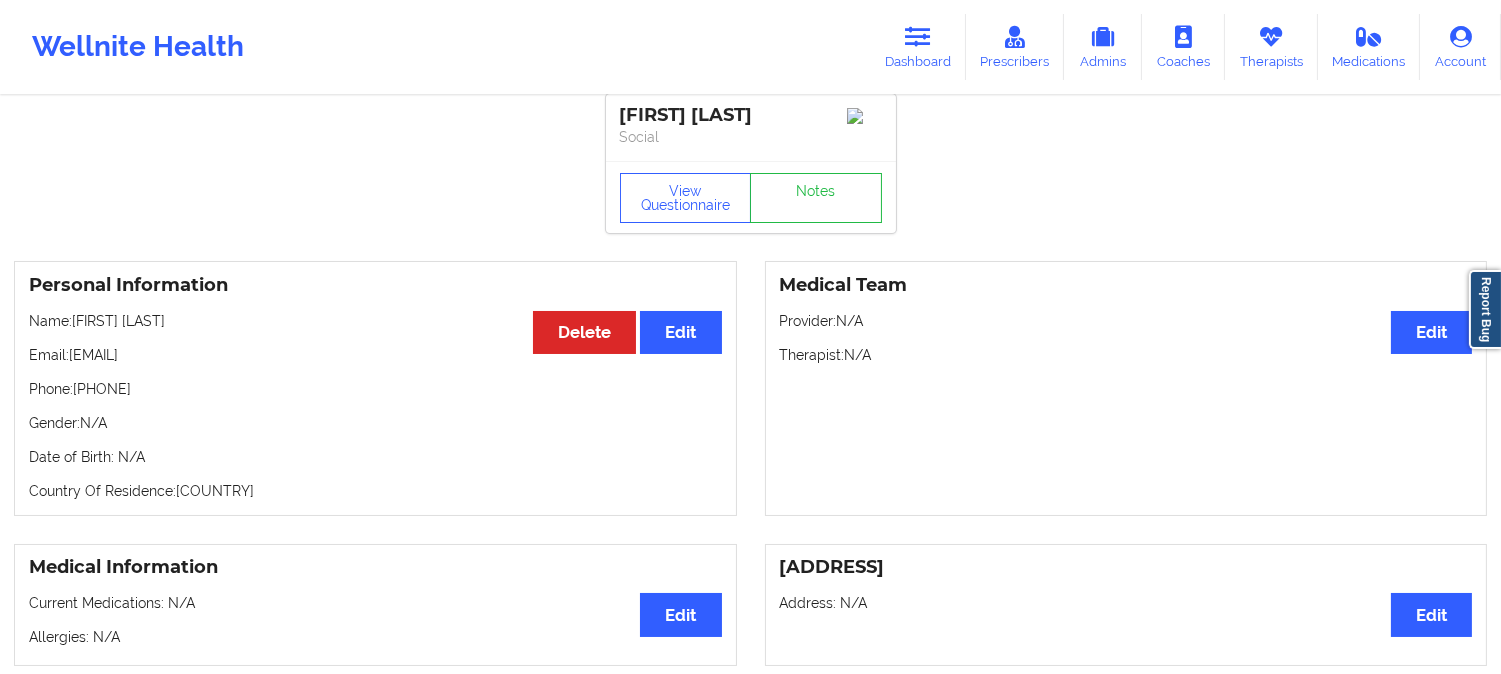 scroll, scrollTop: 0, scrollLeft: 0, axis: both 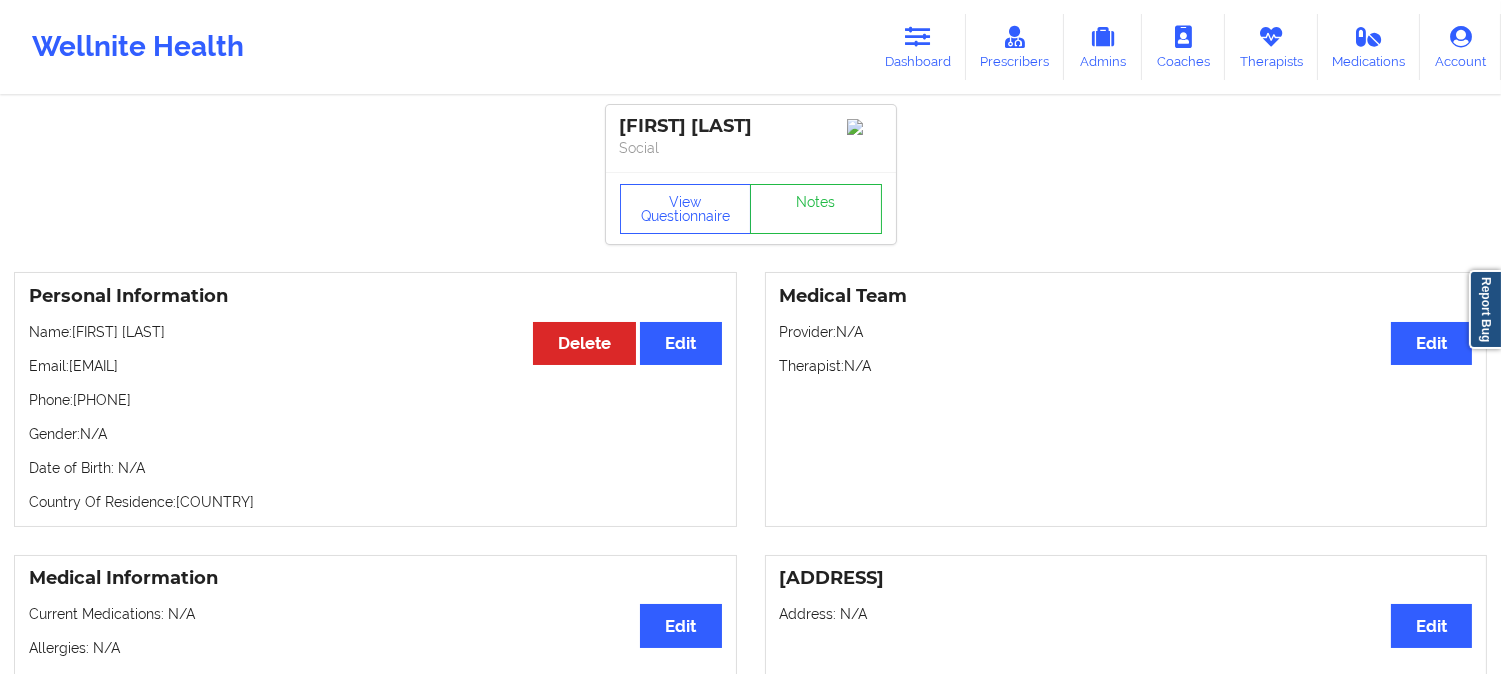 click on "Phone:  [PHONE]" at bounding box center (375, 400) 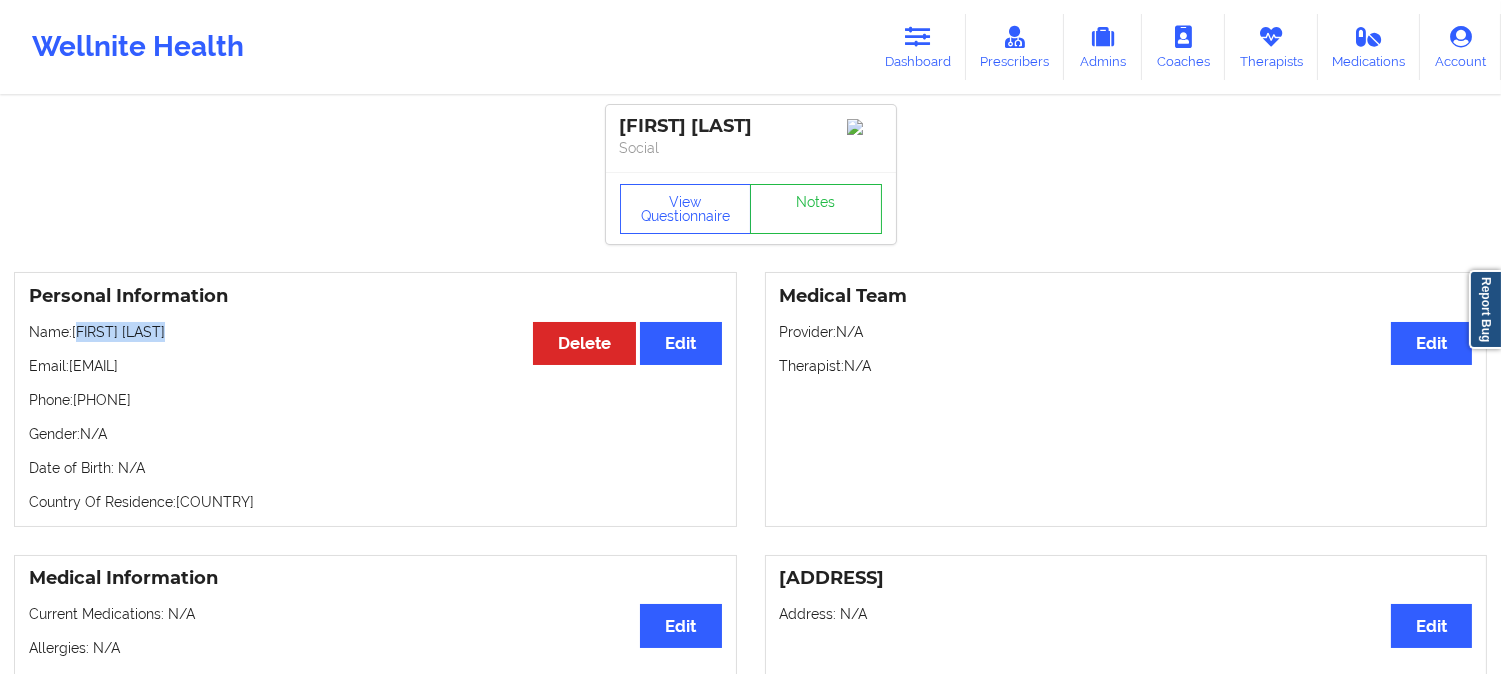 drag, startPoint x: 186, startPoint y: 340, endPoint x: 78, endPoint y: 340, distance: 108 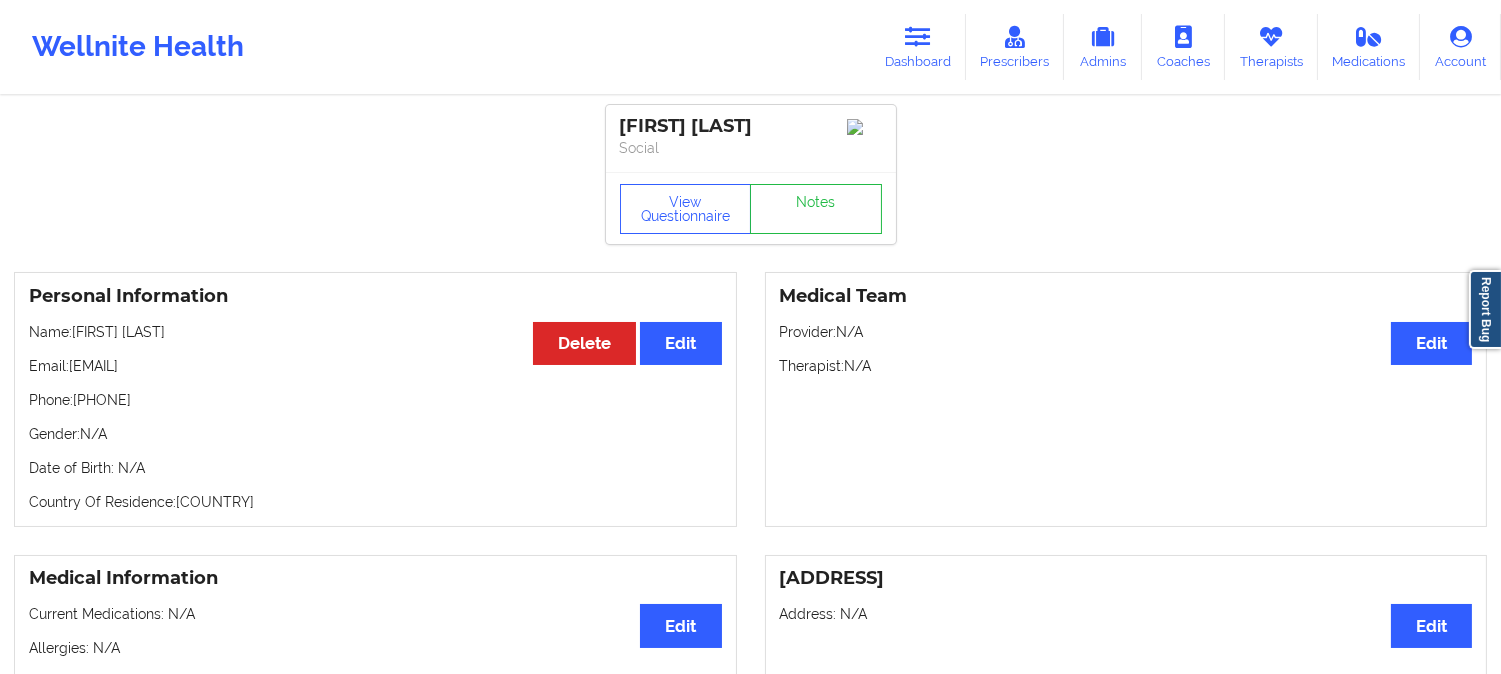 click on "Personal Information Edit Delete Name: [FIRST] [LAST] Email: [EMAIL] Phone: [PHONE] Gender: N/A Date of Birth: N/A Country Of Residence: [COUNTRY]" at bounding box center [375, 399] 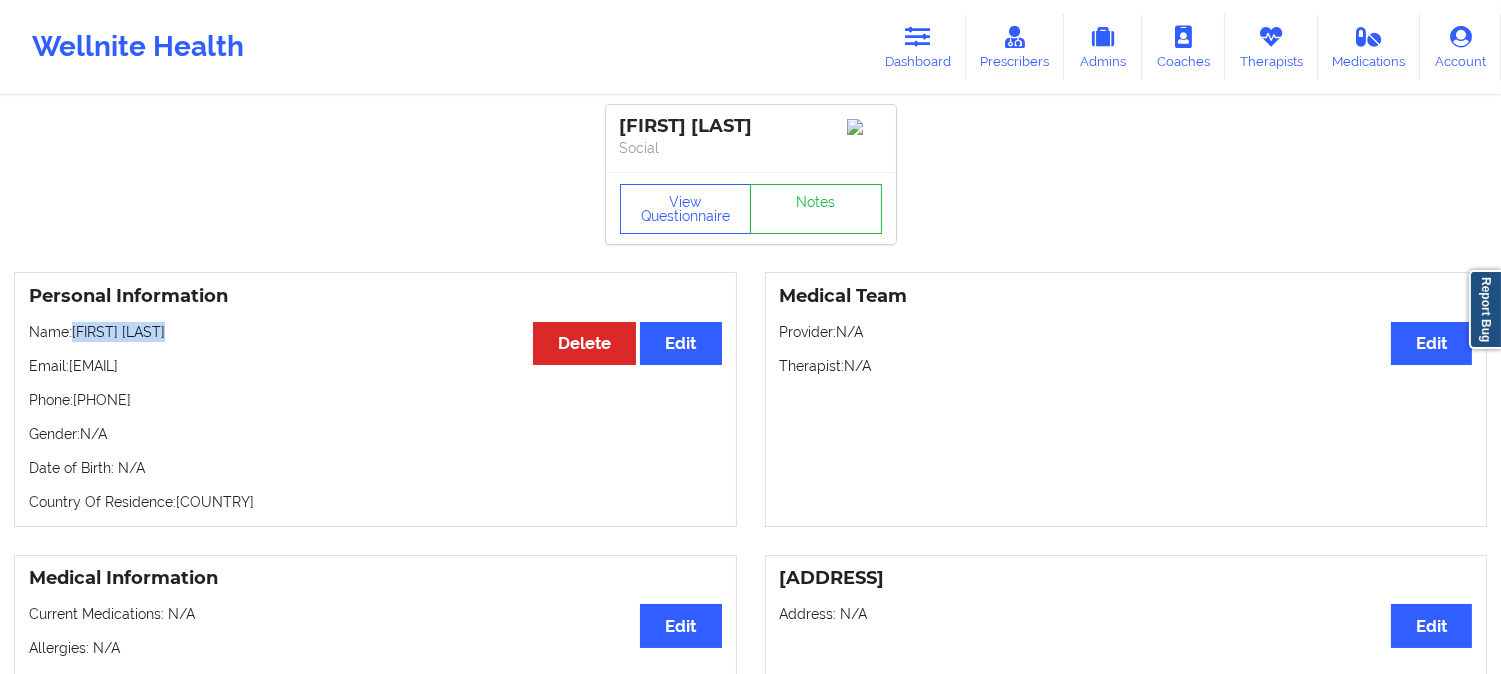 drag, startPoint x: 186, startPoint y: 338, endPoint x: 75, endPoint y: 334, distance: 111.07205 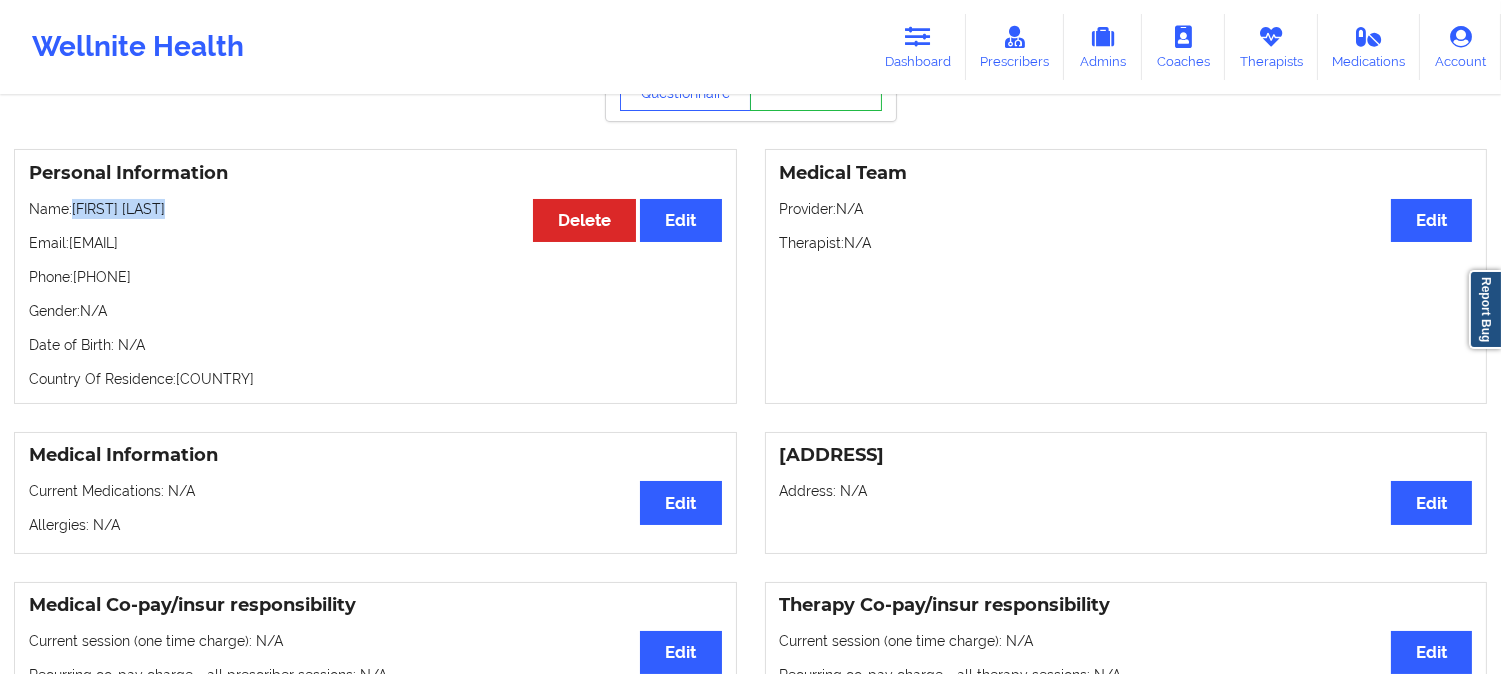scroll, scrollTop: 111, scrollLeft: 0, axis: vertical 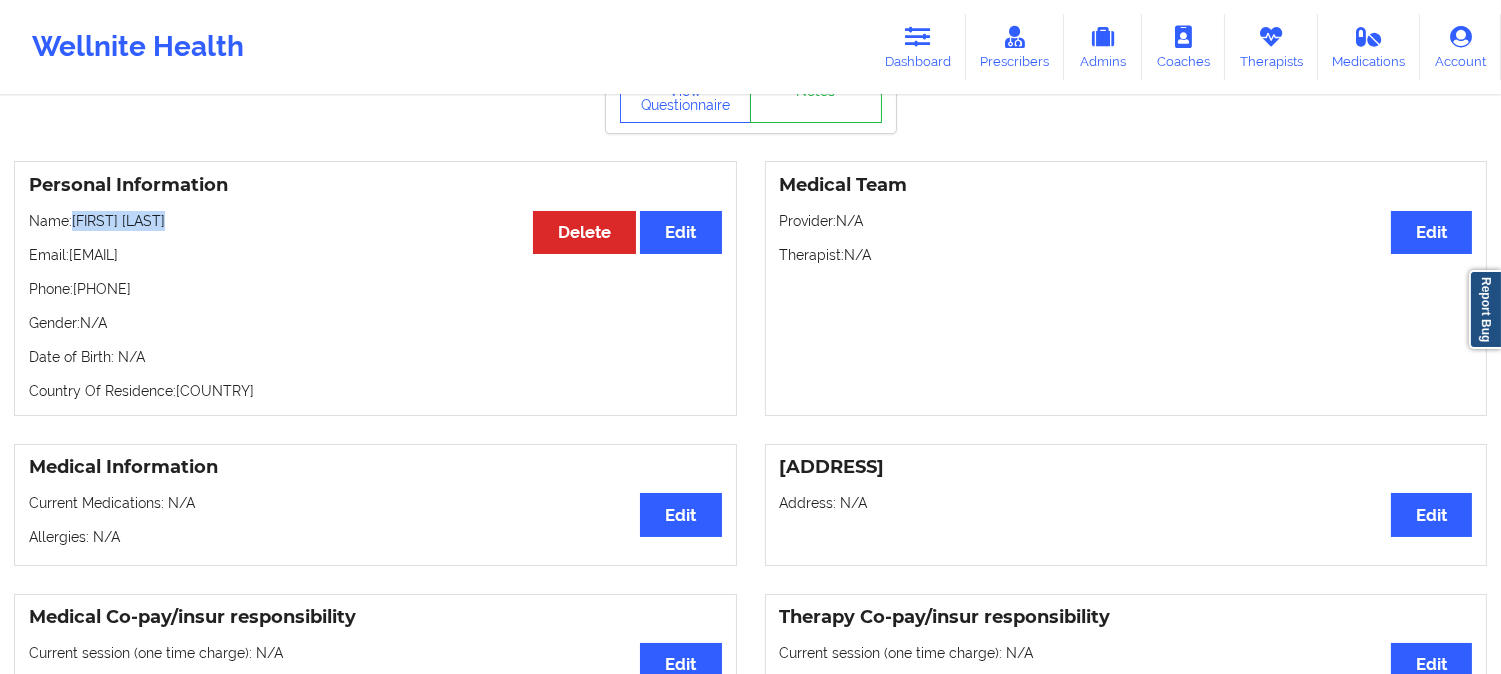 copy on "[FIRST] [LAST]" 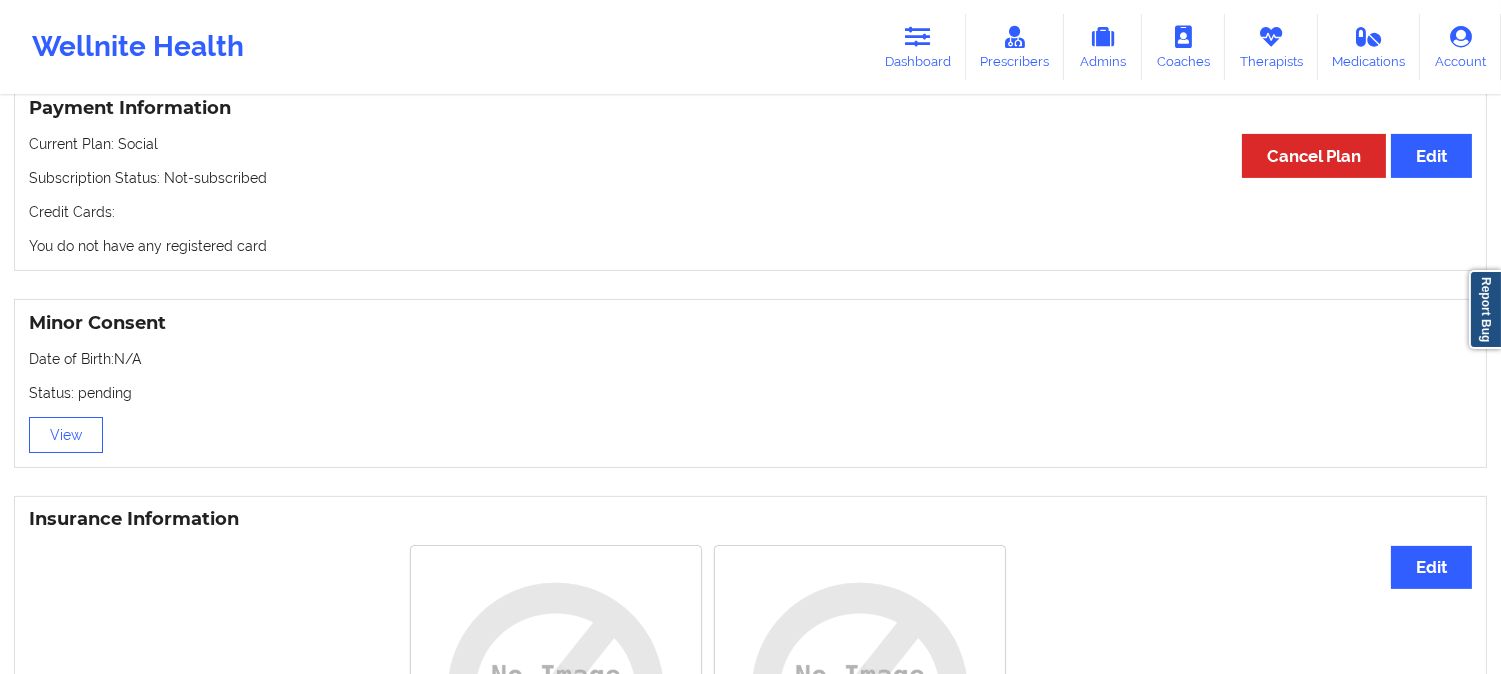 scroll, scrollTop: 1111, scrollLeft: 0, axis: vertical 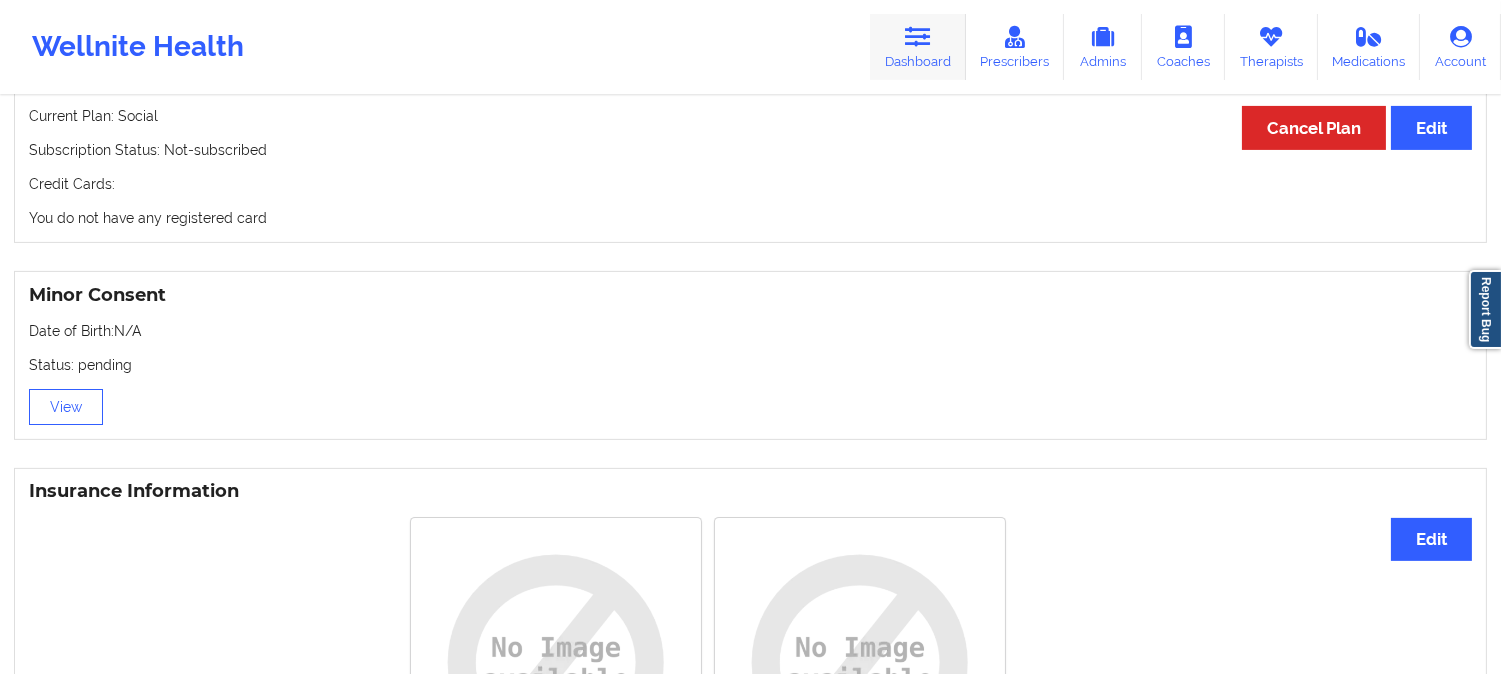 click at bounding box center (918, 37) 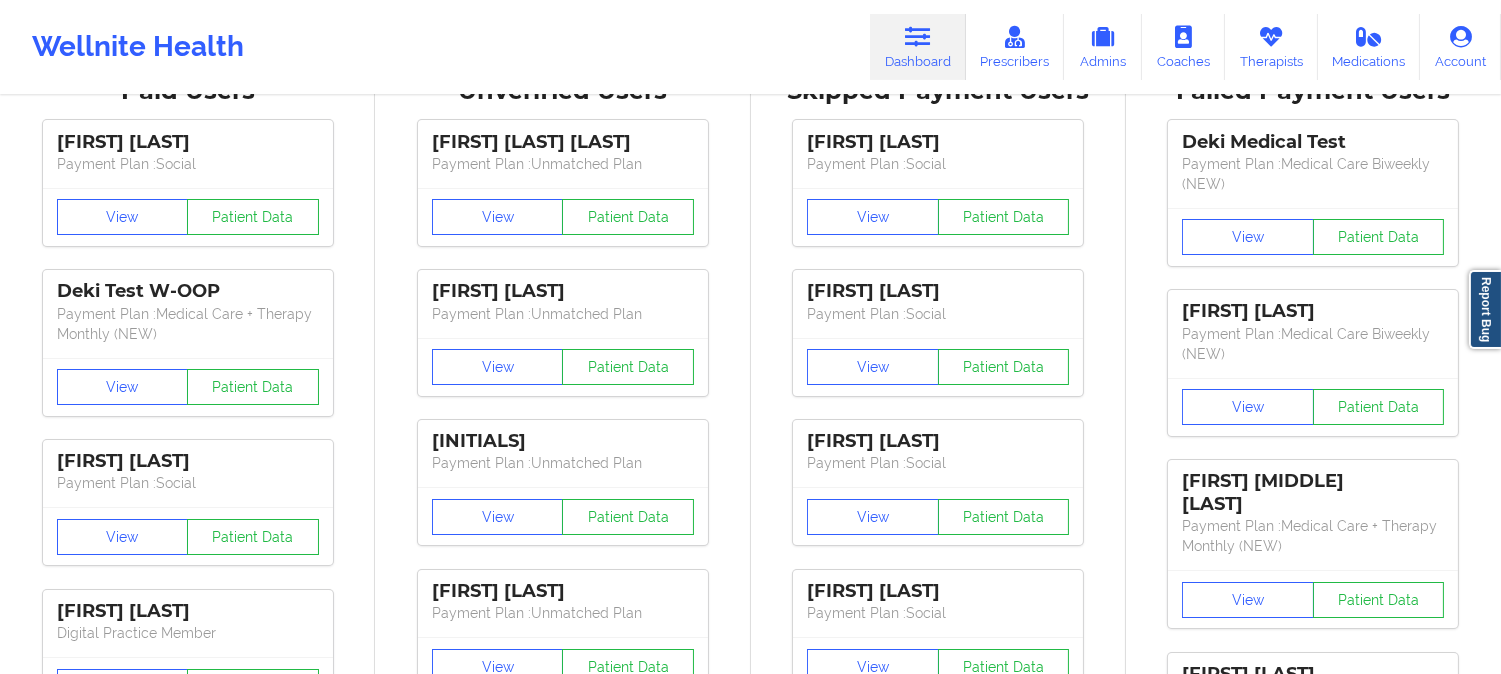 scroll, scrollTop: 0, scrollLeft: 0, axis: both 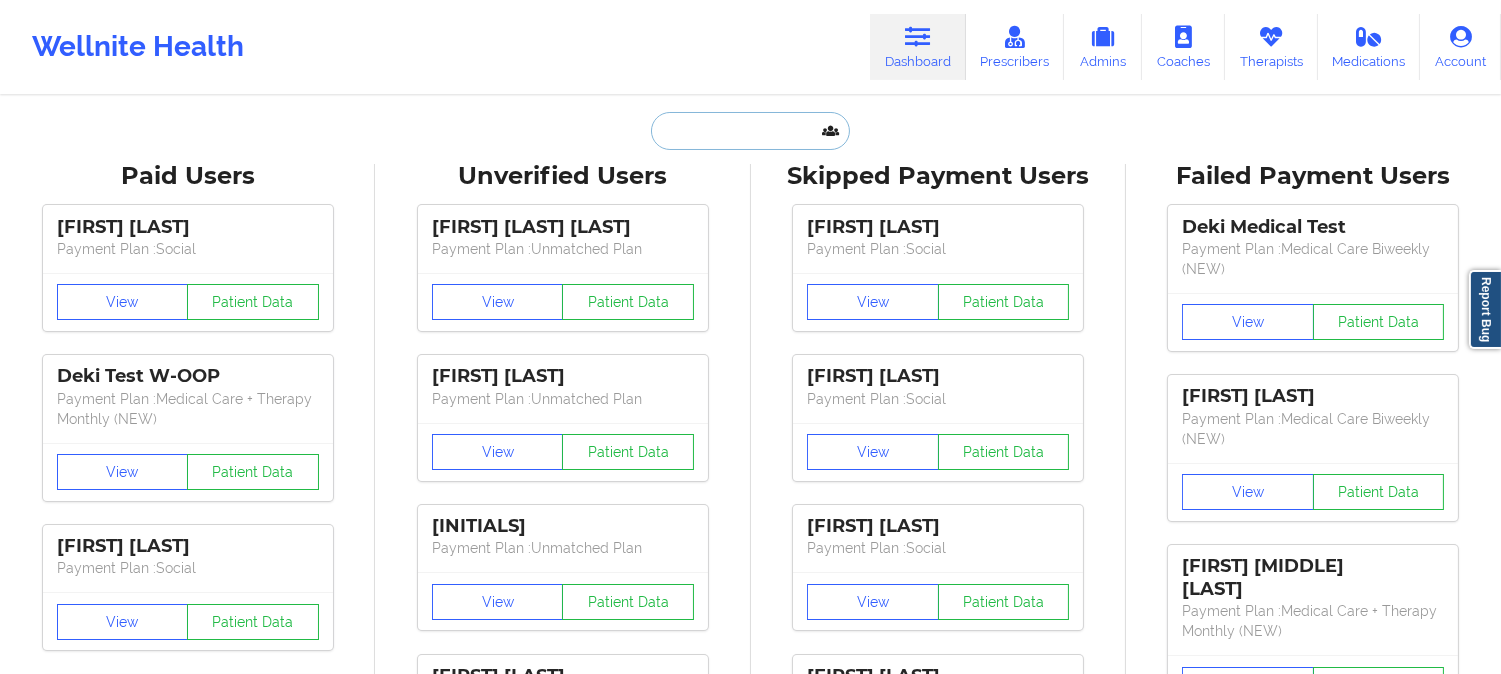 click at bounding box center (750, 131) 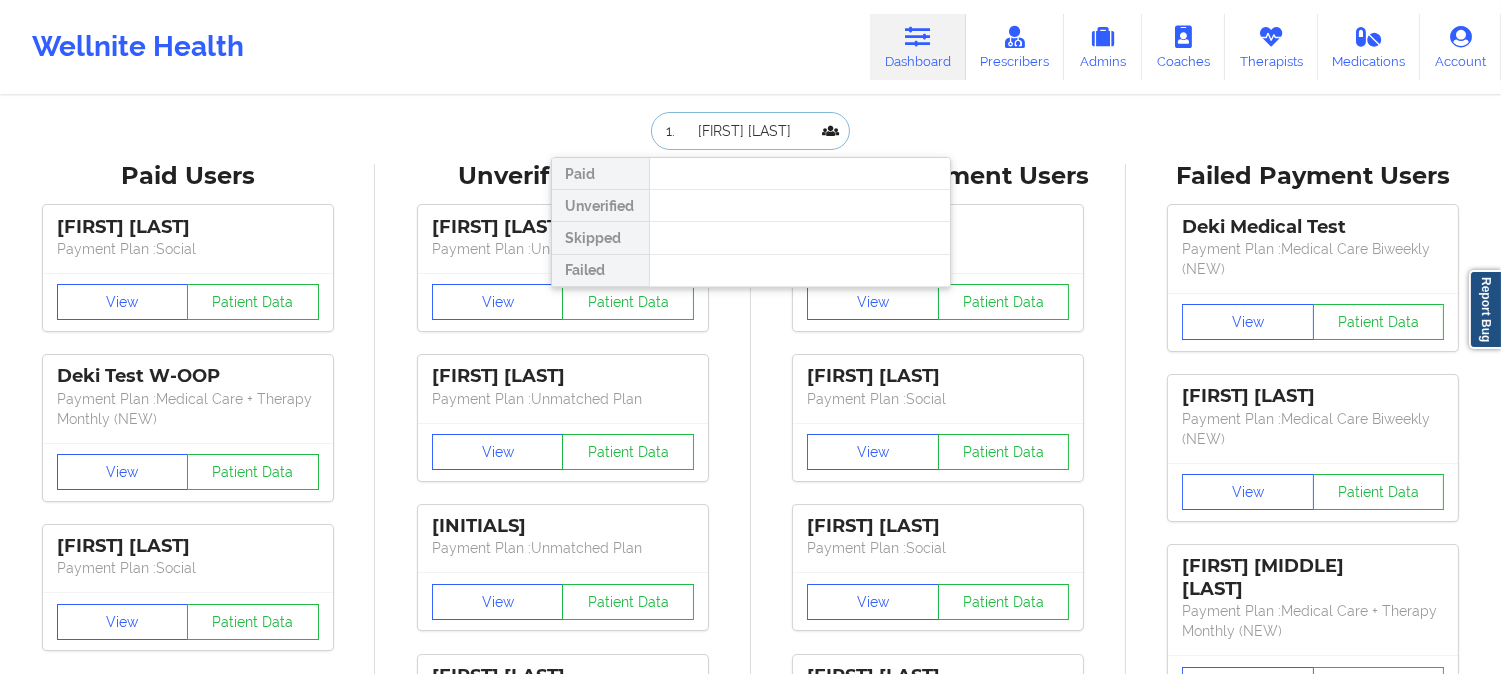 click on "1.	[FIRST] [LAST]" at bounding box center (750, 131) 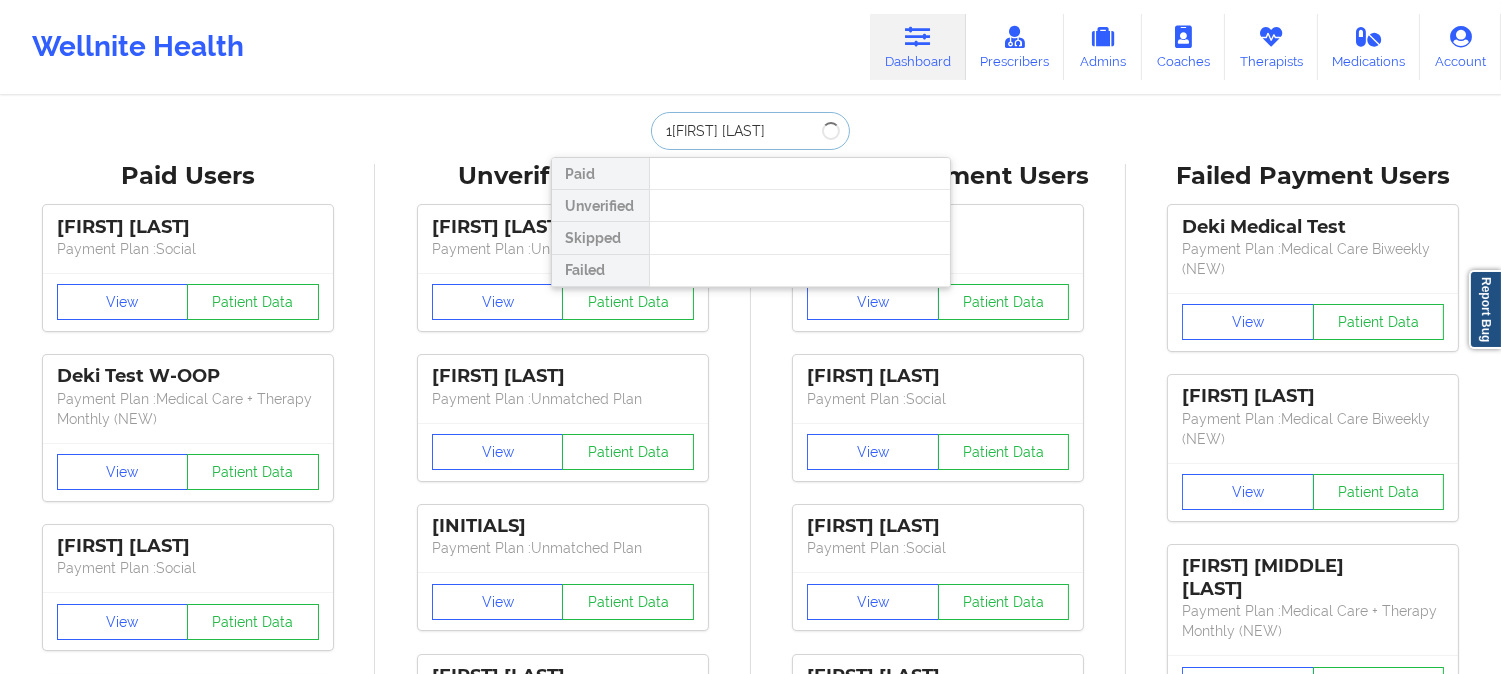 type on "[FIRST] [LAST]" 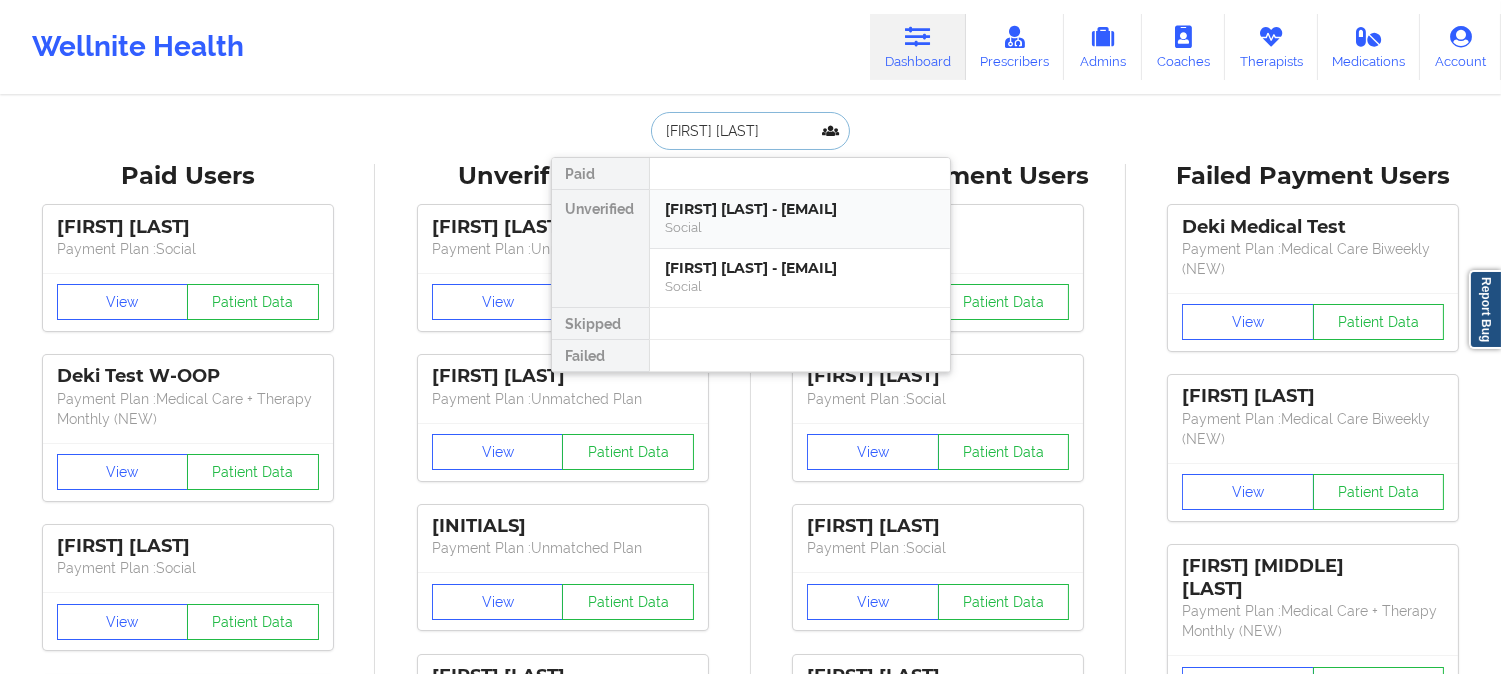 drag, startPoint x: 915, startPoint y: 242, endPoint x: 818, endPoint y: 244, distance: 97.020615 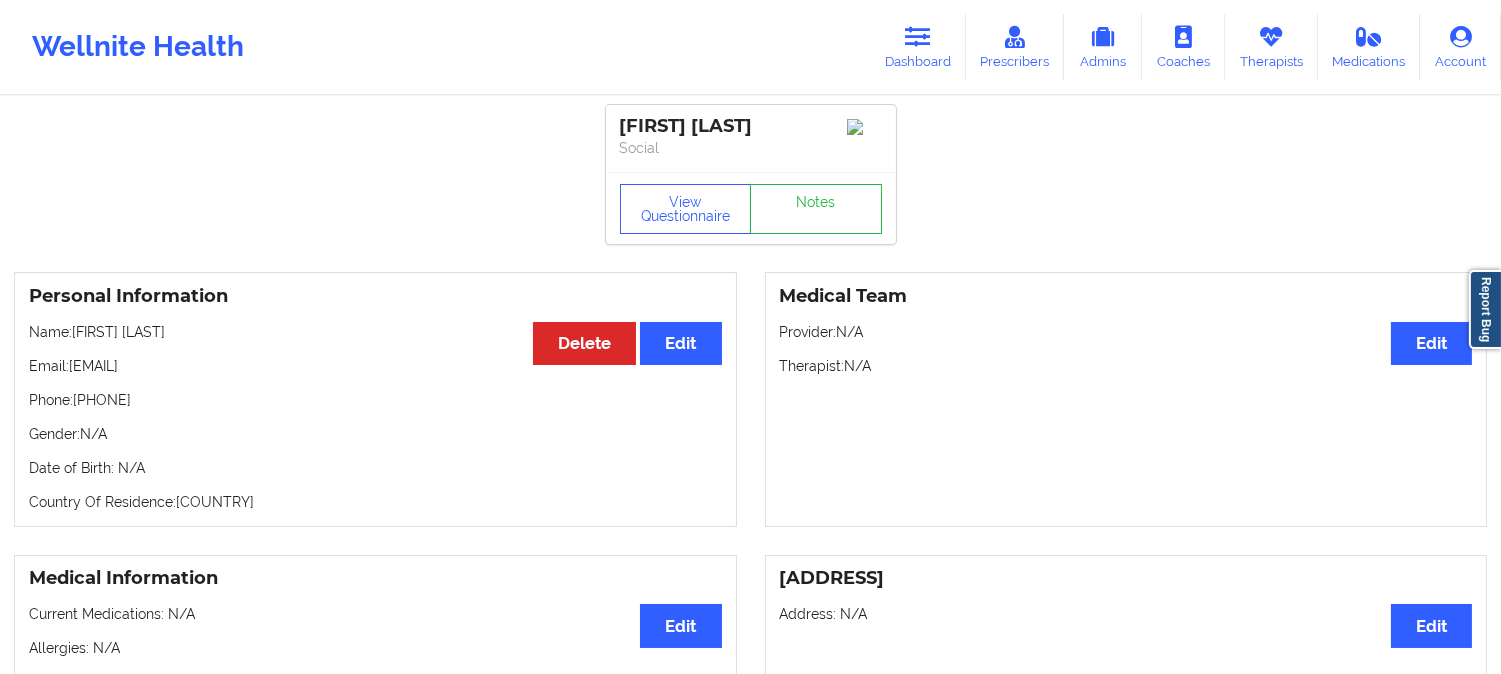drag, startPoint x: 174, startPoint y: 411, endPoint x: 80, endPoint y: 410, distance: 94.00532 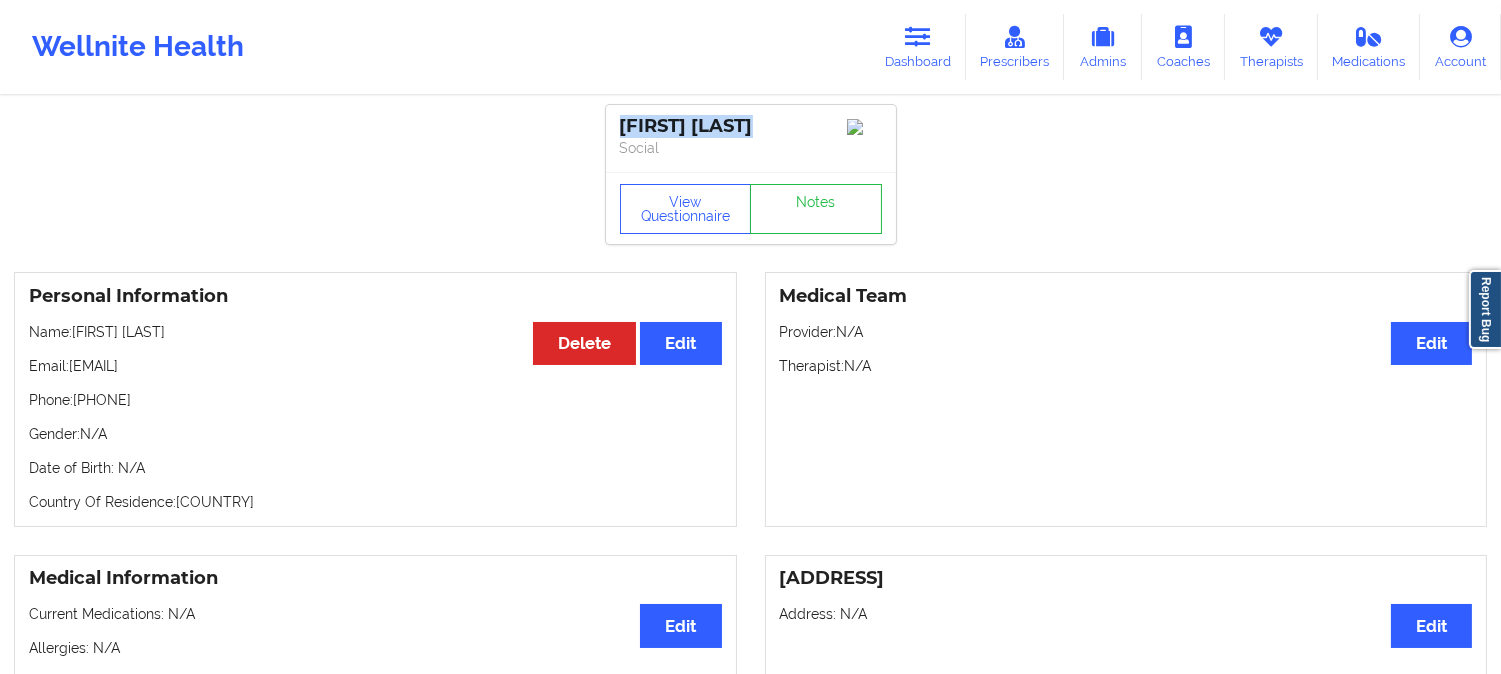 drag, startPoint x: 778, startPoint y: 121, endPoint x: 613, endPoint y: 131, distance: 165.30275 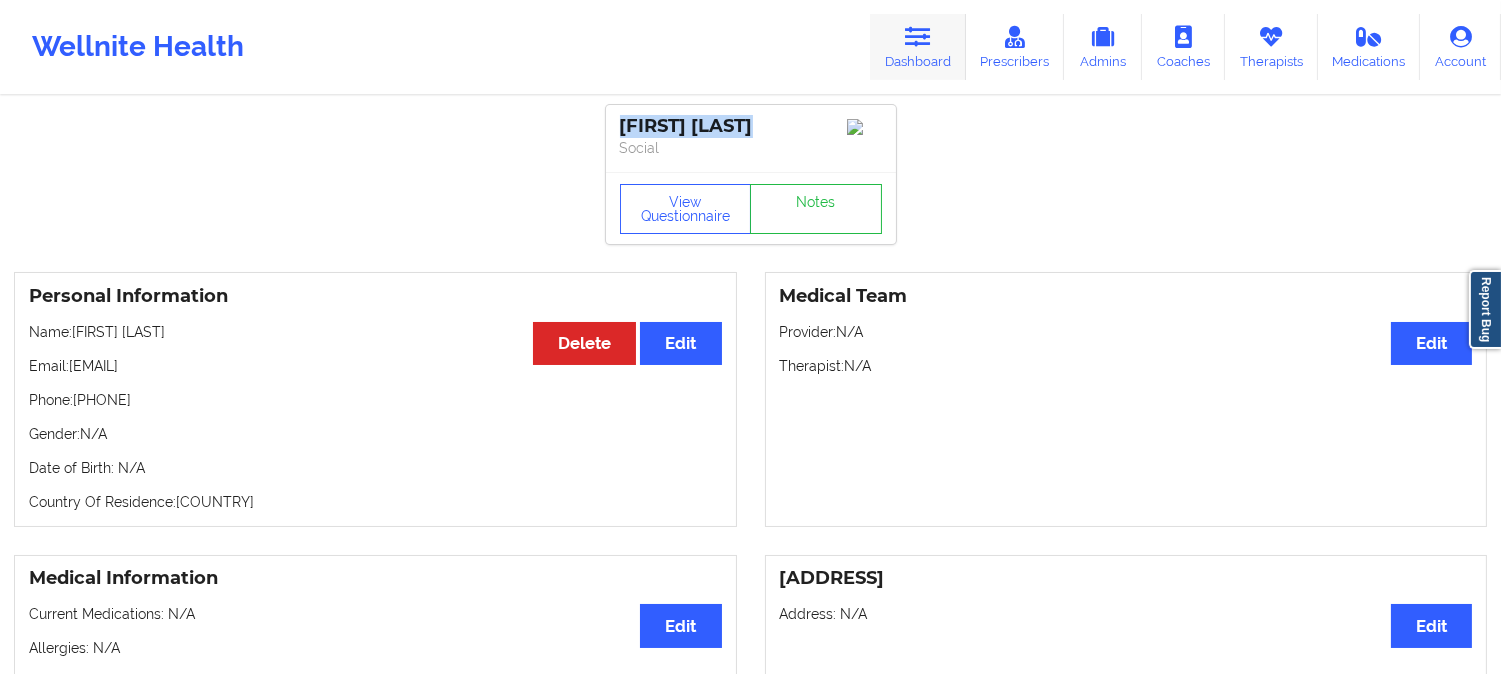 click on "Dashboard" at bounding box center (918, 47) 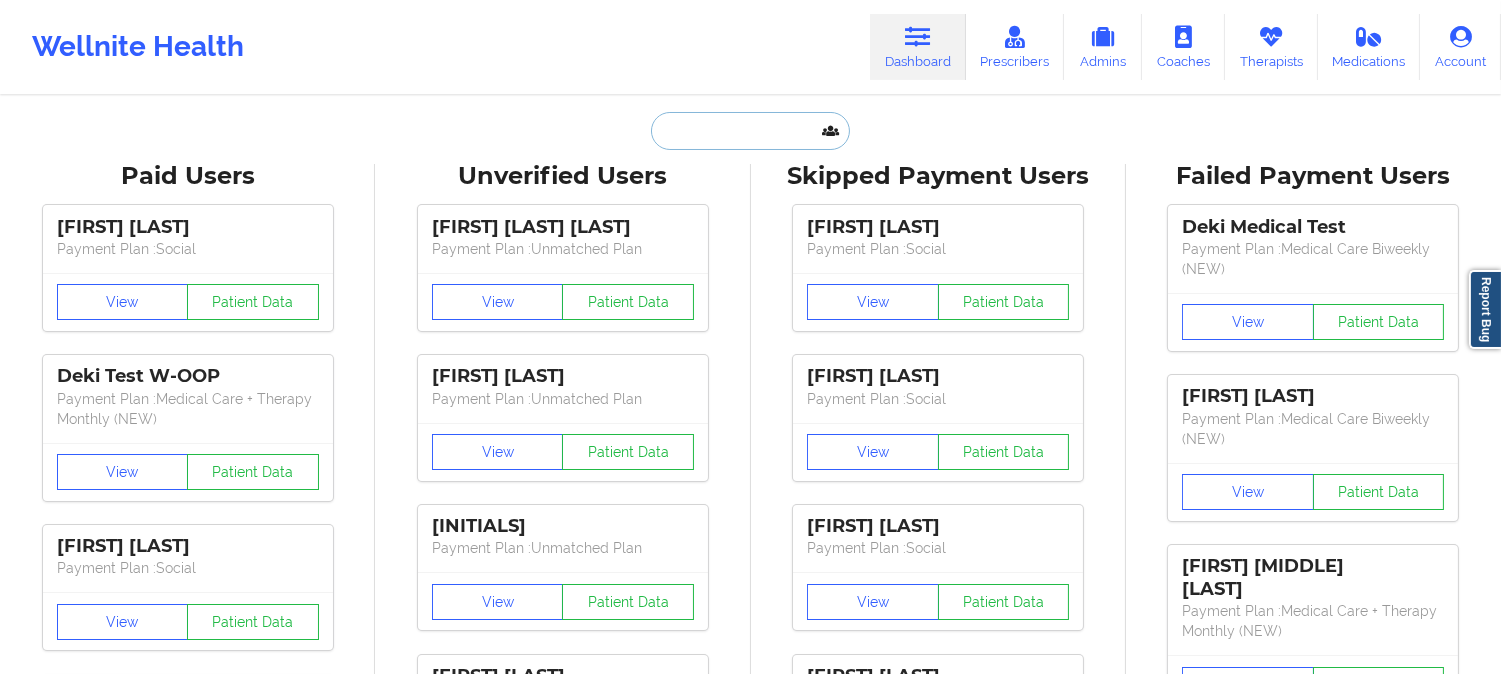click at bounding box center (750, 131) 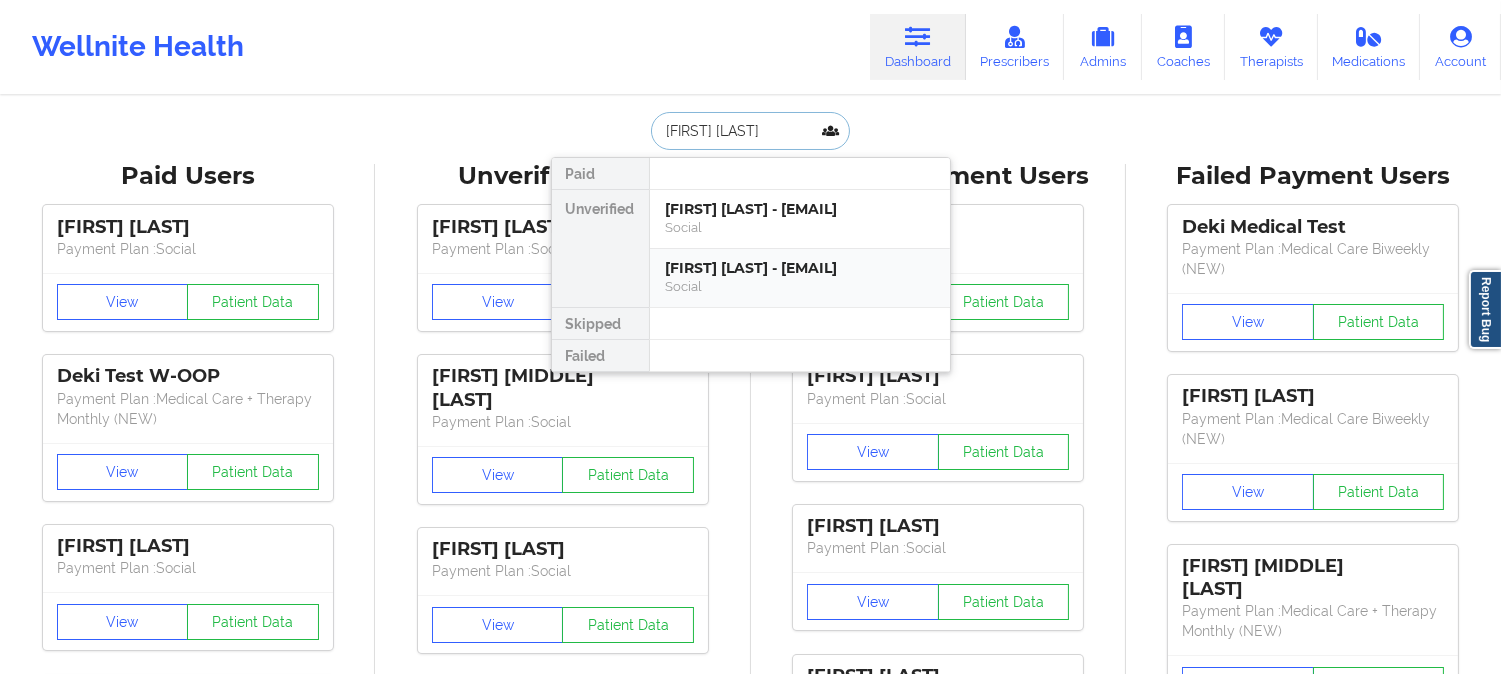 click on "[FIRST] [LAST]  - [EMAIL]" at bounding box center [800, 268] 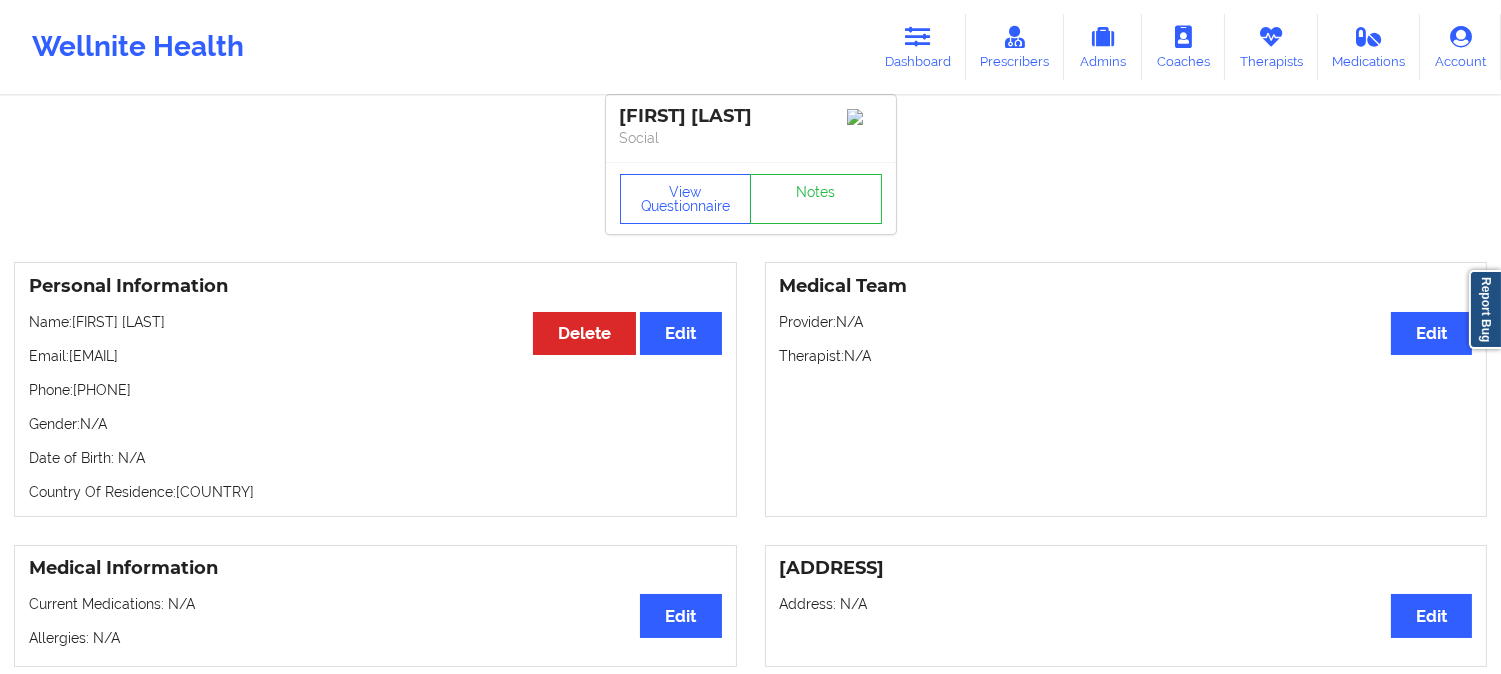 scroll, scrollTop: 0, scrollLeft: 0, axis: both 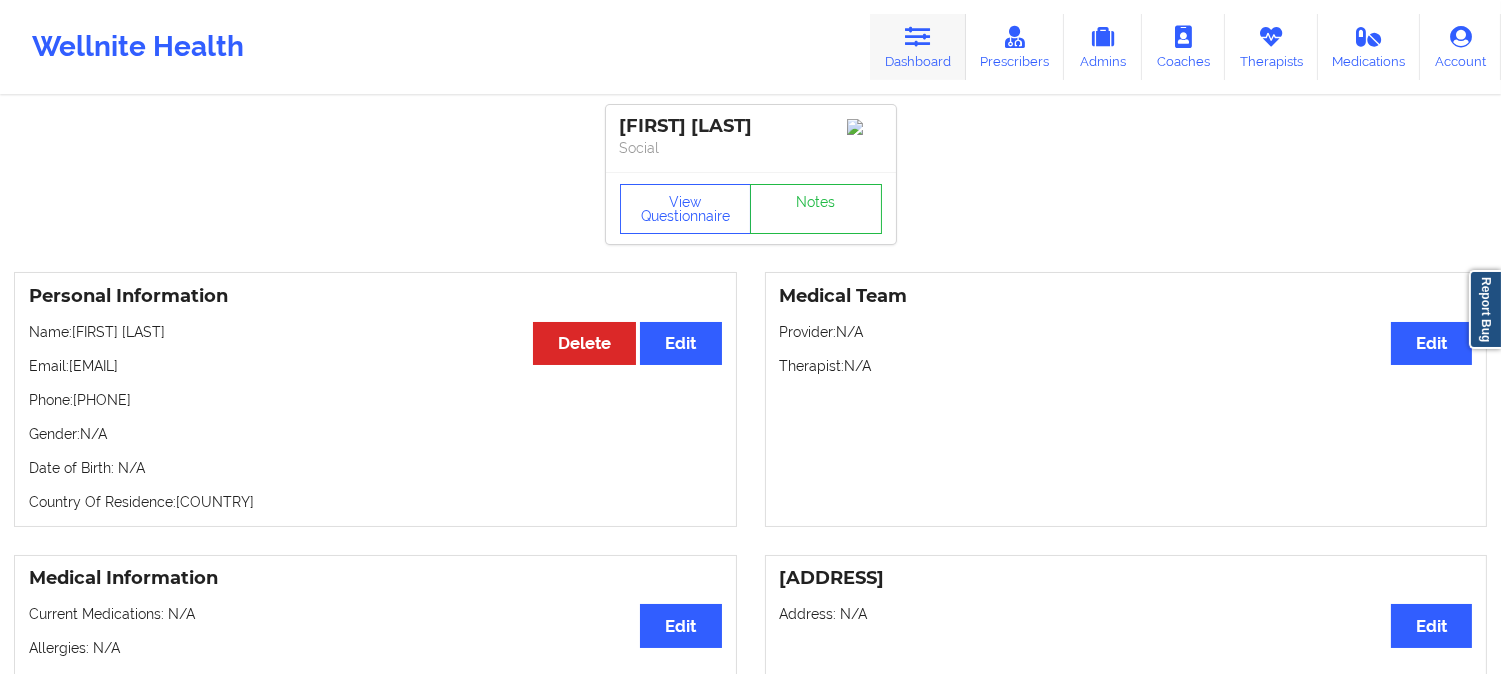 click on "Dashboard" at bounding box center (918, 47) 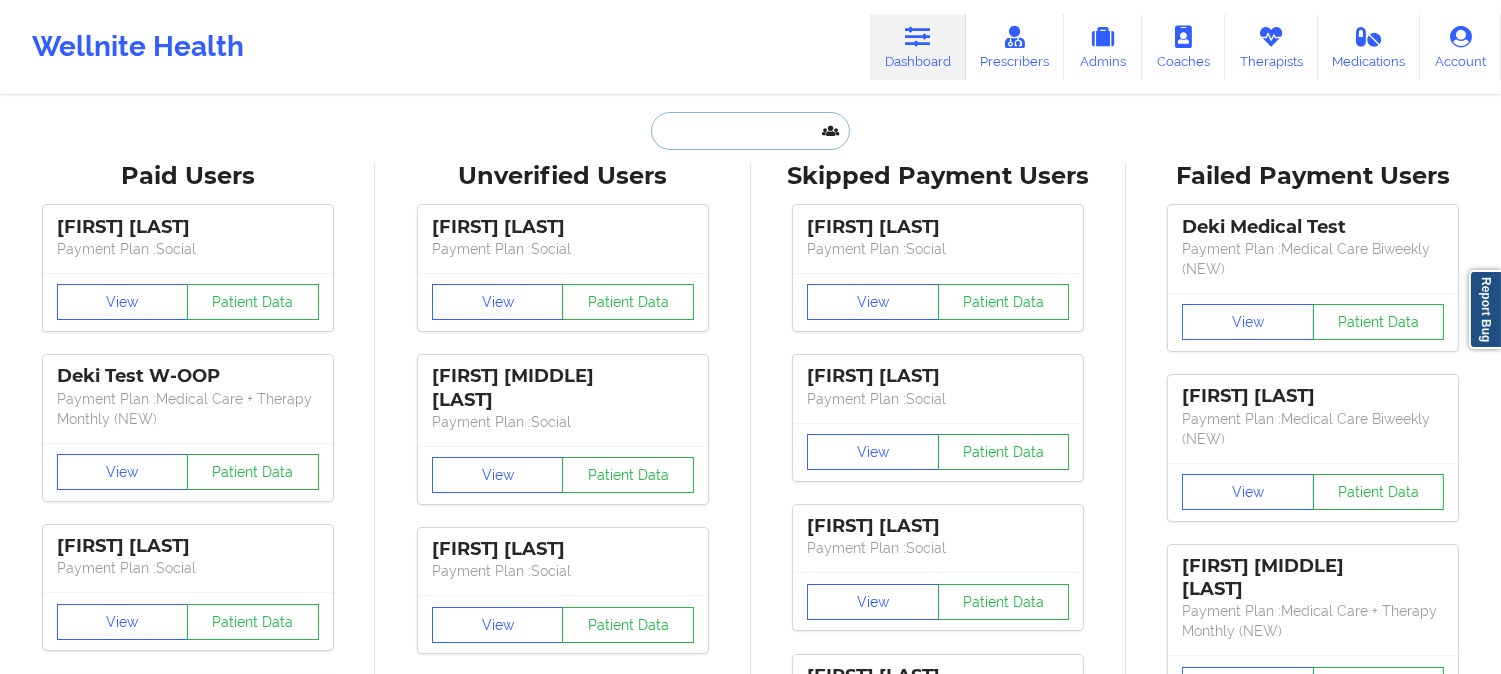 click at bounding box center (750, 131) 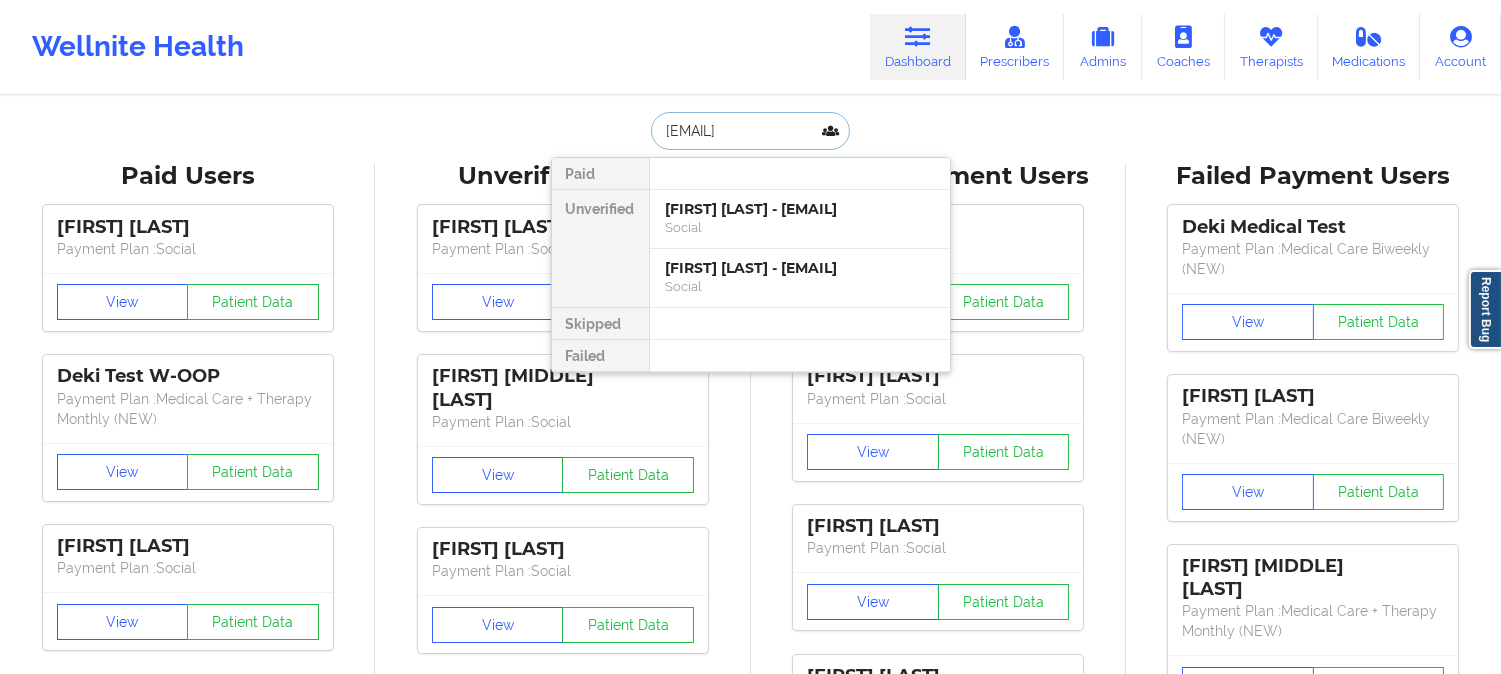scroll, scrollTop: 0, scrollLeft: 31, axis: horizontal 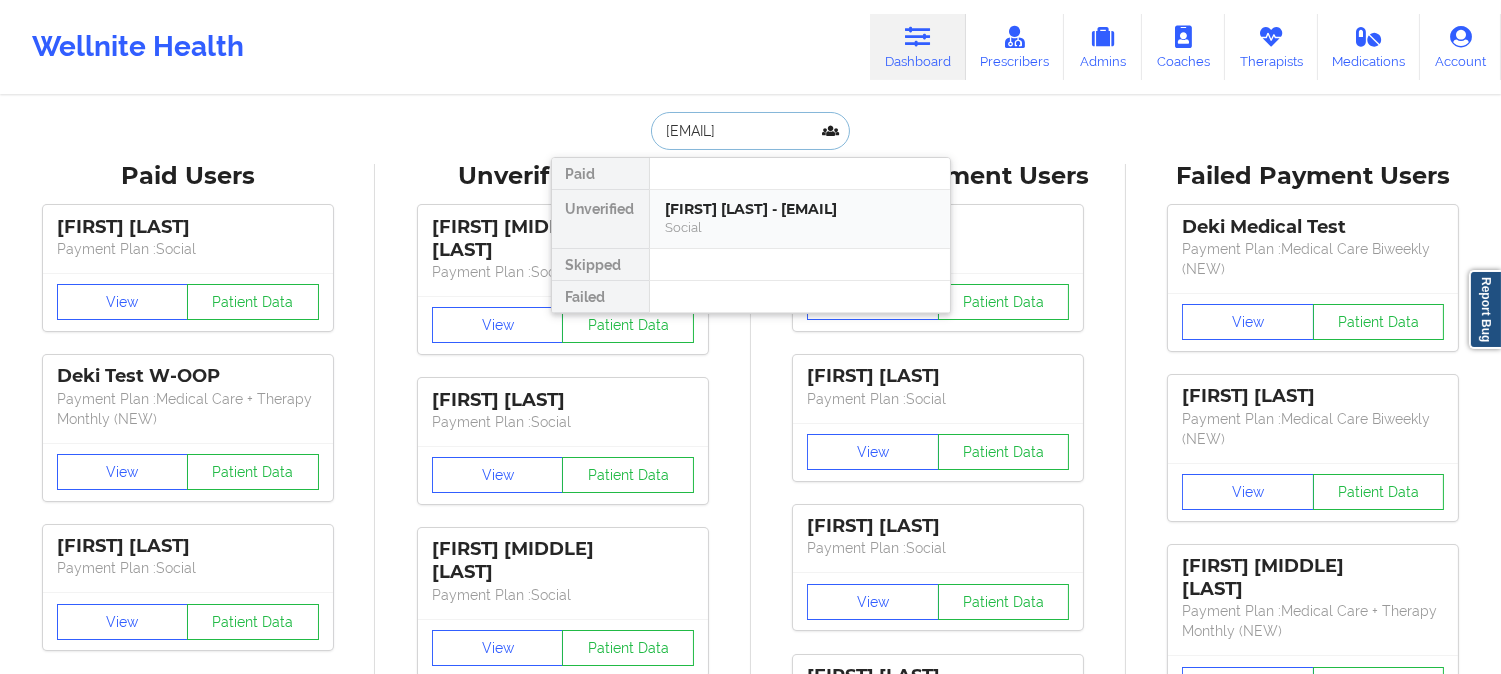 click on "Social" at bounding box center (800, 227) 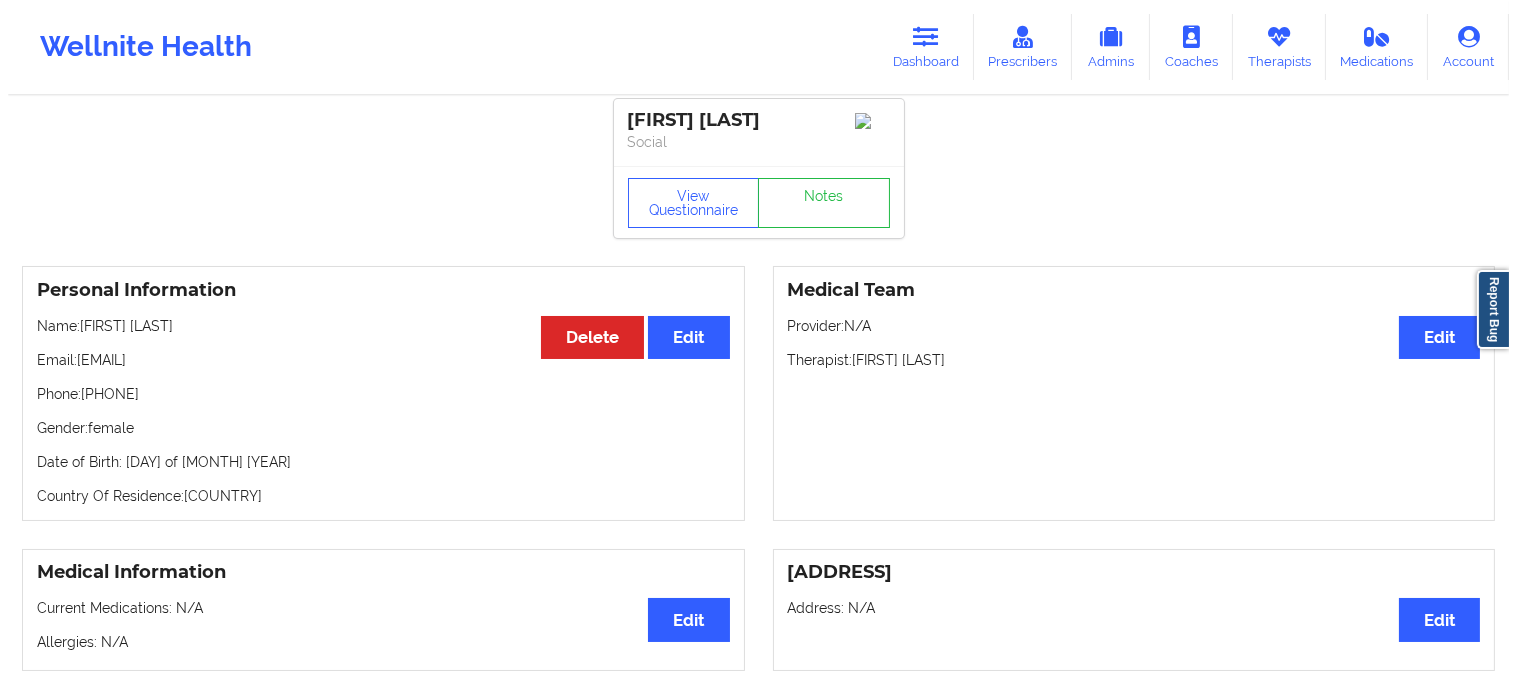 scroll, scrollTop: 0, scrollLeft: 0, axis: both 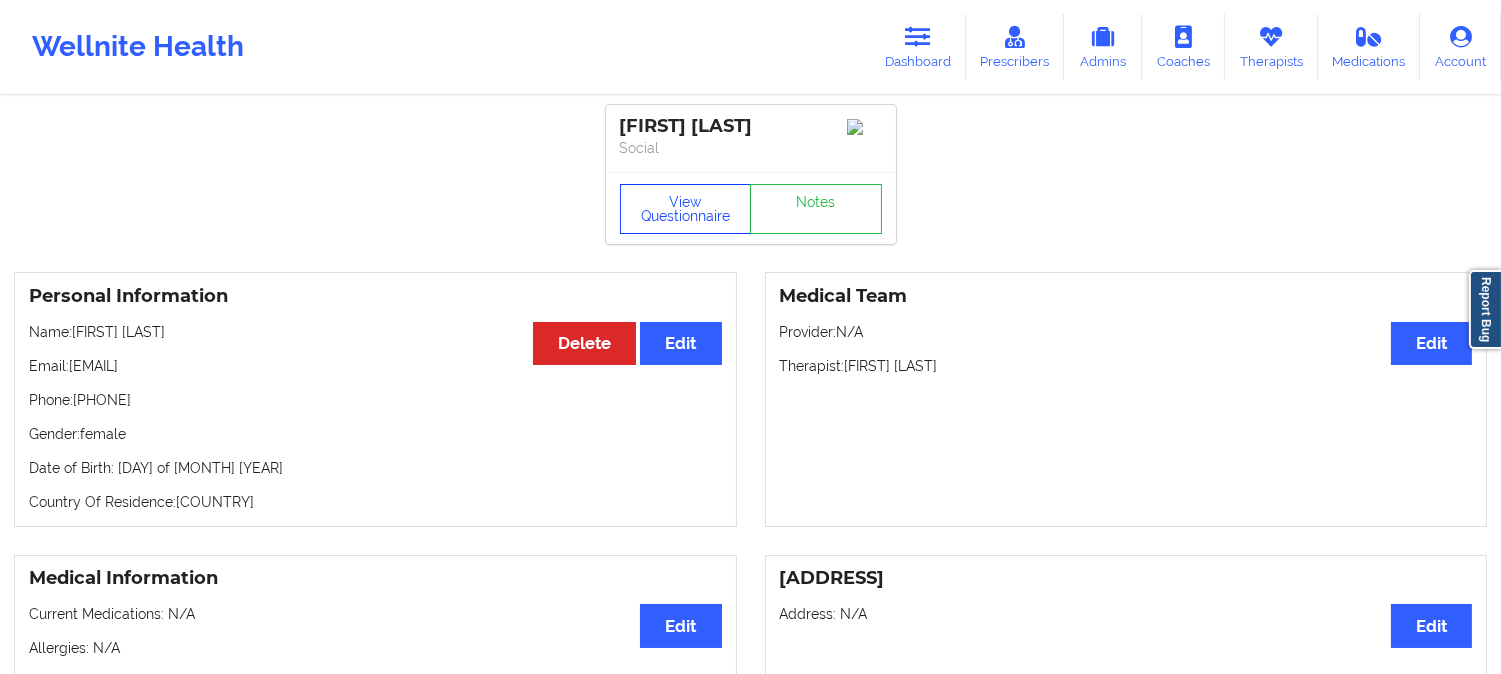 click on "View Questionnaire" at bounding box center (686, 209) 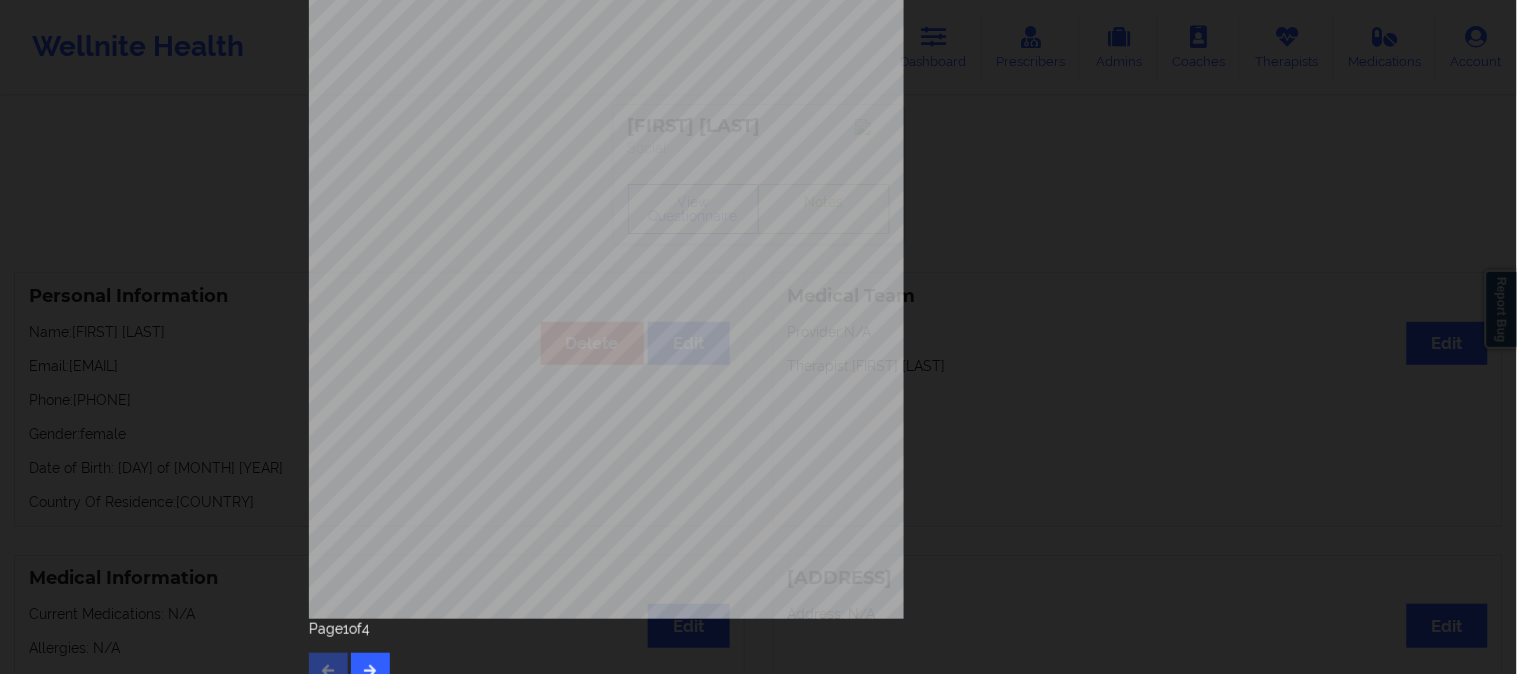 scroll, scrollTop: 280, scrollLeft: 0, axis: vertical 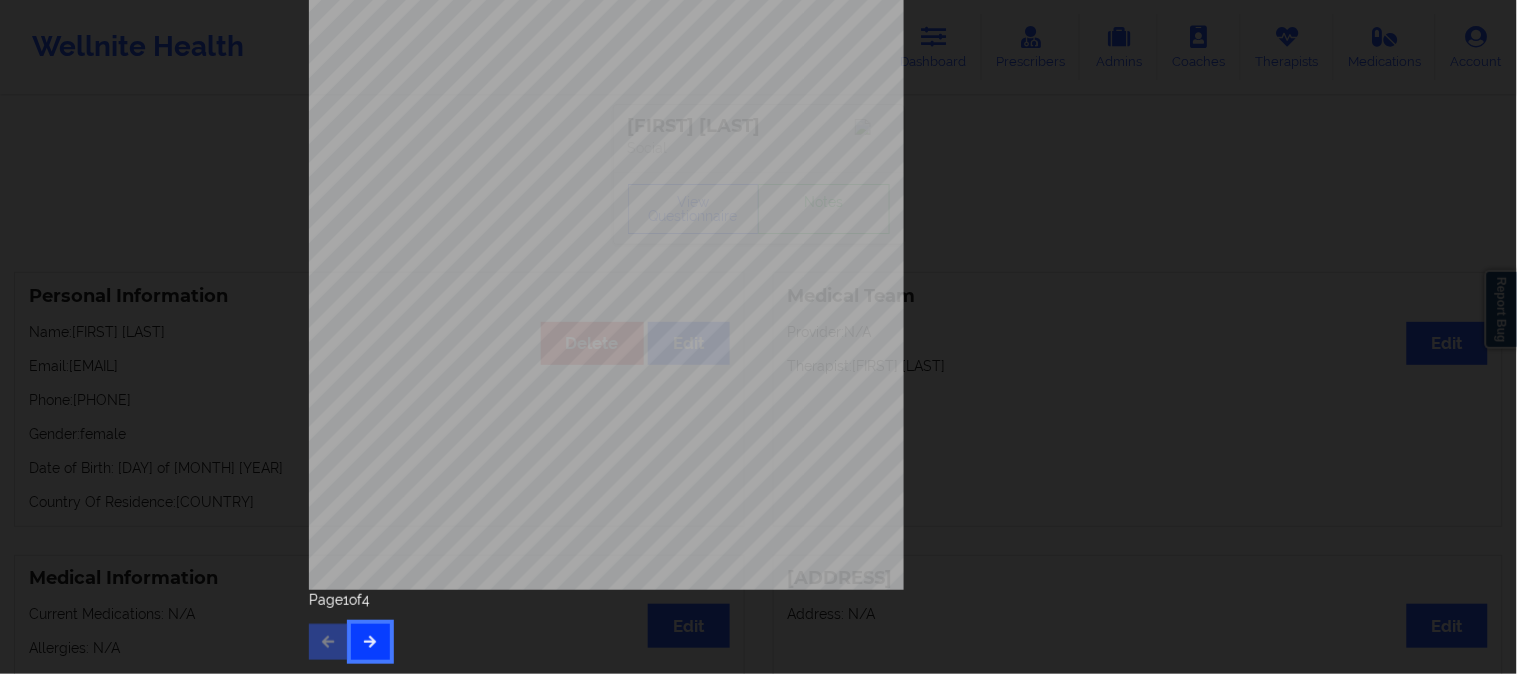 click at bounding box center [370, 642] 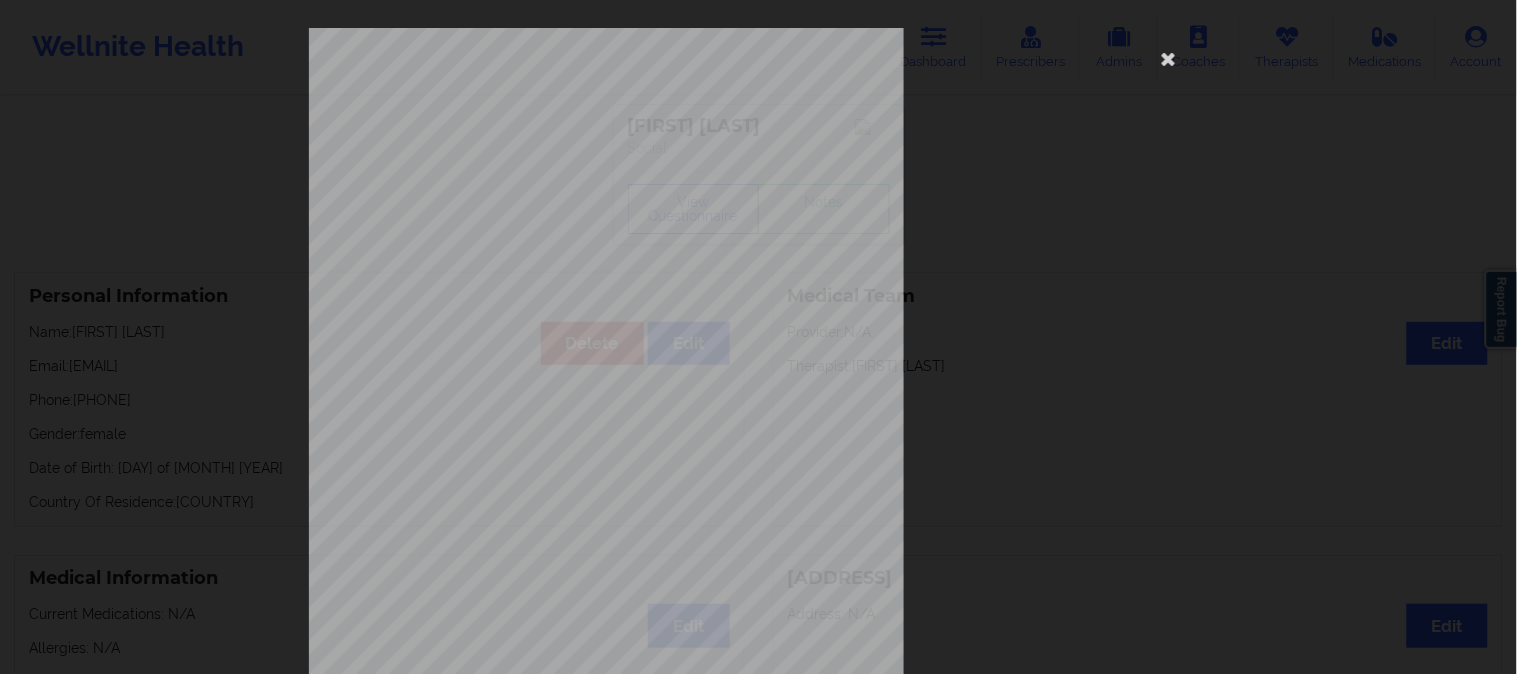 scroll, scrollTop: 280, scrollLeft: 0, axis: vertical 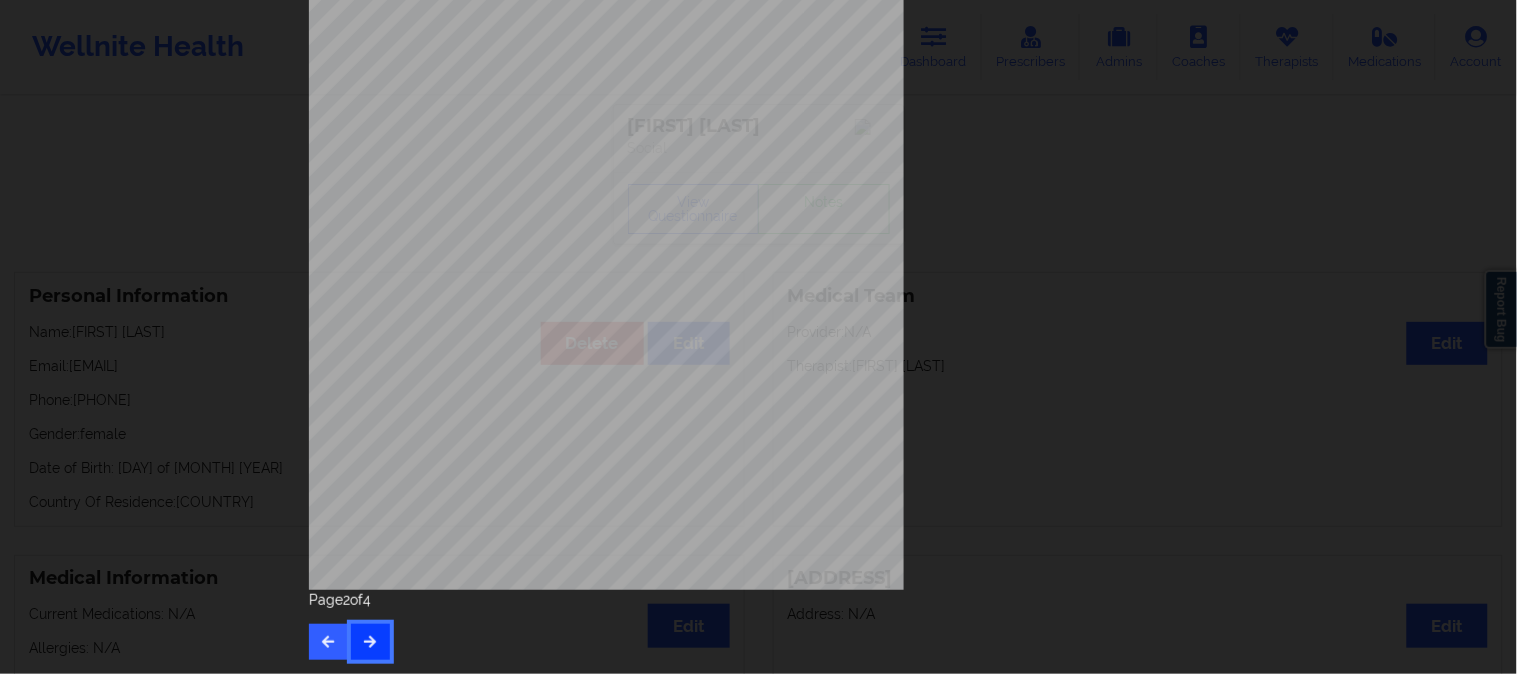 click at bounding box center (370, 641) 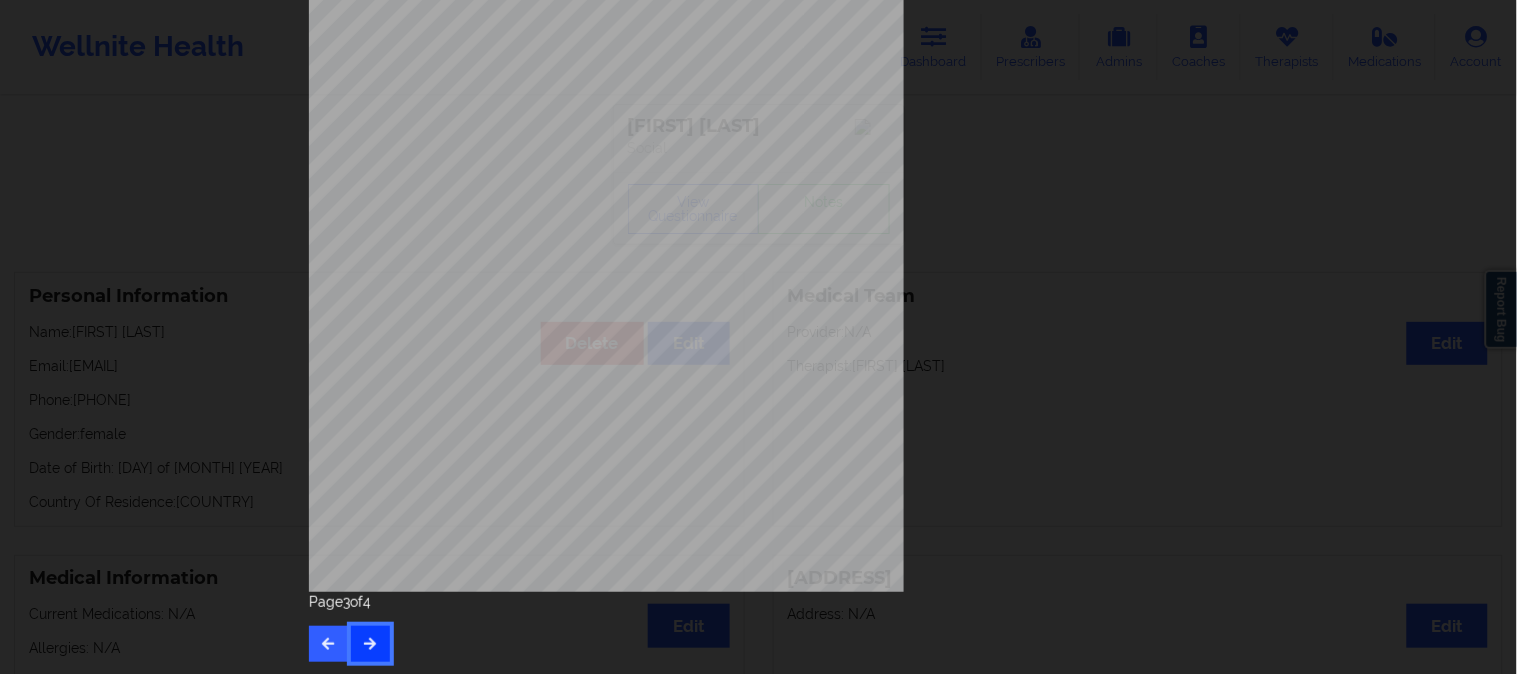scroll, scrollTop: 280, scrollLeft: 0, axis: vertical 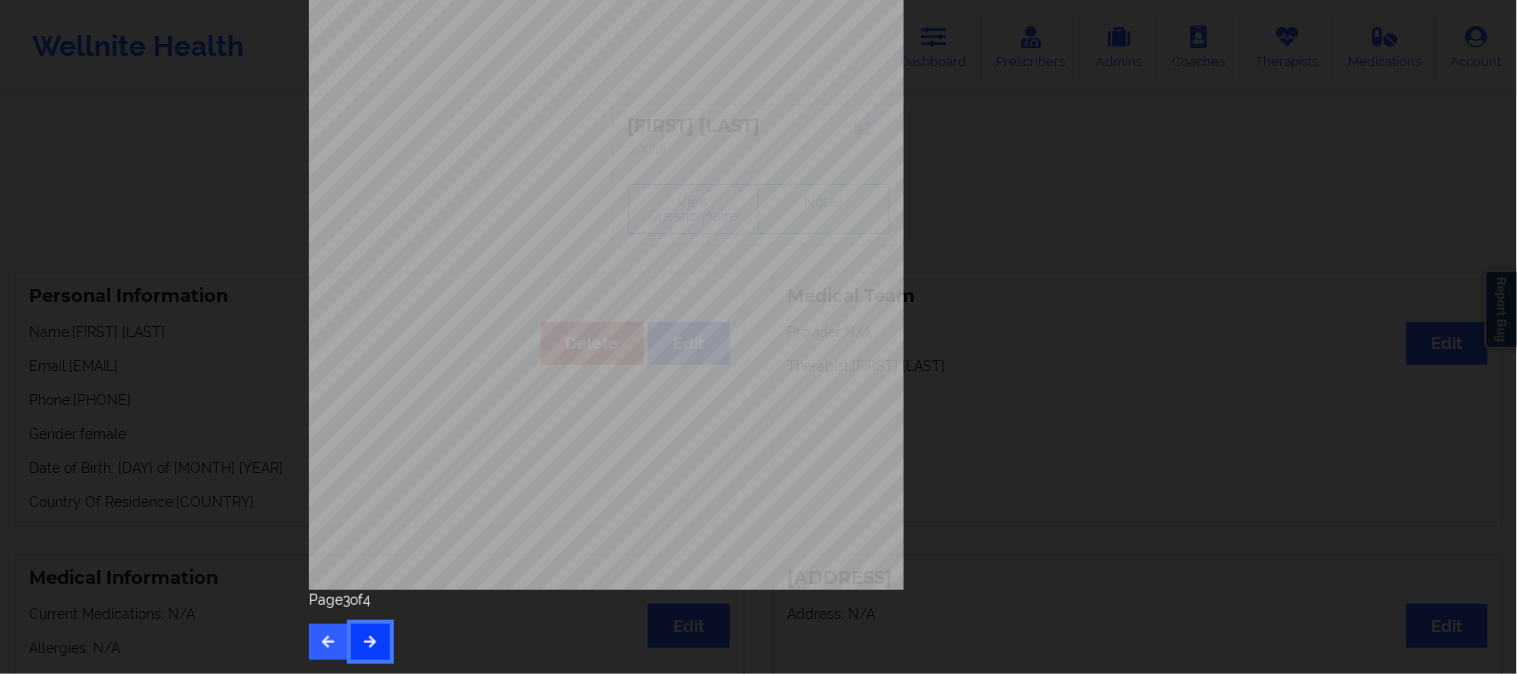click at bounding box center [370, 641] 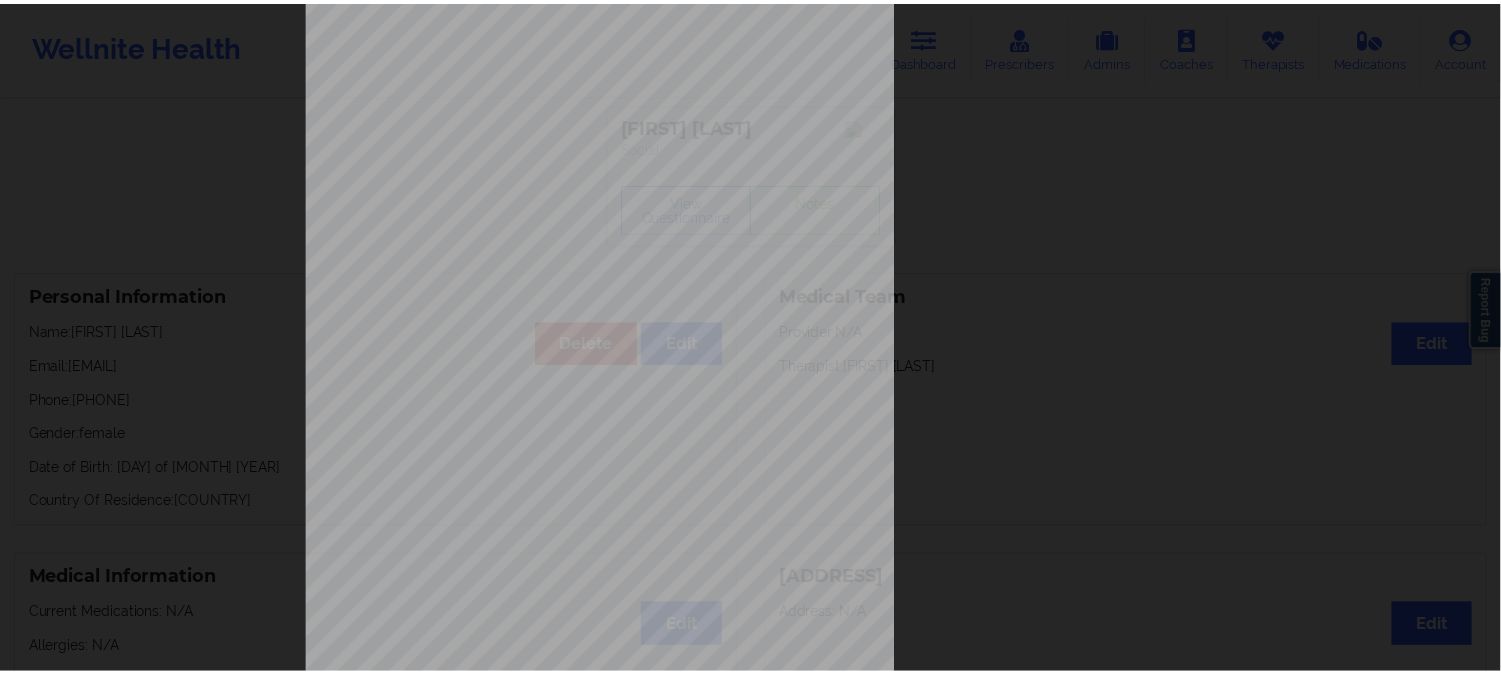 scroll, scrollTop: 0, scrollLeft: 0, axis: both 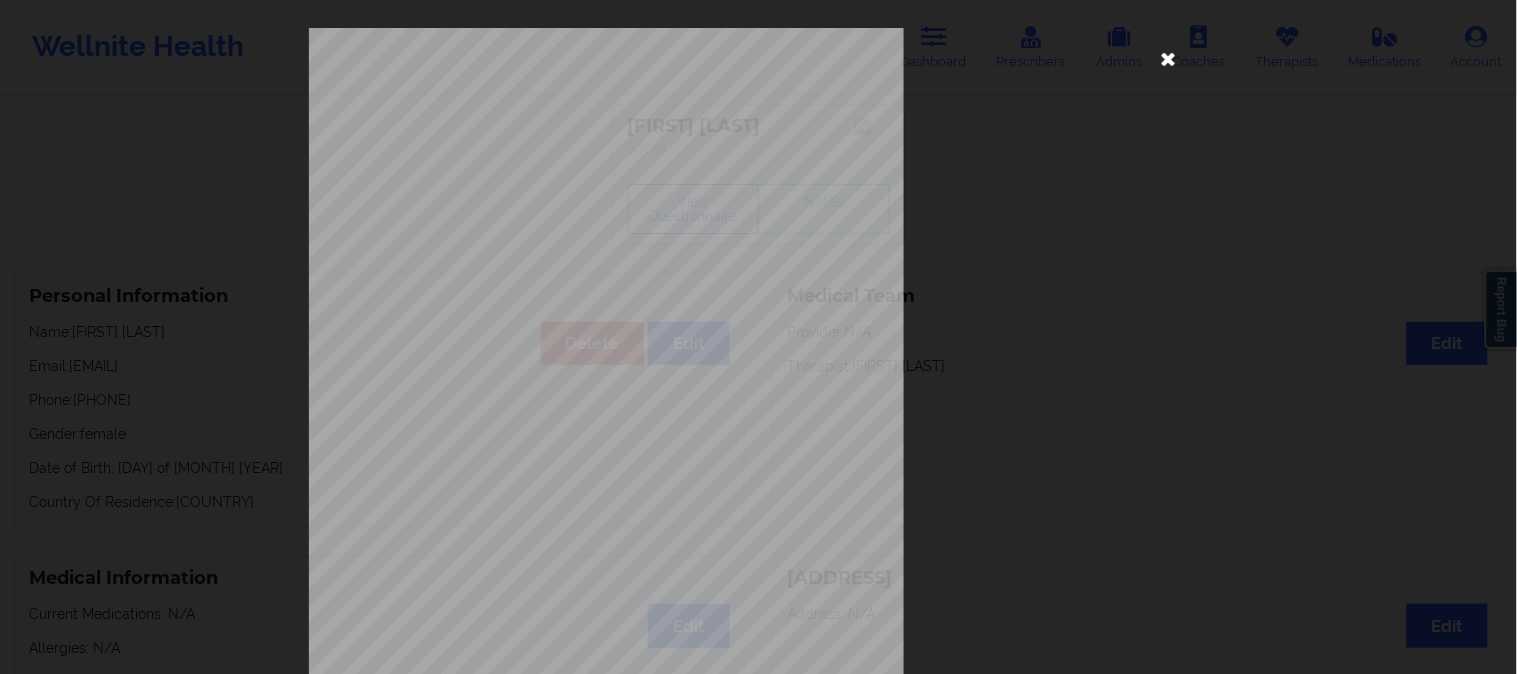 click at bounding box center (1169, 58) 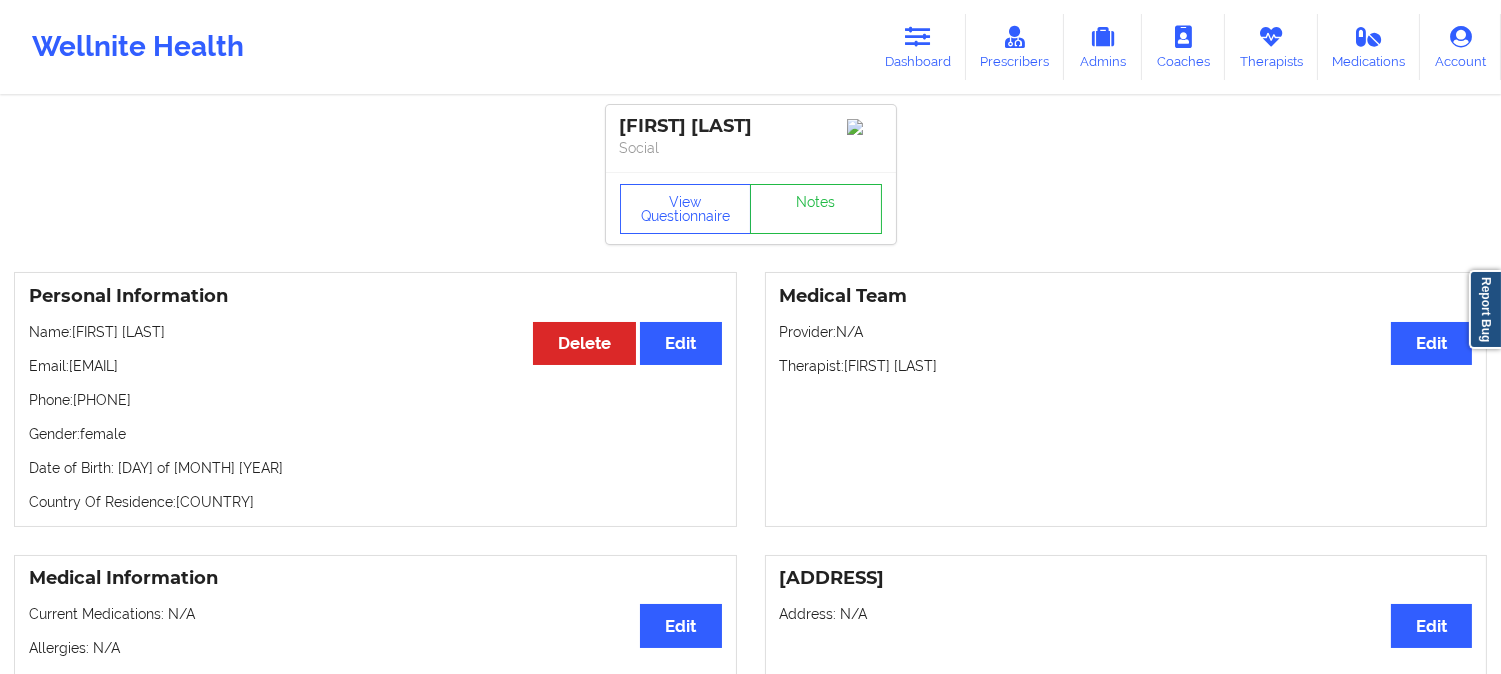 drag, startPoint x: 176, startPoint y: 410, endPoint x: 76, endPoint y: 407, distance: 100.04499 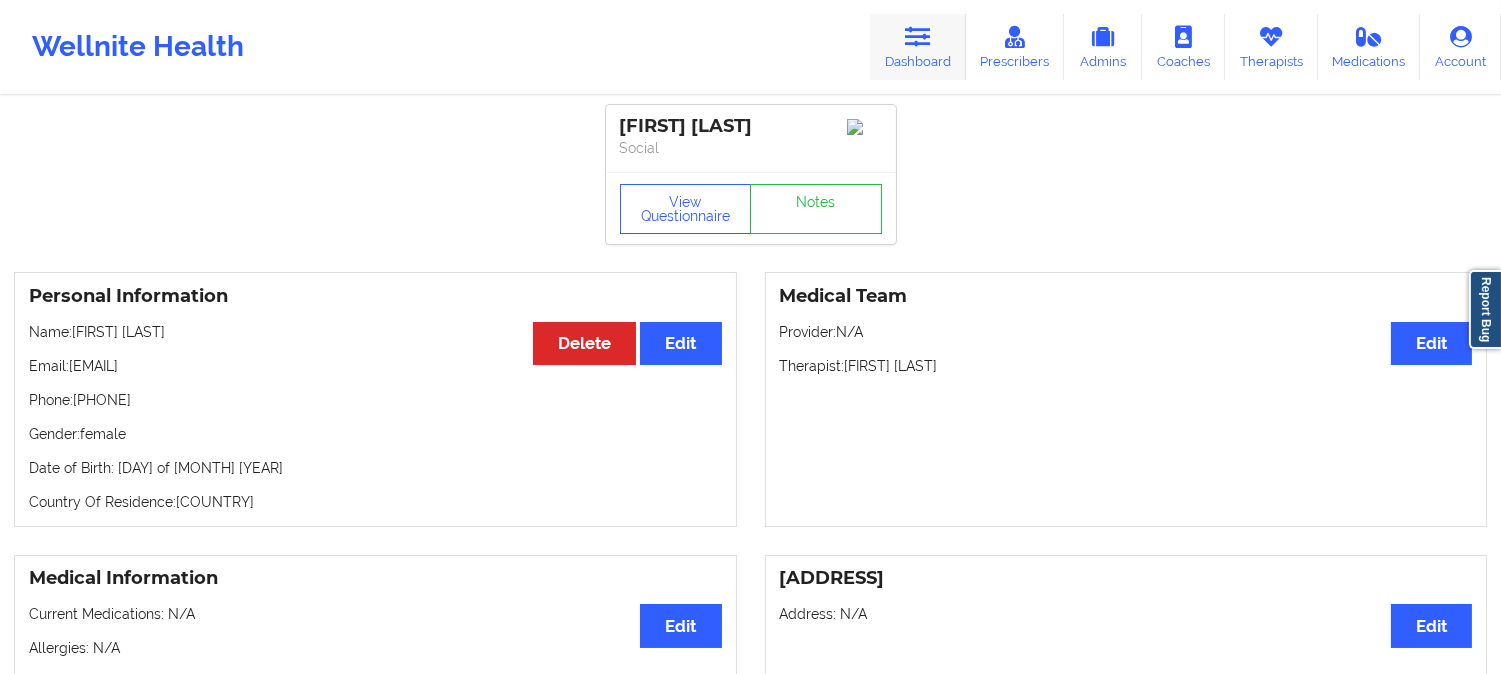 click at bounding box center (918, 37) 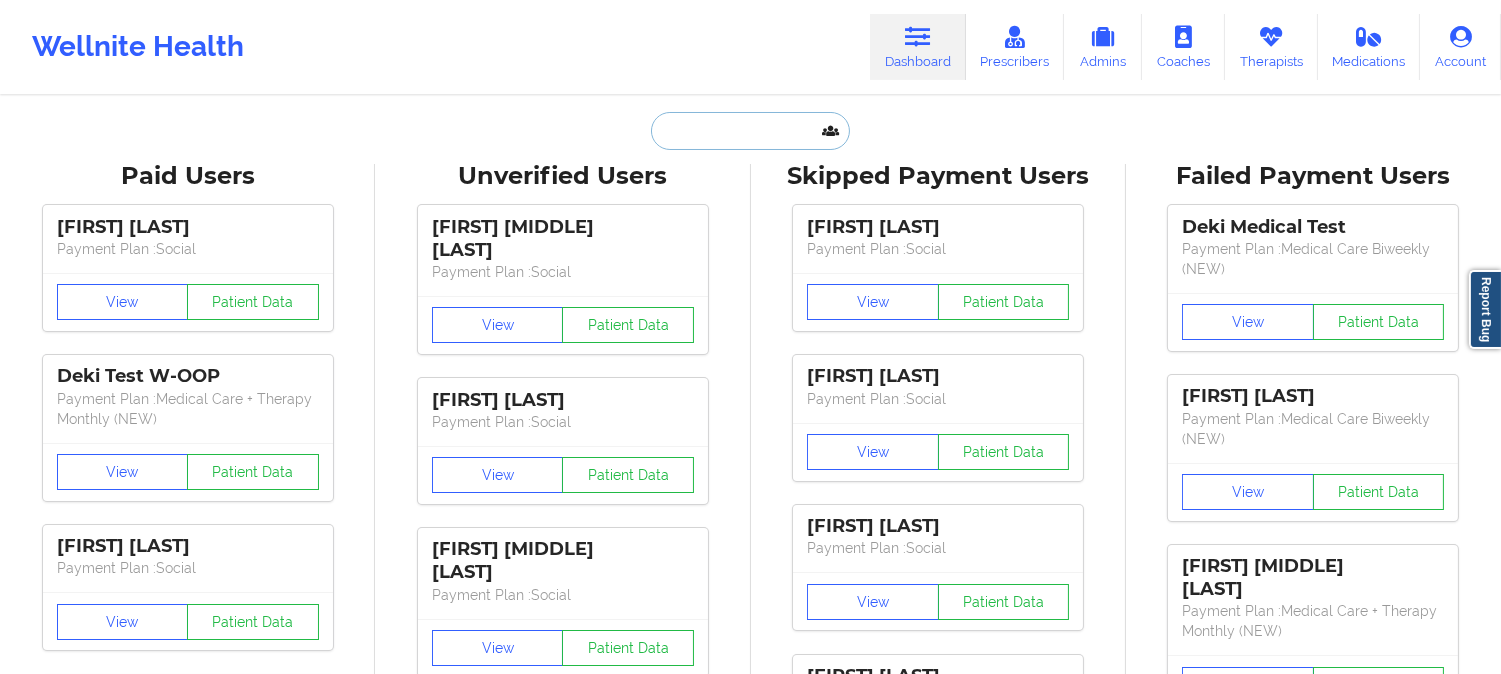 click at bounding box center [750, 131] 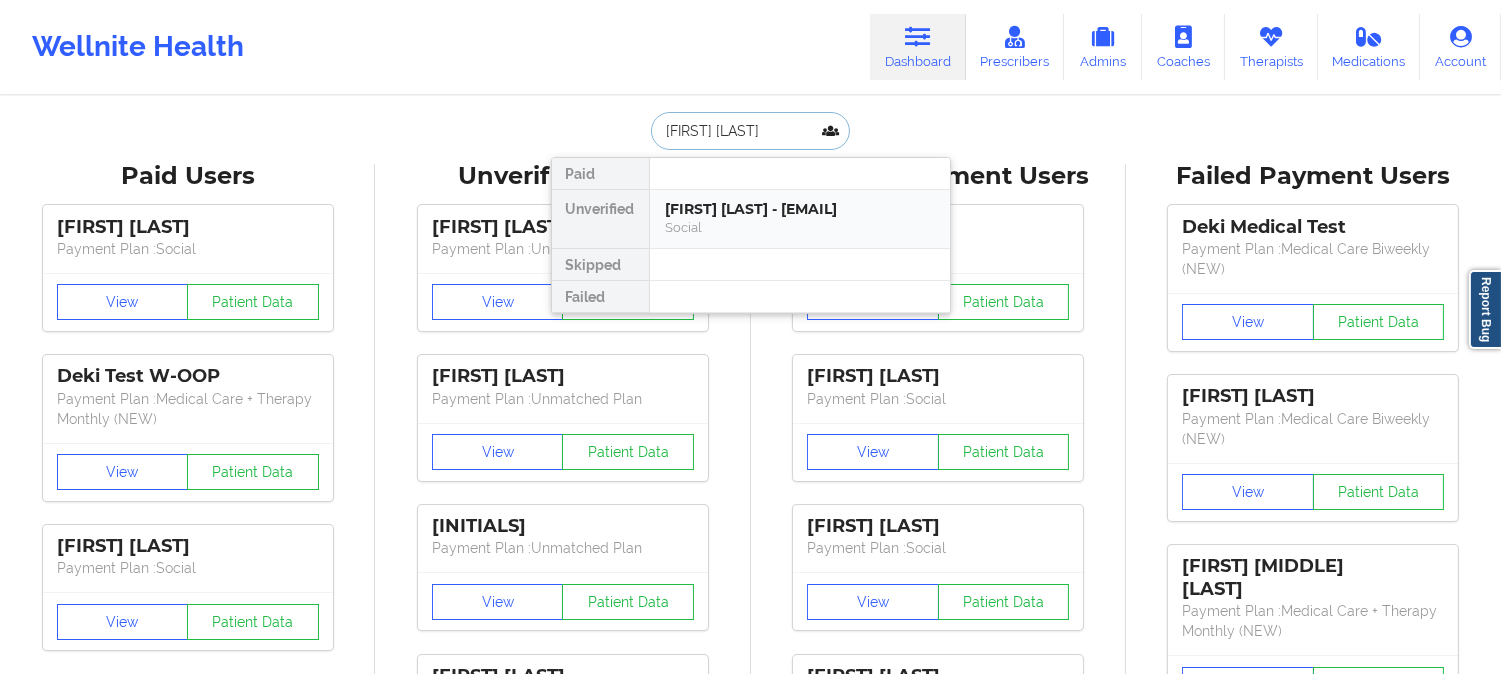 click on "Social" at bounding box center (800, 227) 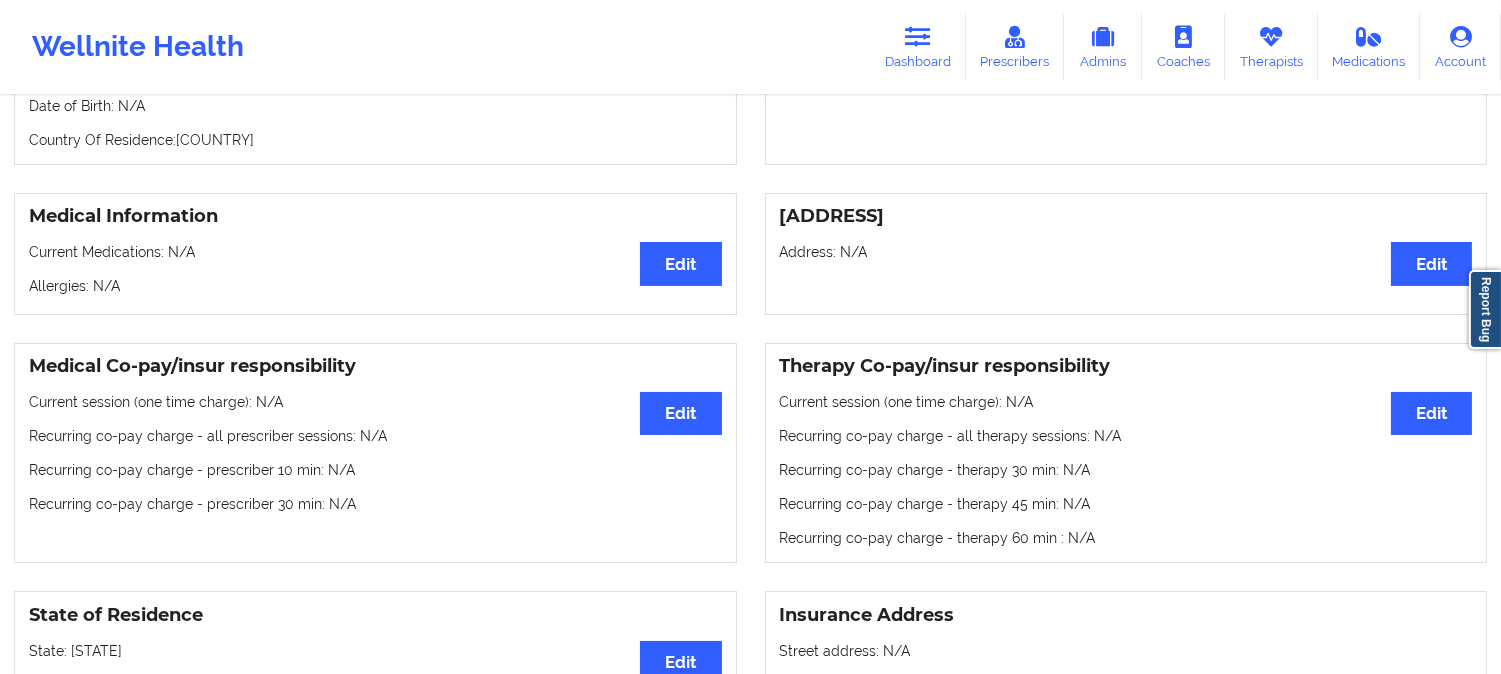 scroll, scrollTop: 111, scrollLeft: 0, axis: vertical 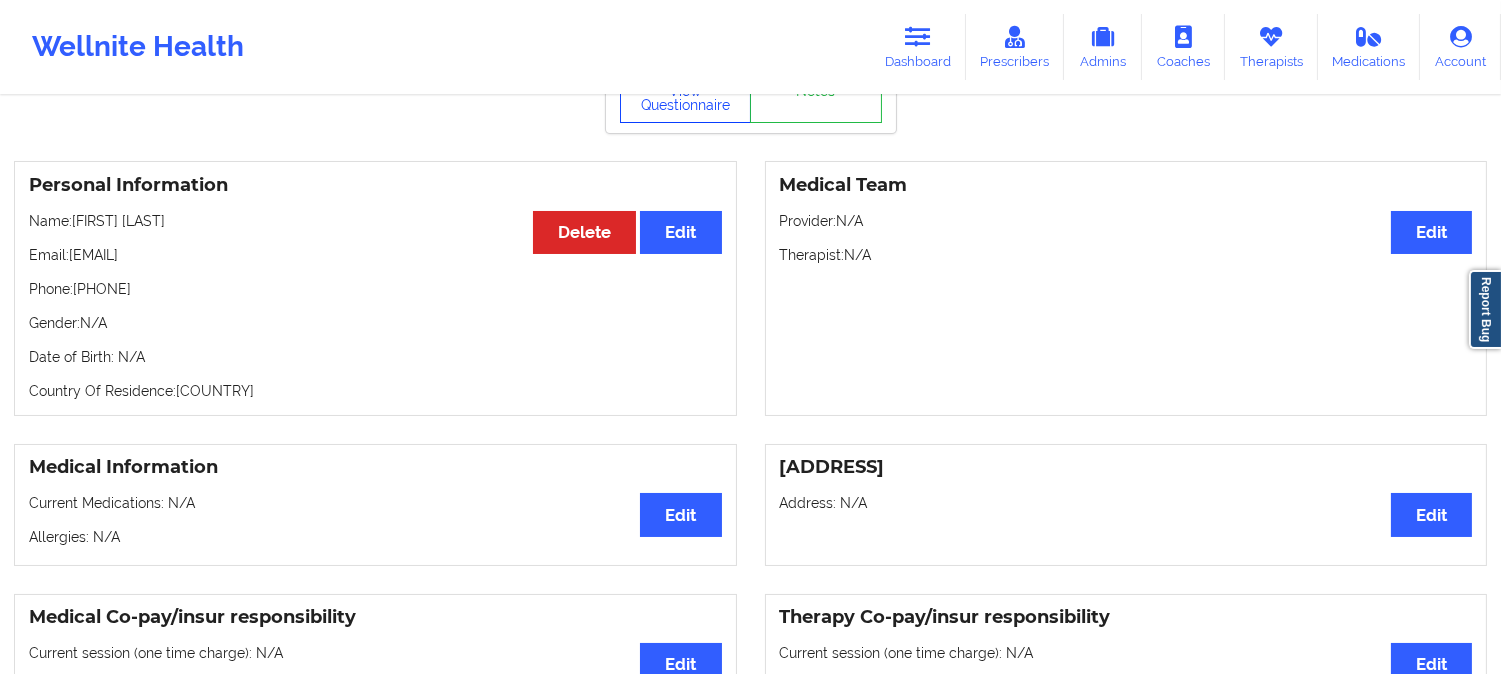 click on "View Questionnaire" at bounding box center (686, 98) 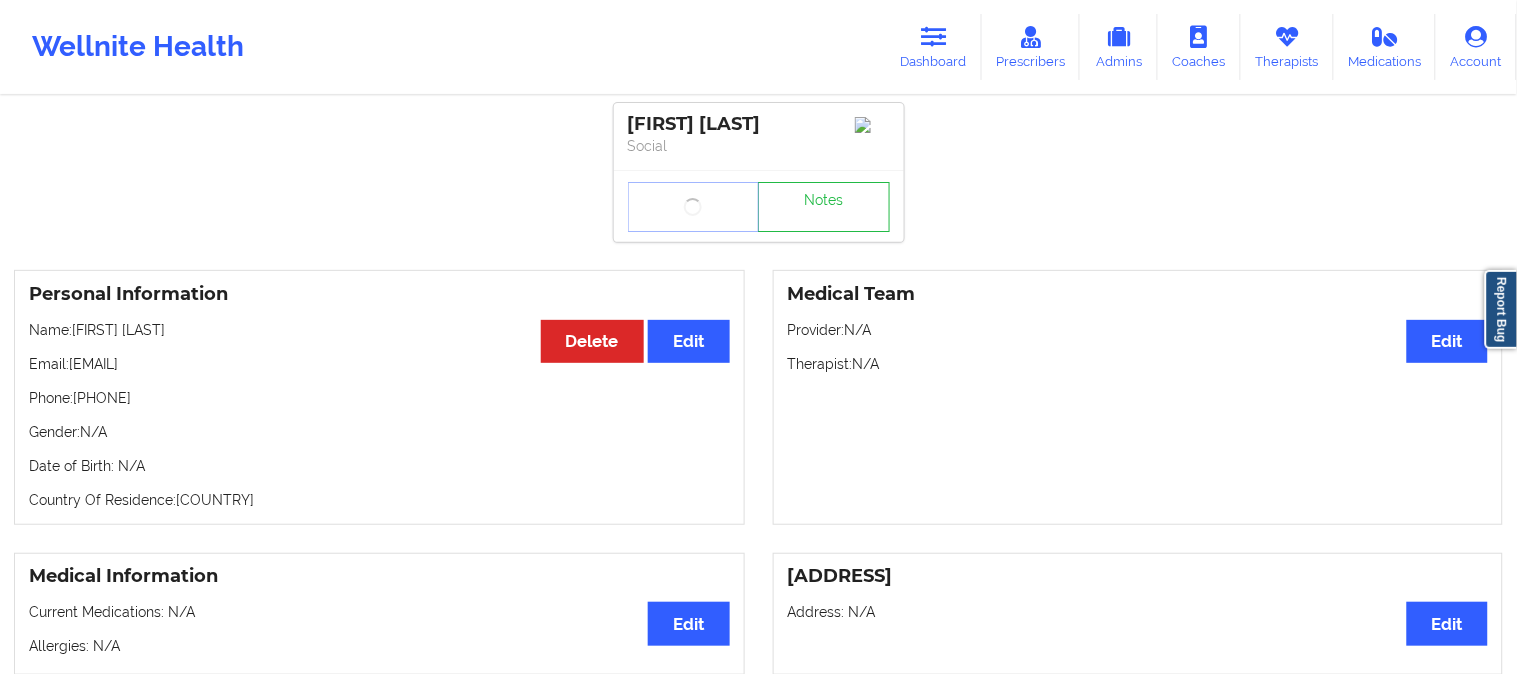 scroll, scrollTop: 0, scrollLeft: 0, axis: both 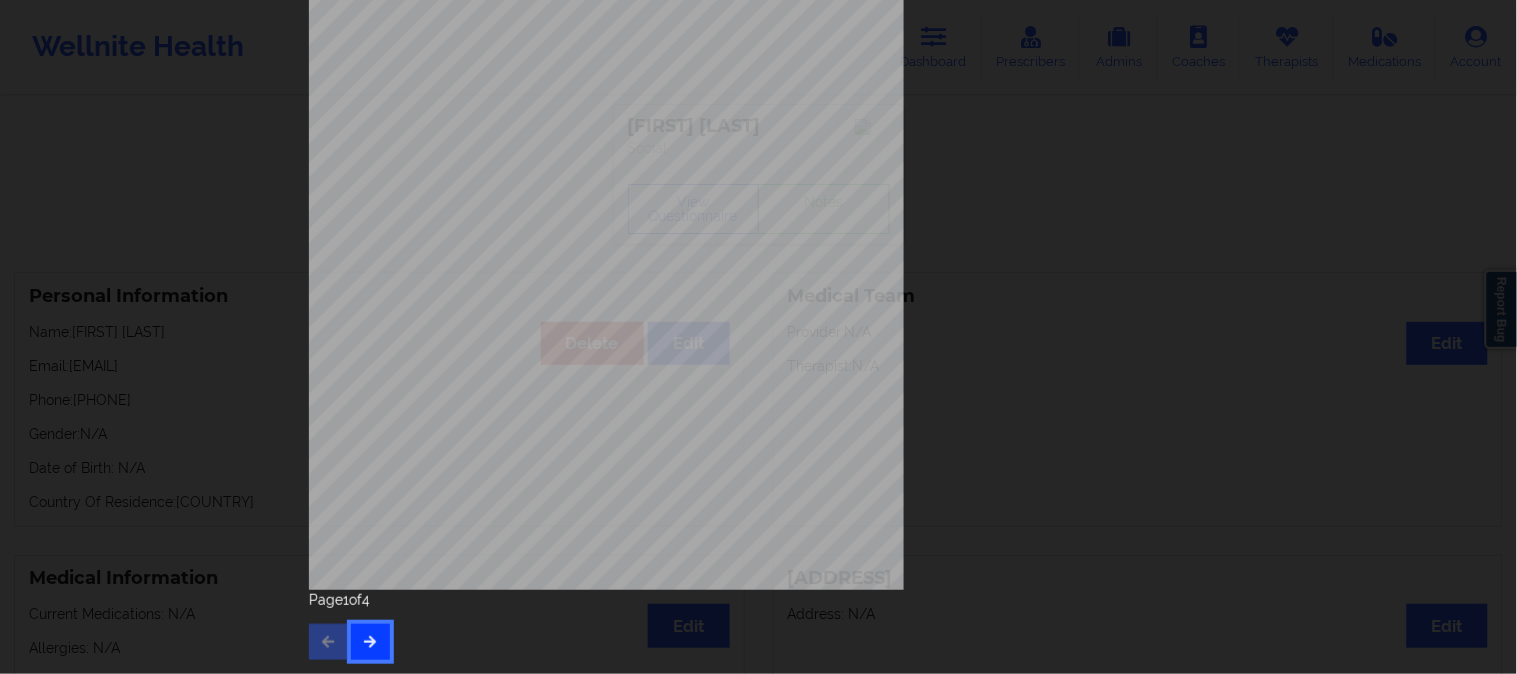 click at bounding box center (370, 642) 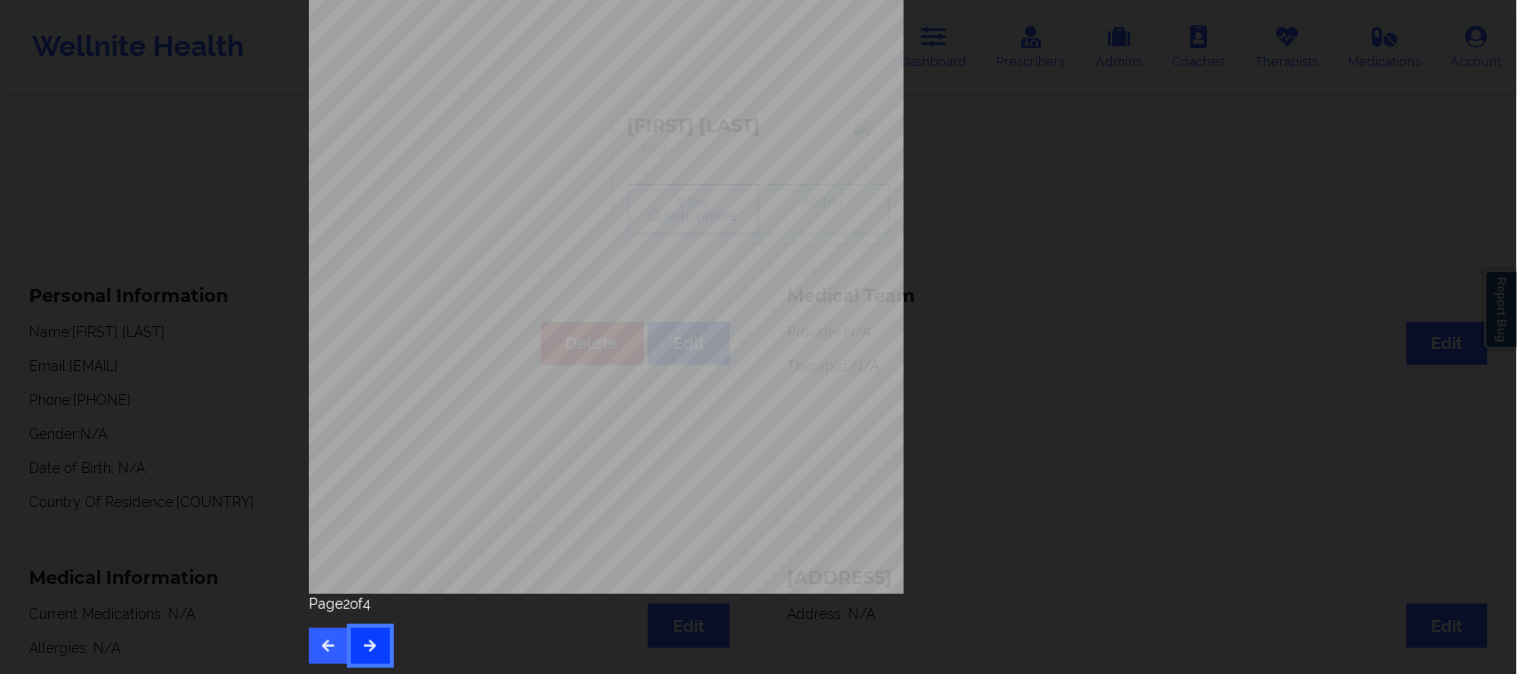 scroll, scrollTop: 280, scrollLeft: 0, axis: vertical 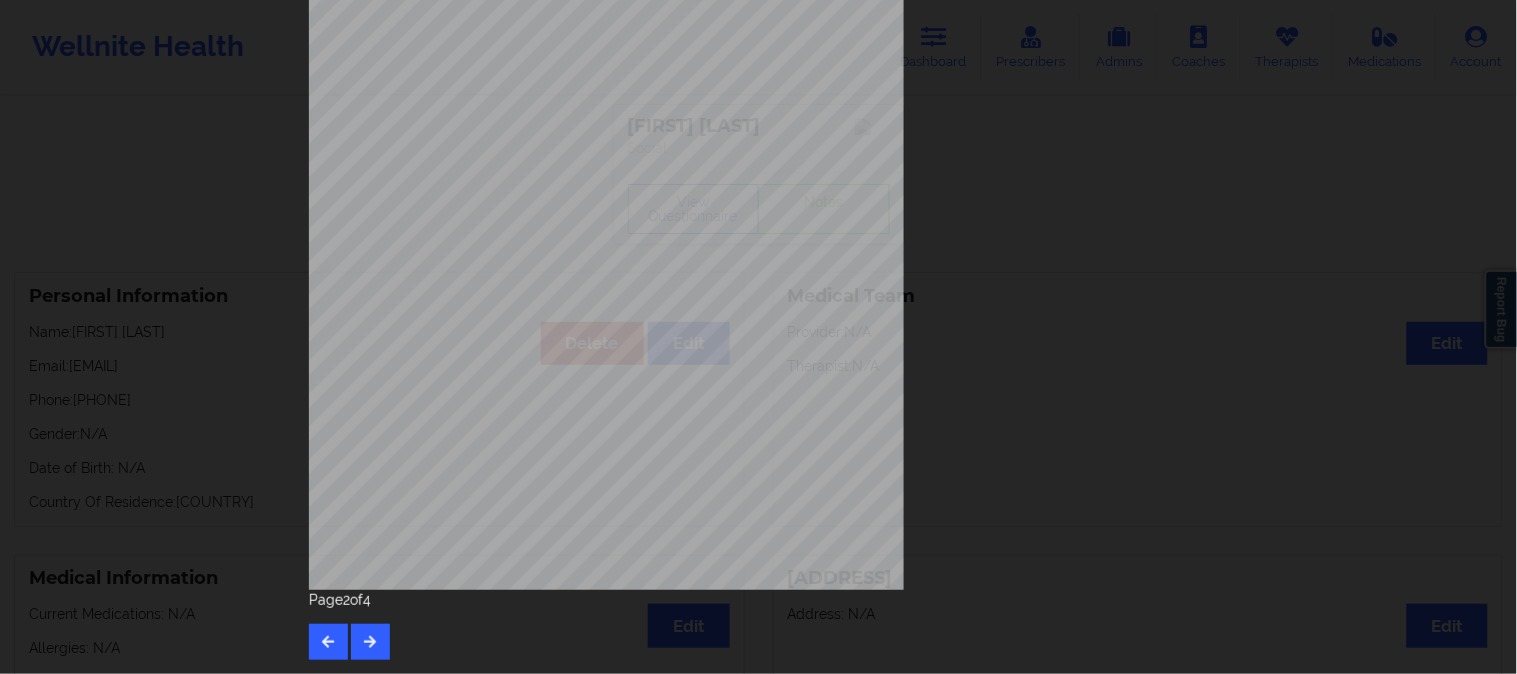 click on "Page  2  of  4" at bounding box center (759, 625) 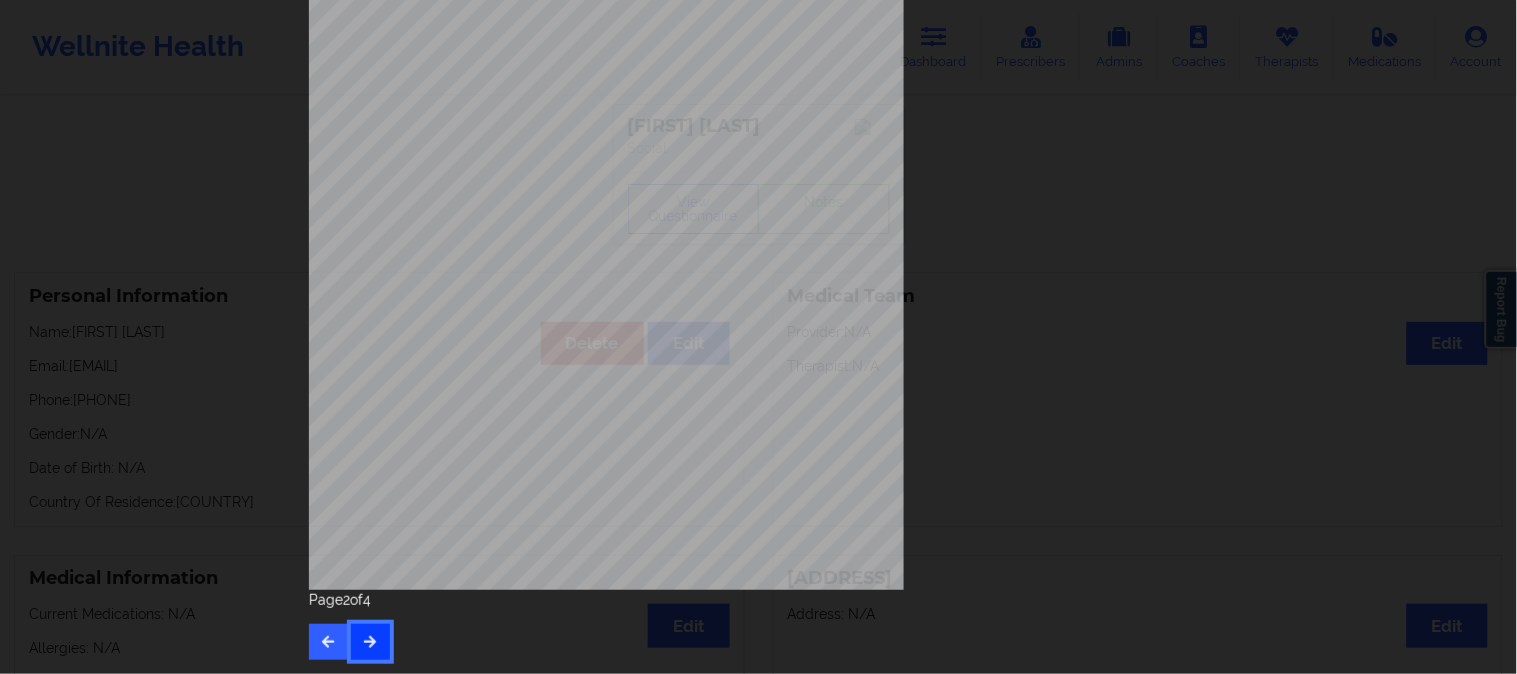 click at bounding box center [370, 641] 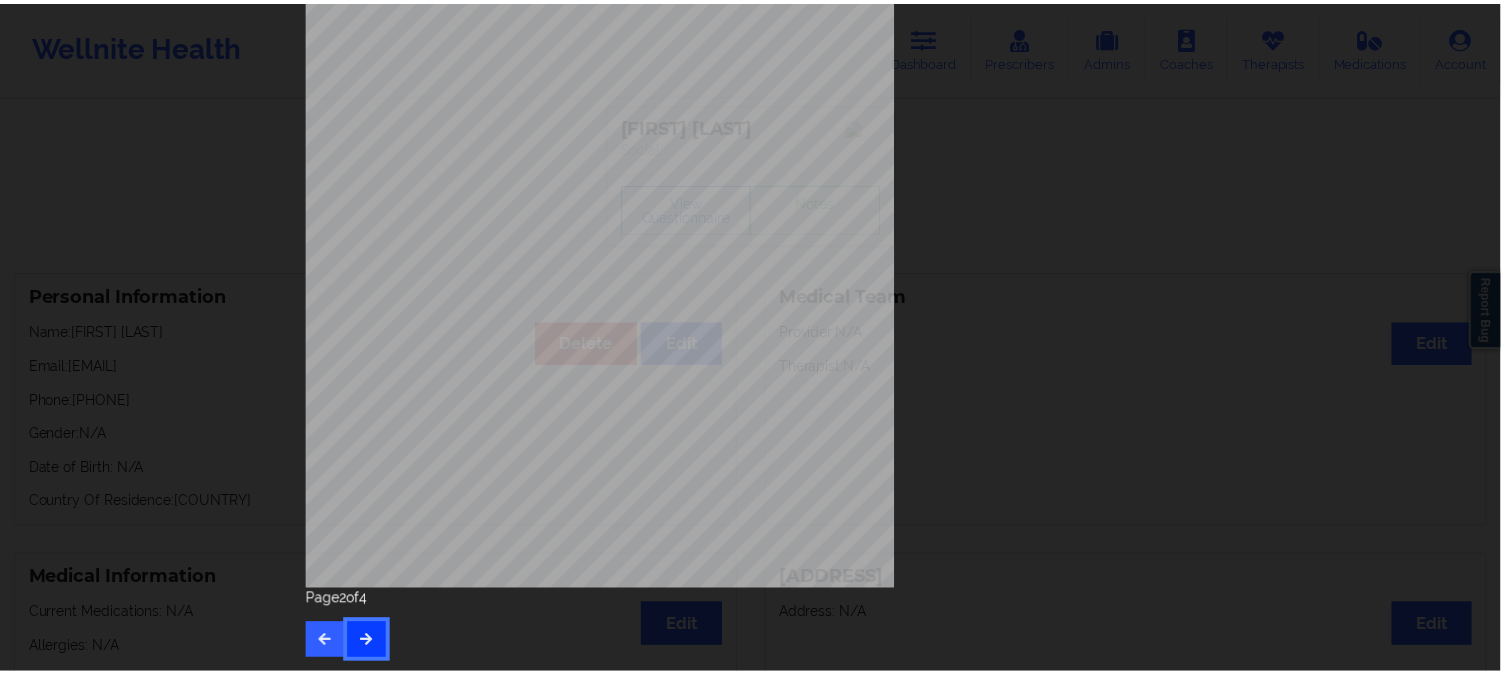 scroll, scrollTop: 0, scrollLeft: 0, axis: both 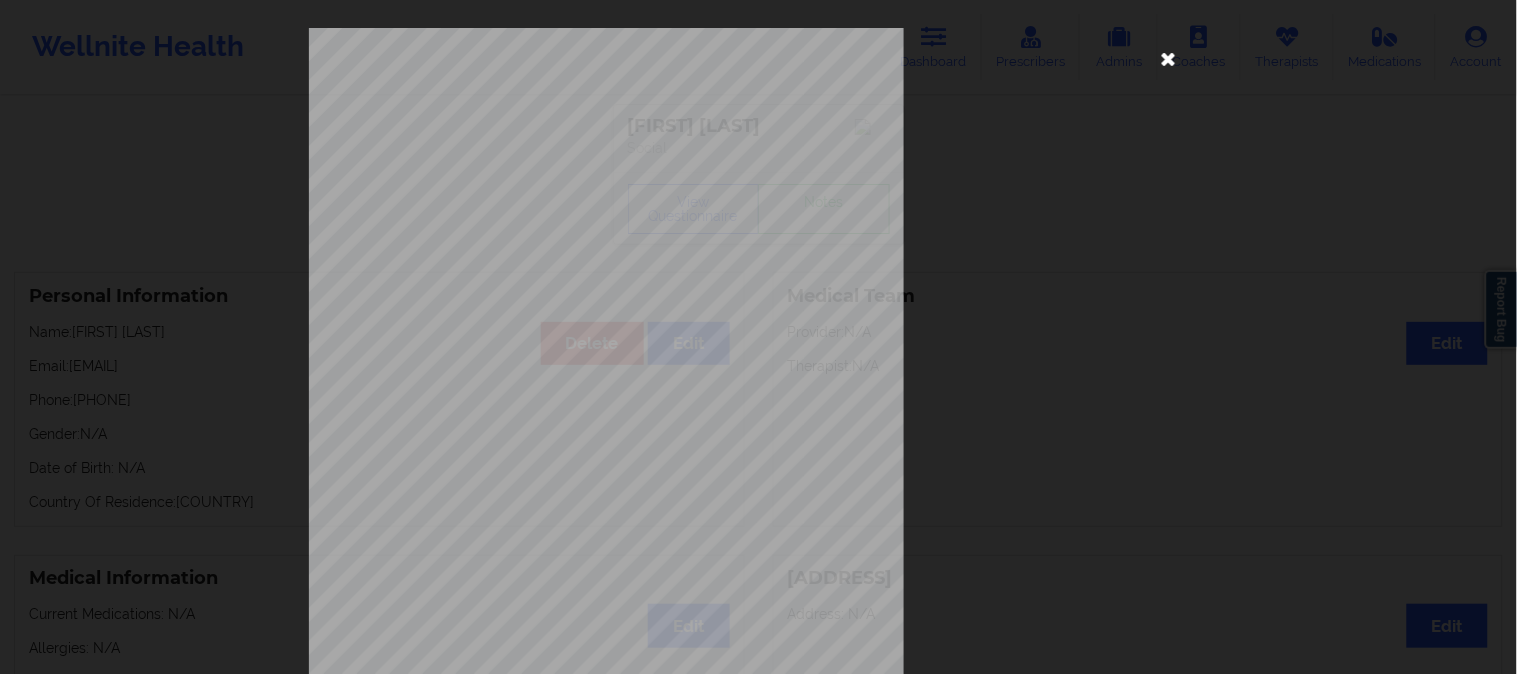 click at bounding box center [1169, 58] 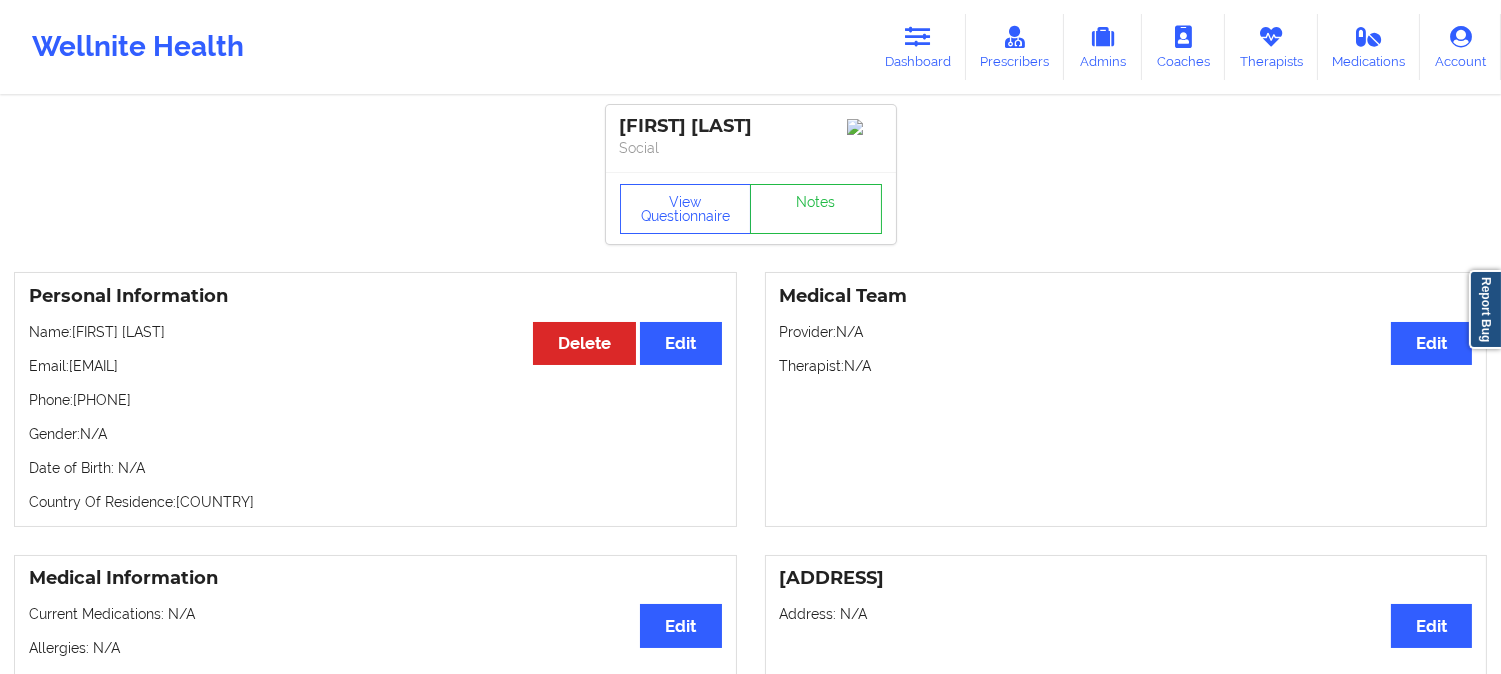 drag, startPoint x: 168, startPoint y: 410, endPoint x: 78, endPoint y: 408, distance: 90.02222 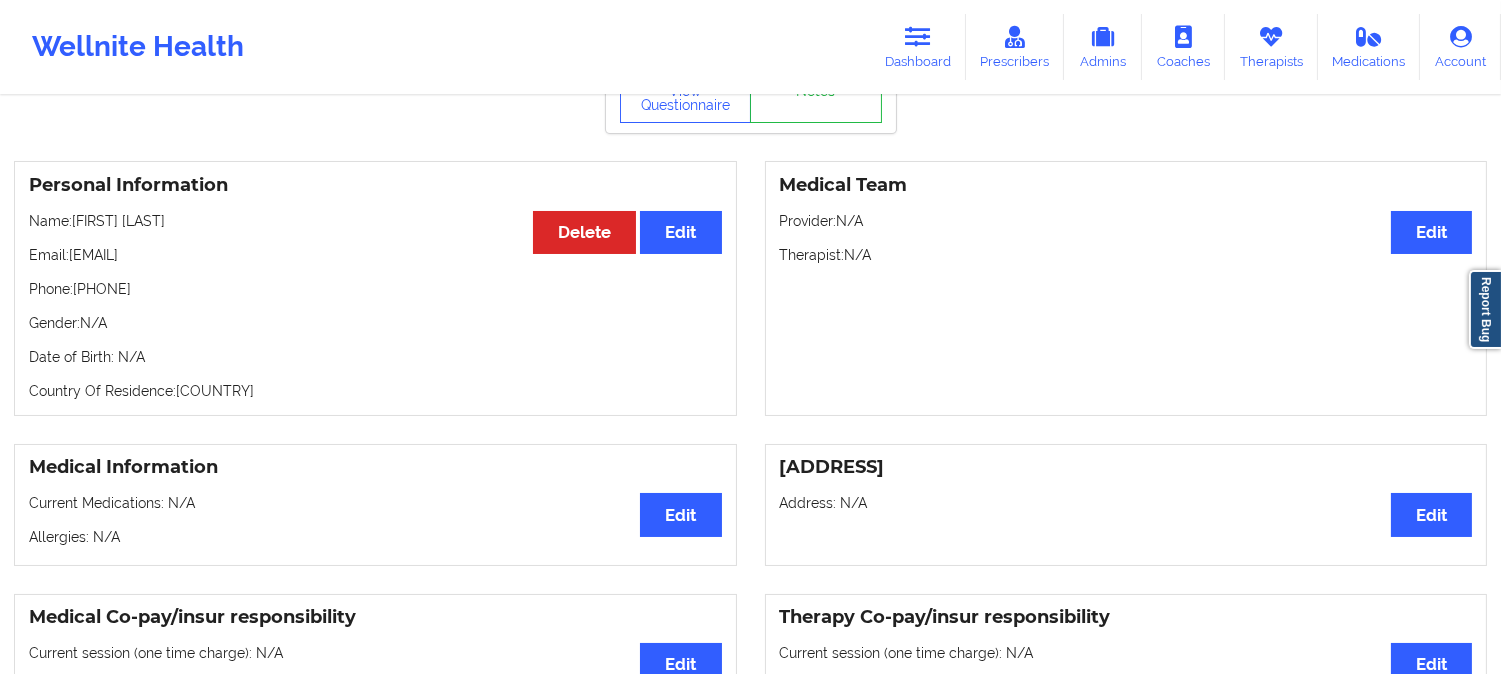 scroll, scrollTop: 0, scrollLeft: 0, axis: both 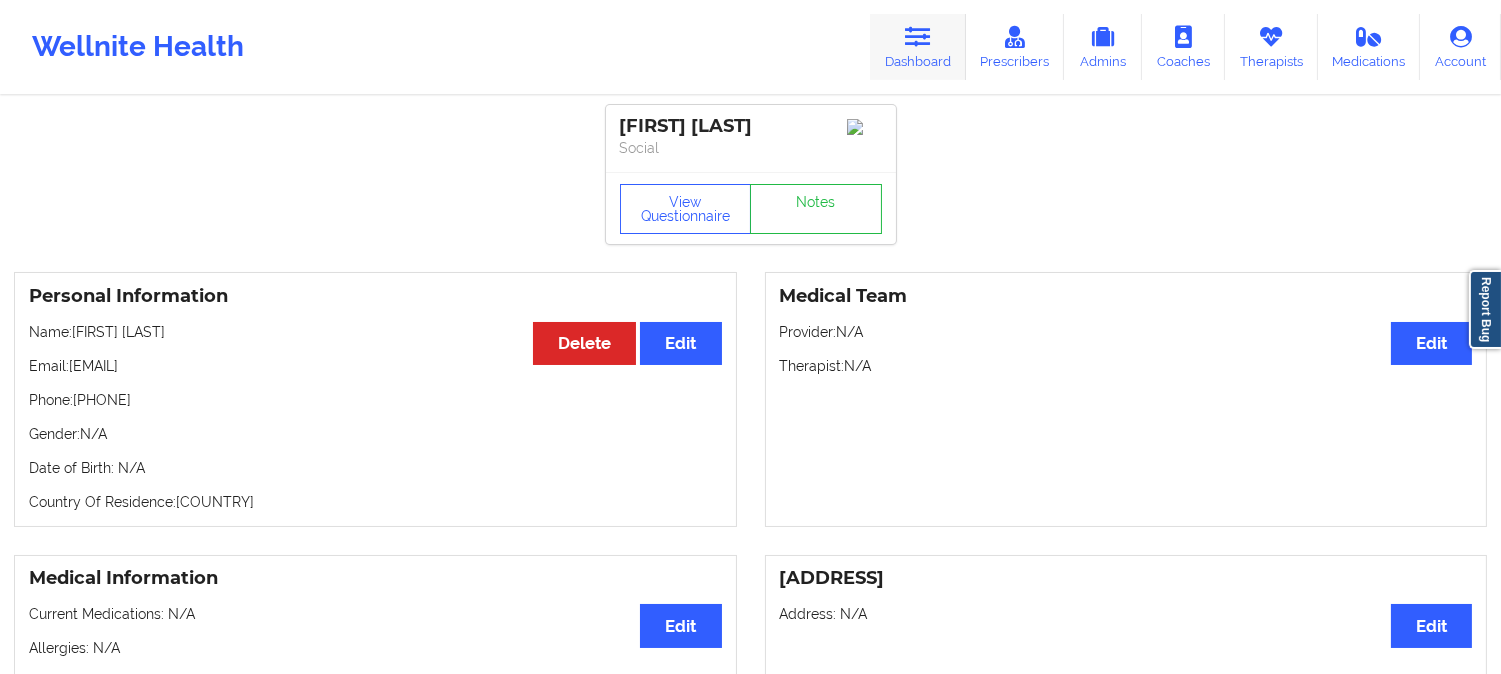 click at bounding box center [918, 37] 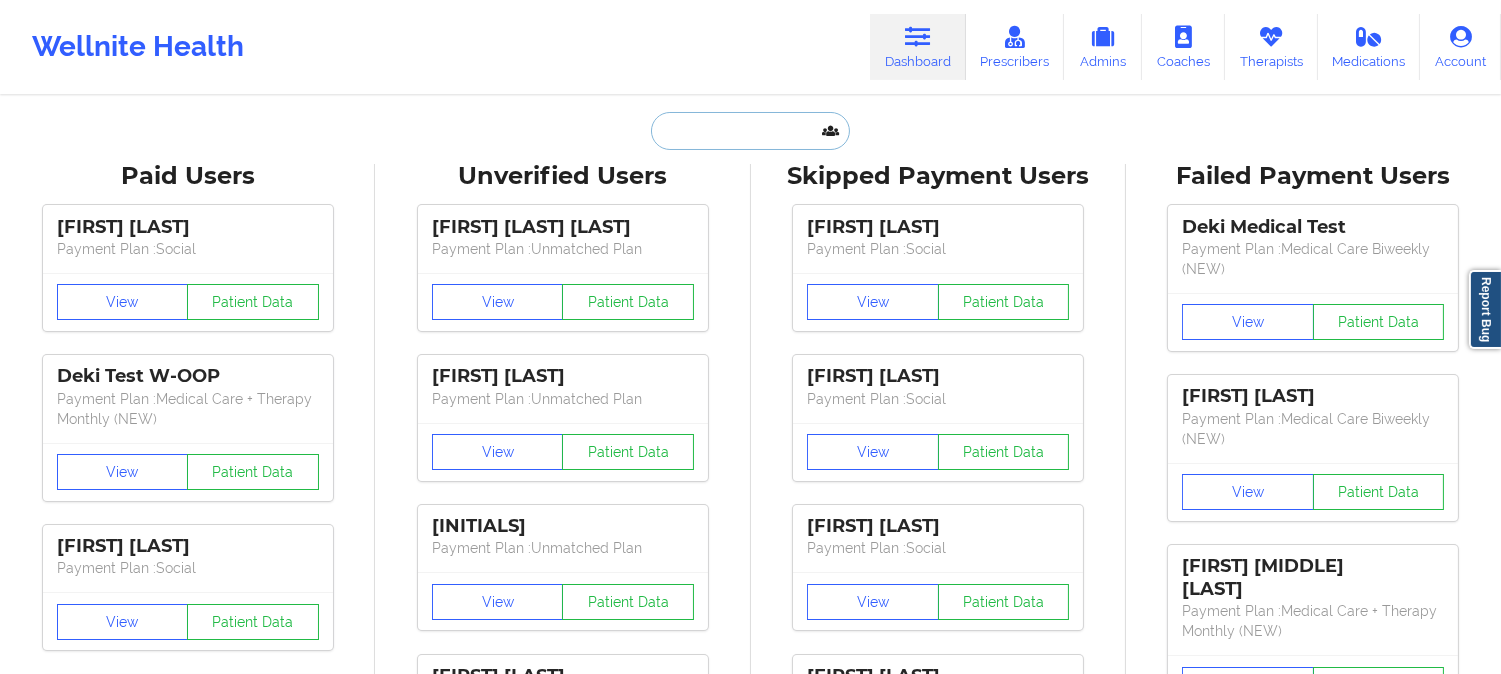 click at bounding box center [750, 131] 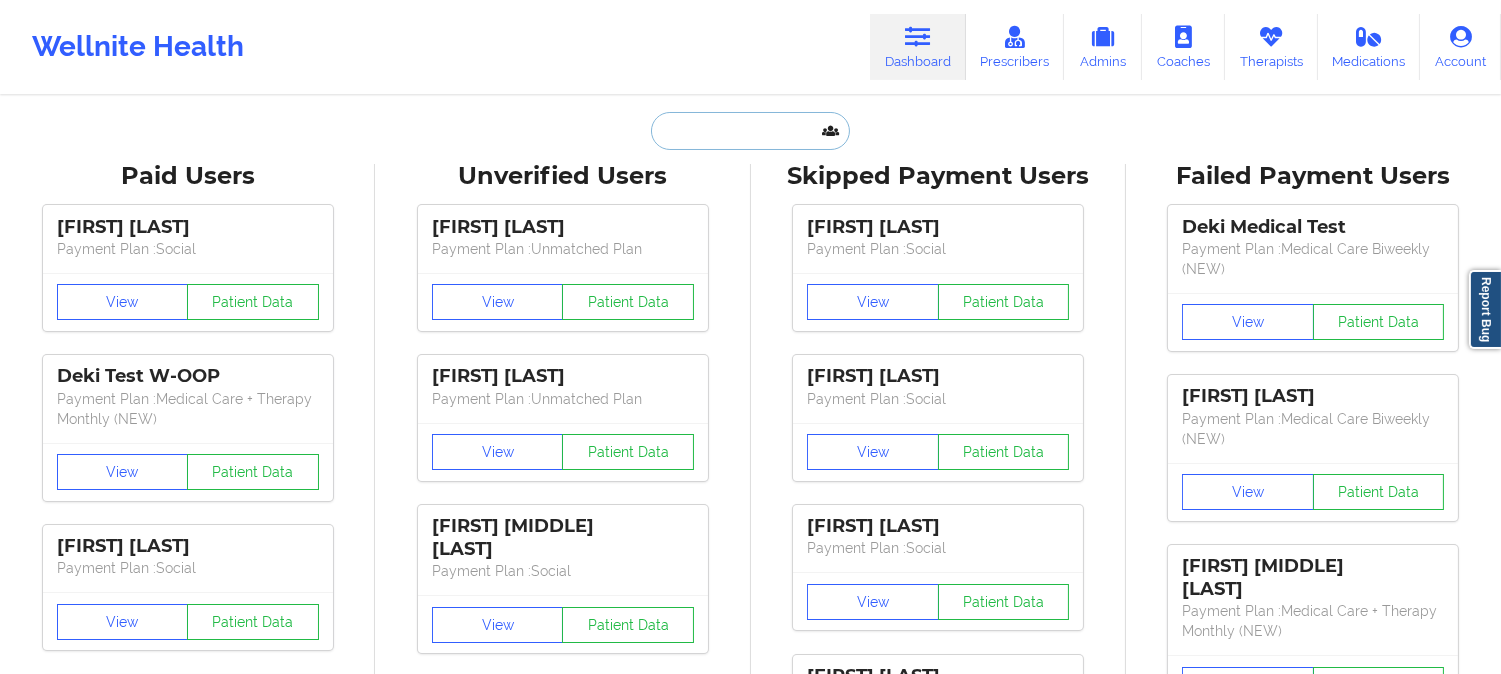 paste on "[FIRST] [MIDDLE] [LAST]" 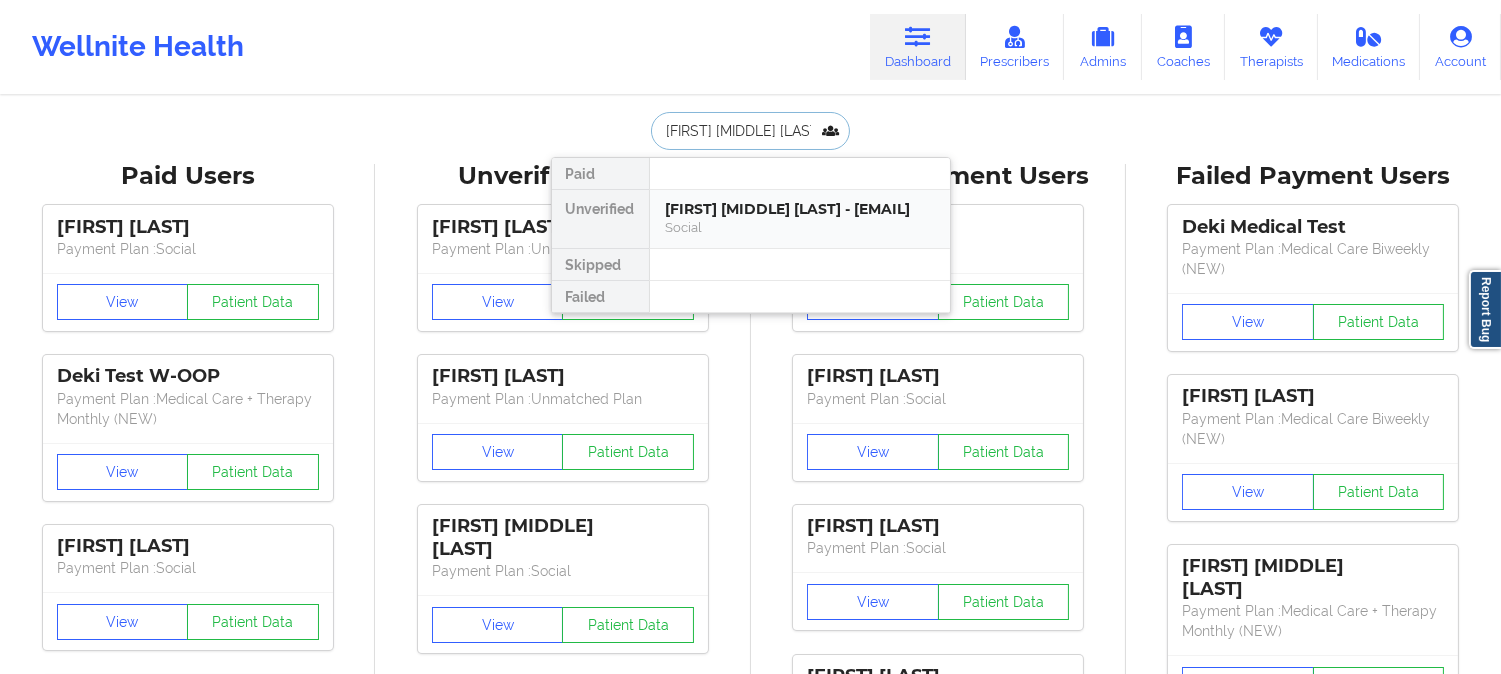 click on "Social" at bounding box center [800, 227] 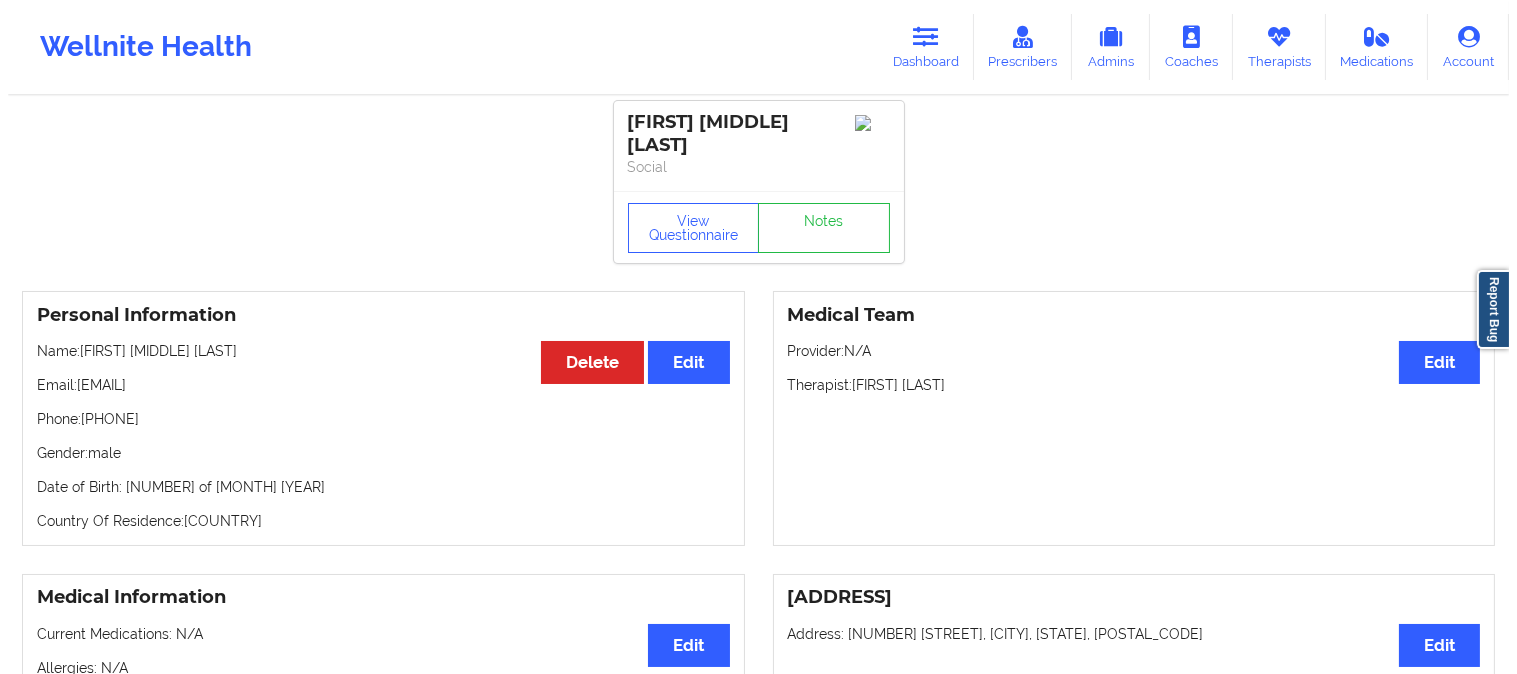 scroll, scrollTop: 0, scrollLeft: 0, axis: both 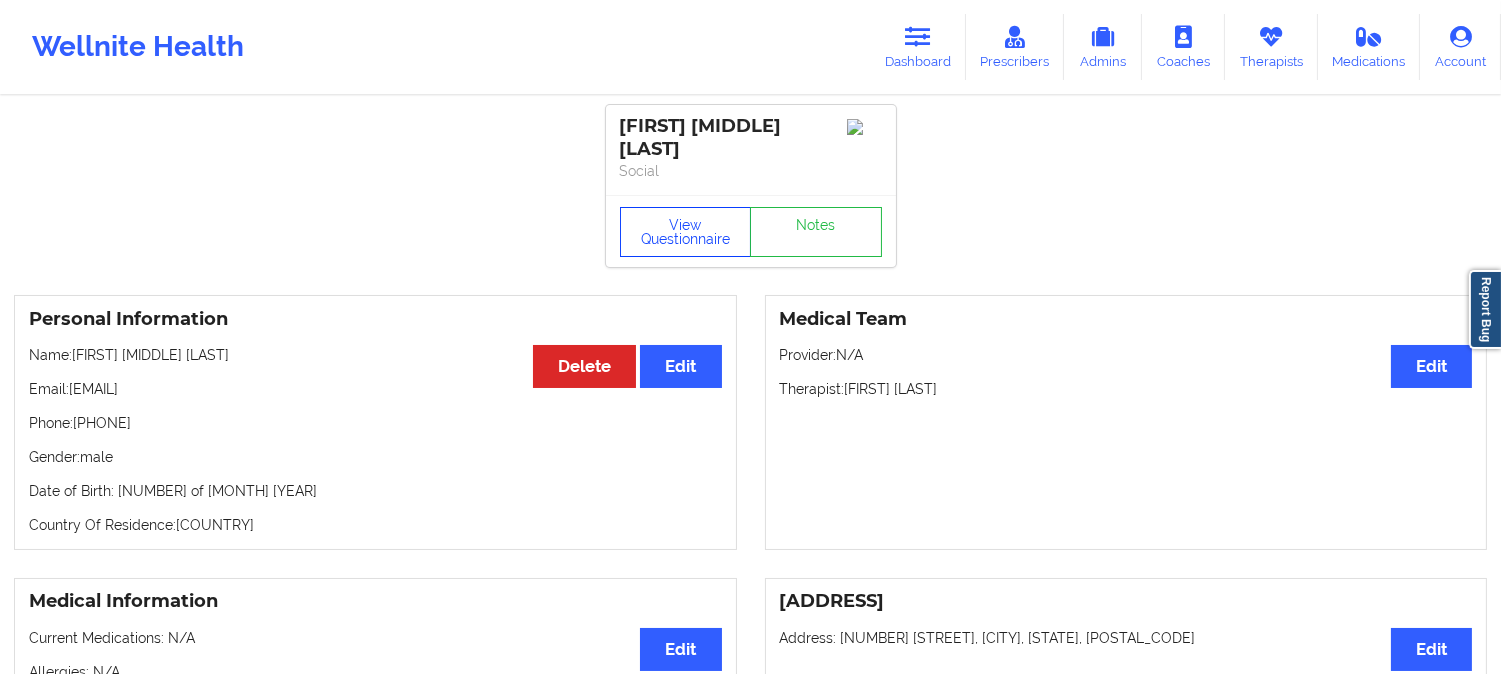 click on "View Questionnaire" at bounding box center [686, 232] 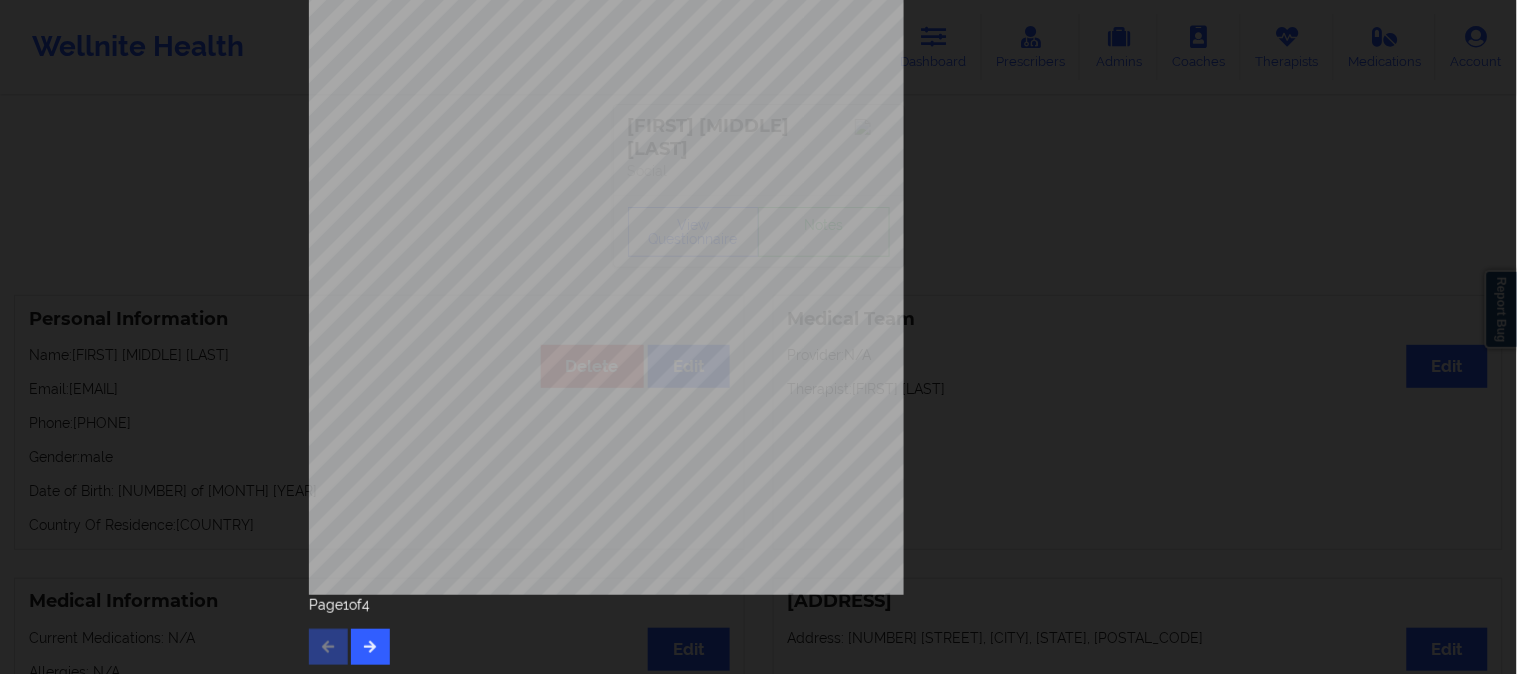 scroll, scrollTop: 280, scrollLeft: 0, axis: vertical 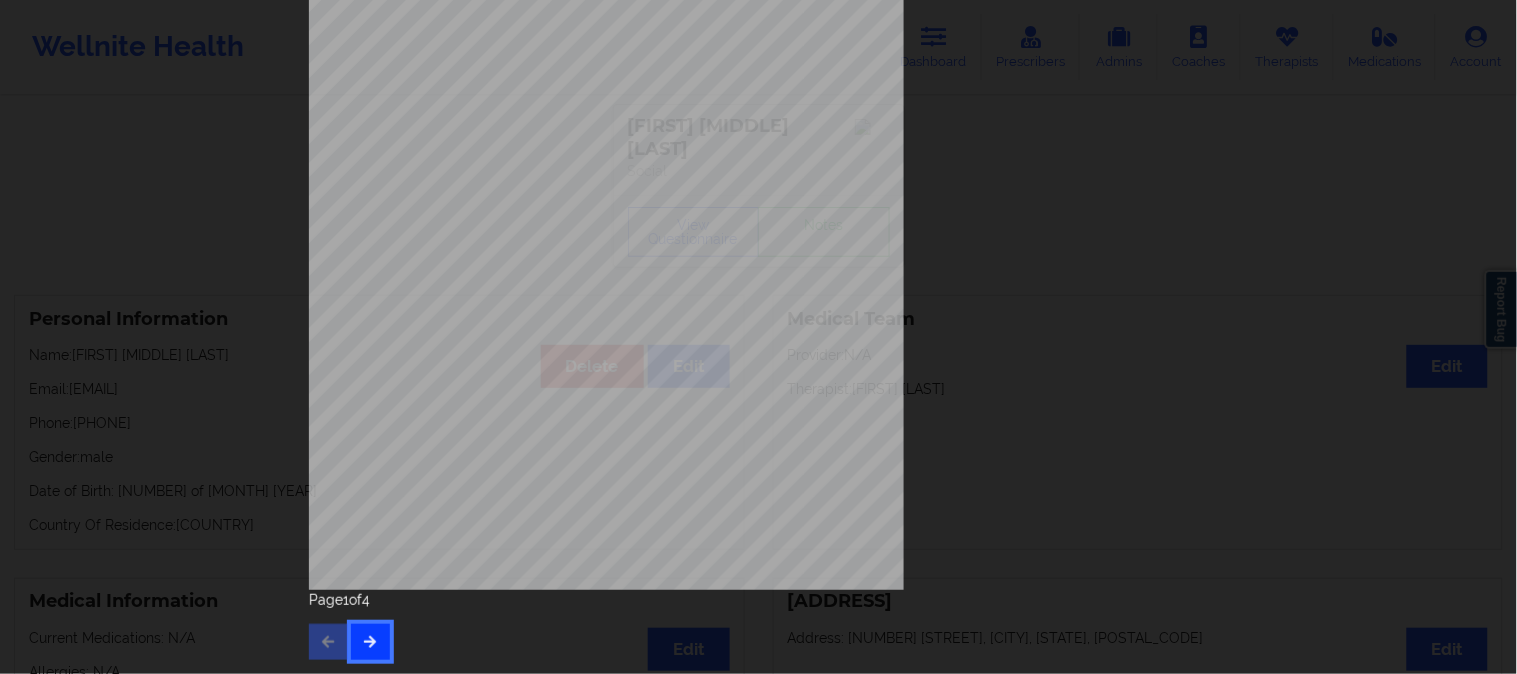 click at bounding box center [370, 641] 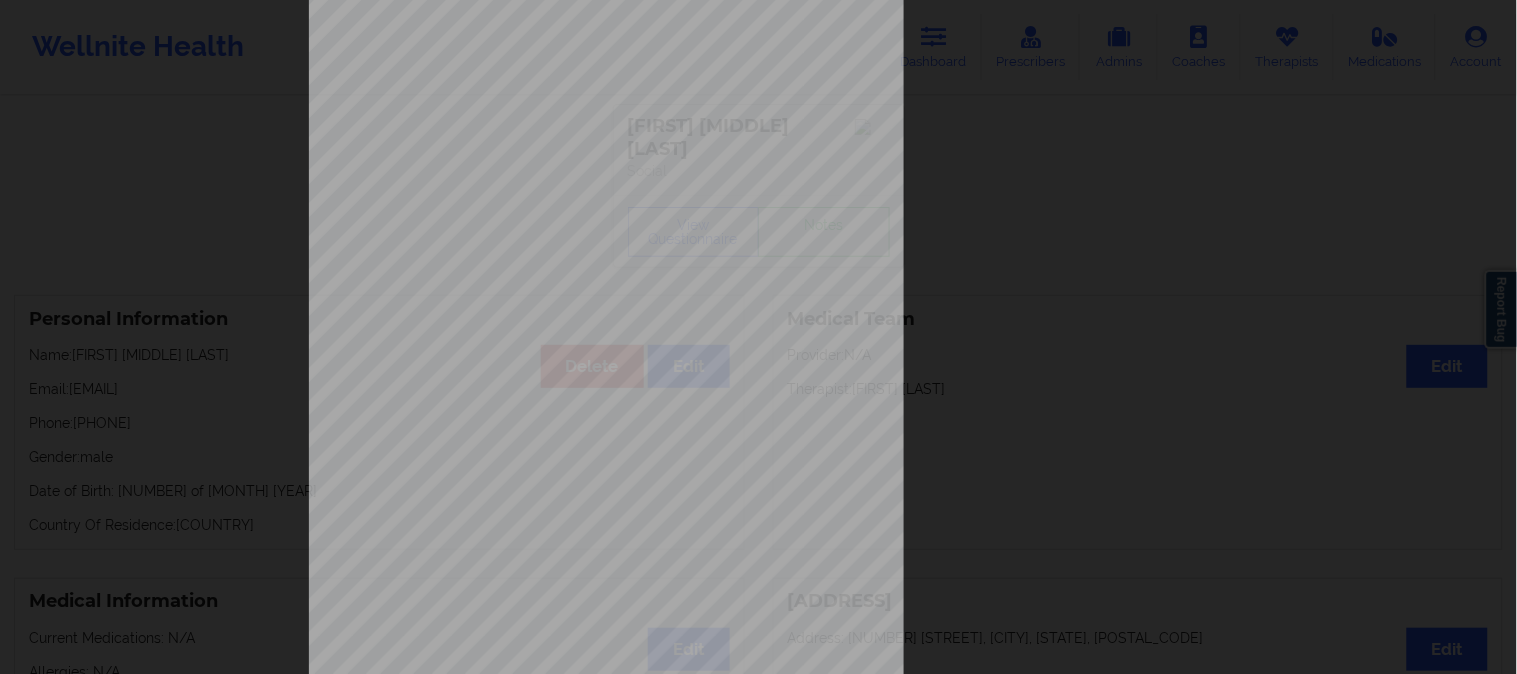 scroll, scrollTop: 280, scrollLeft: 0, axis: vertical 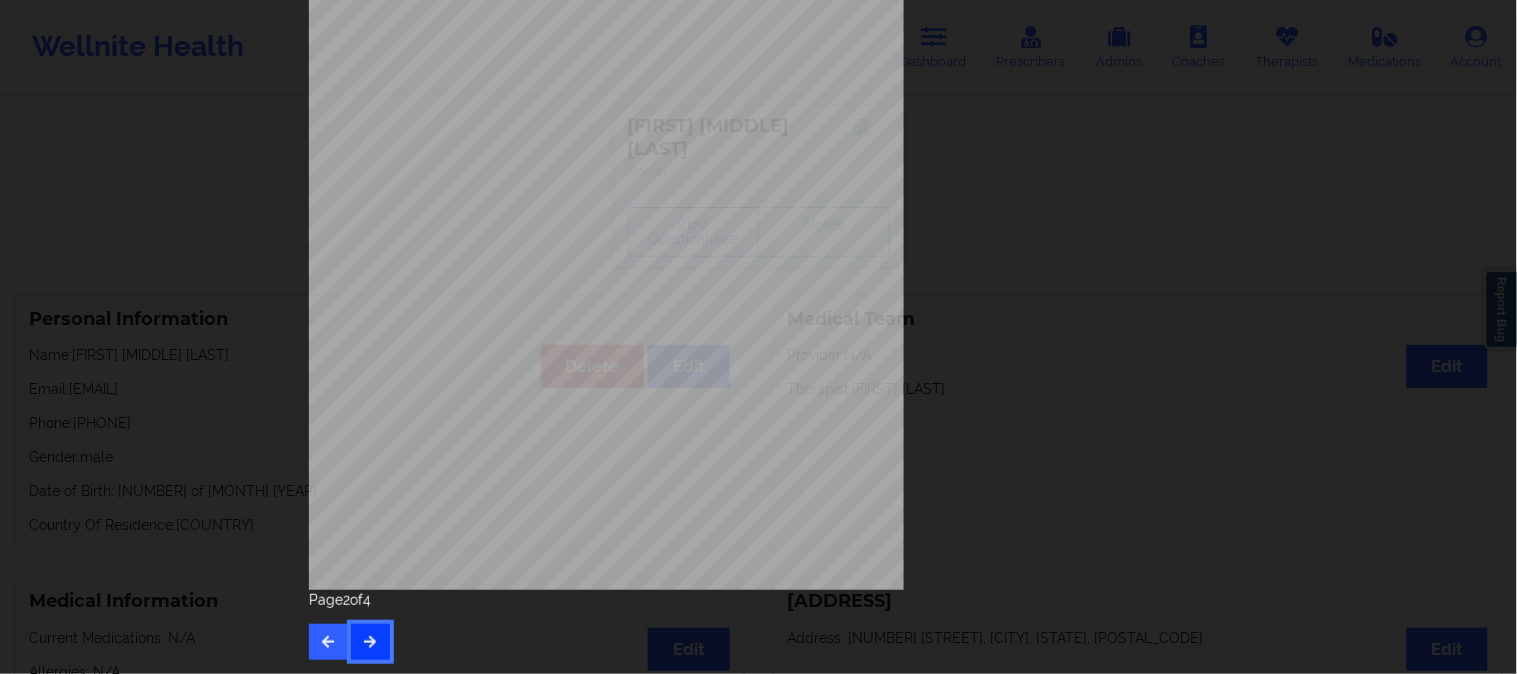 click at bounding box center (370, 642) 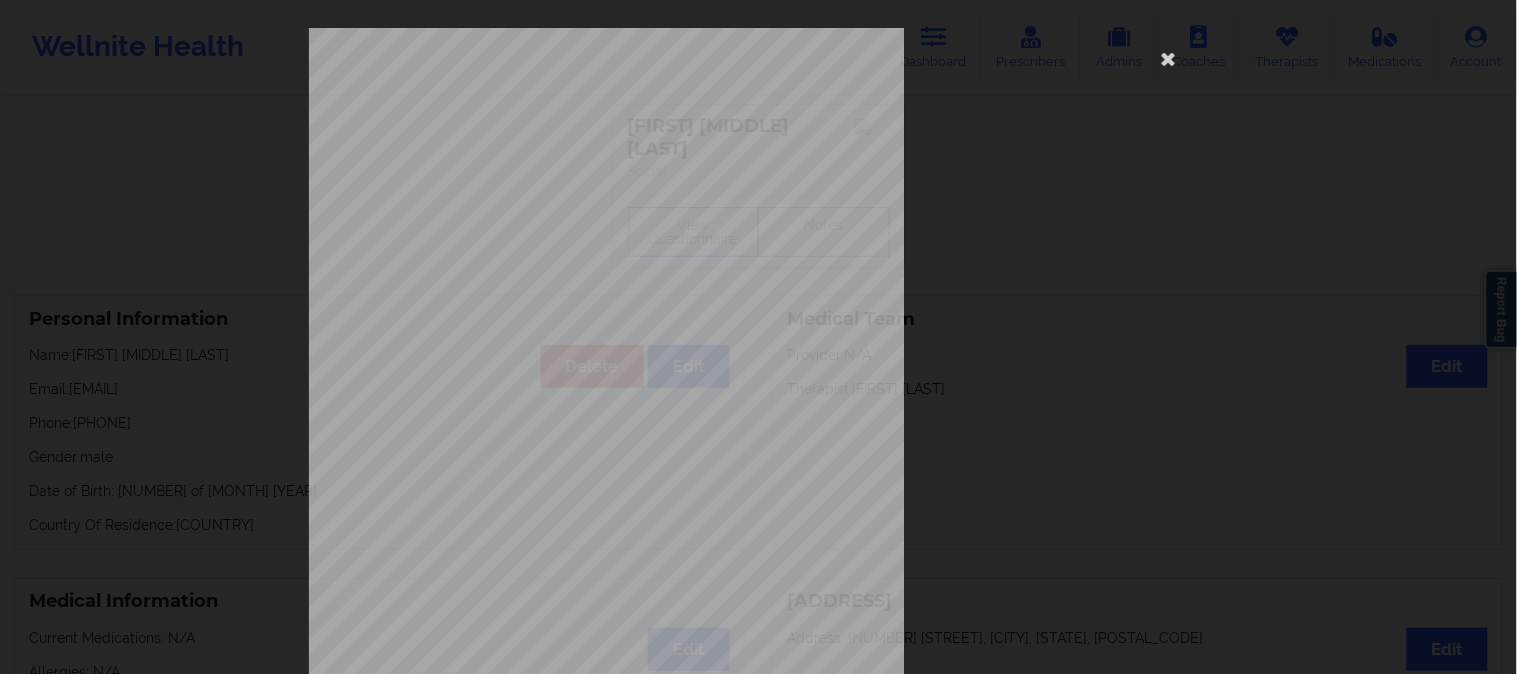 scroll, scrollTop: 280, scrollLeft: 0, axis: vertical 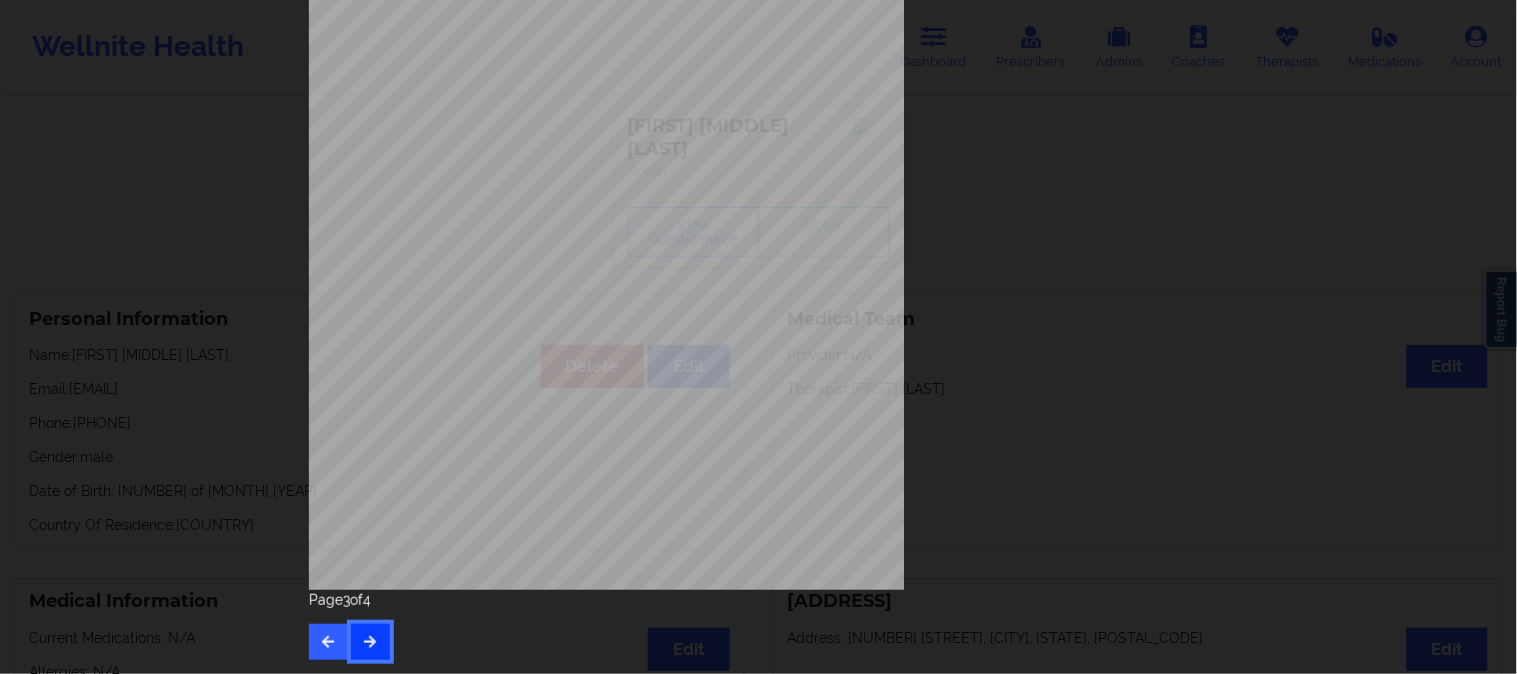 click at bounding box center [370, 641] 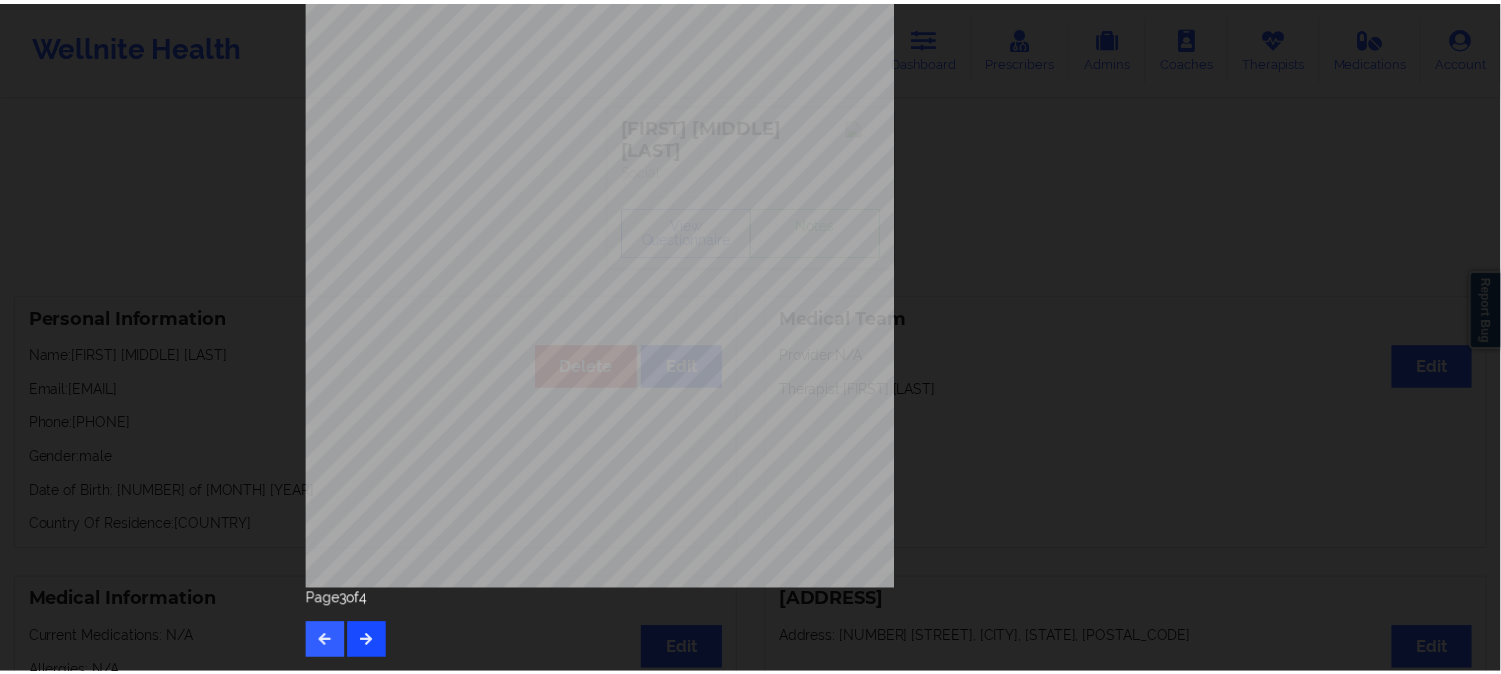 scroll, scrollTop: 0, scrollLeft: 0, axis: both 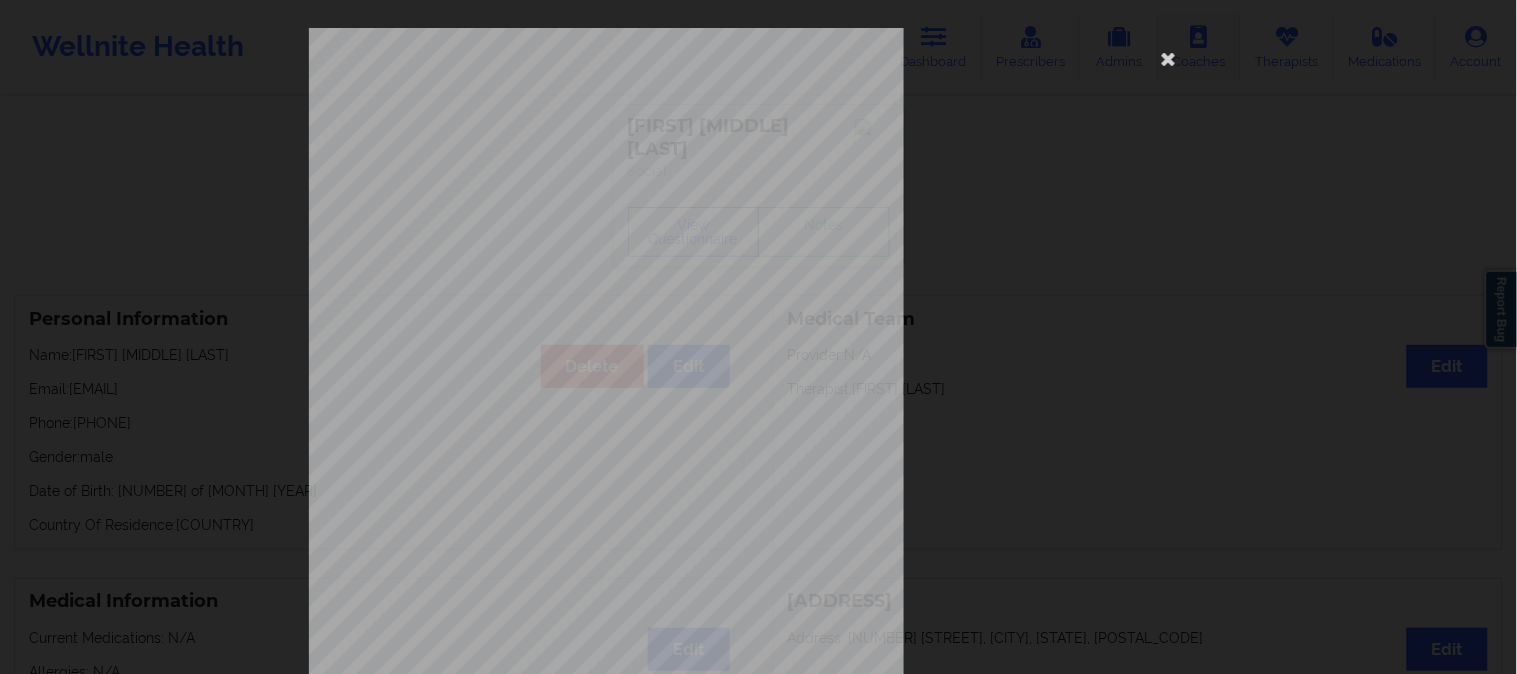 click at bounding box center (1169, 58) 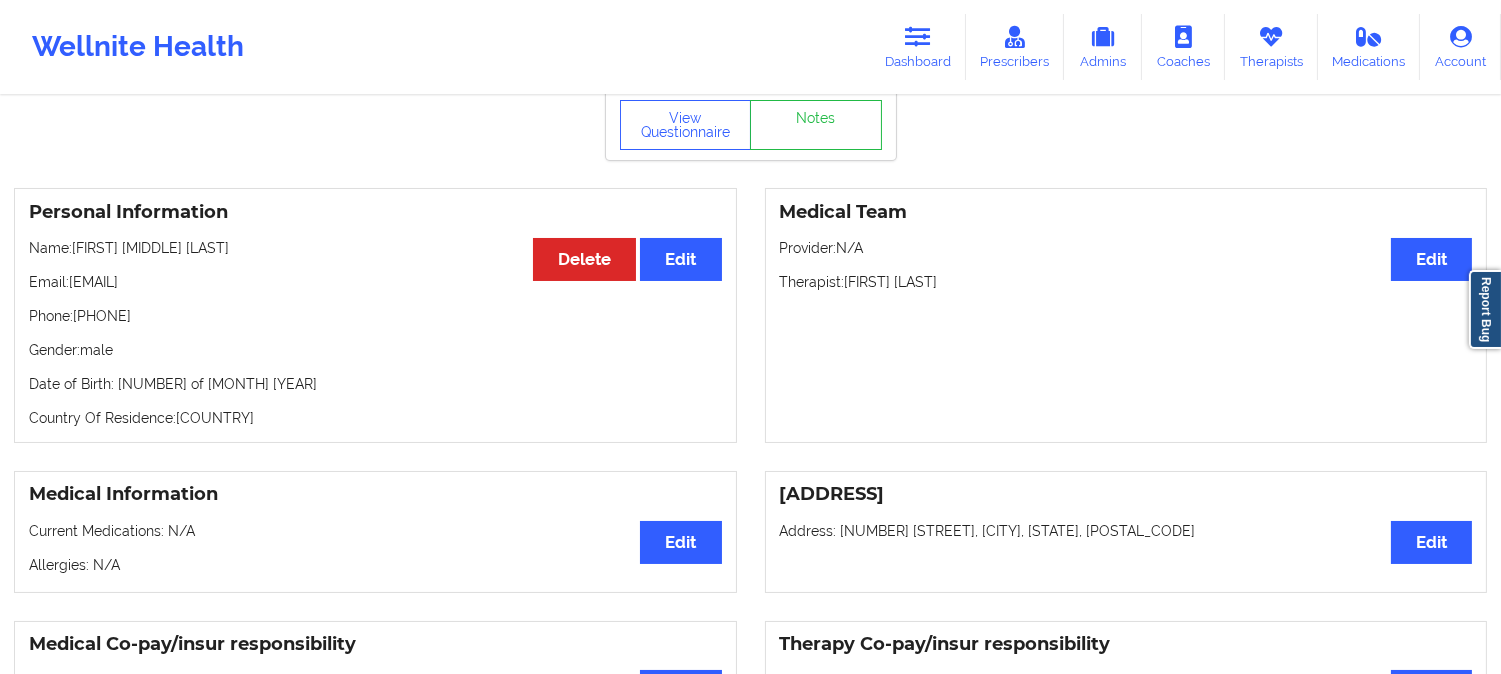 scroll, scrollTop: 22, scrollLeft: 0, axis: vertical 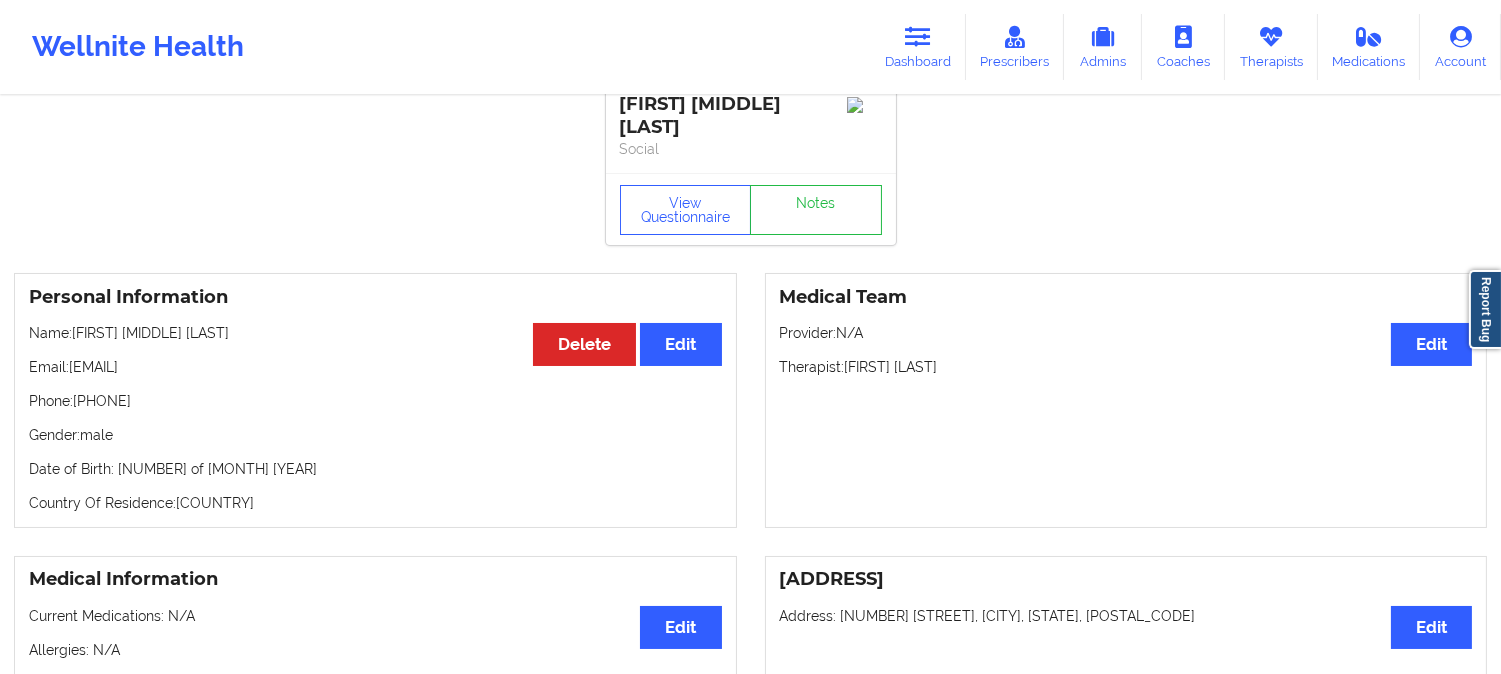 drag, startPoint x: 173, startPoint y: 381, endPoint x: 0, endPoint y: 298, distance: 191.88017 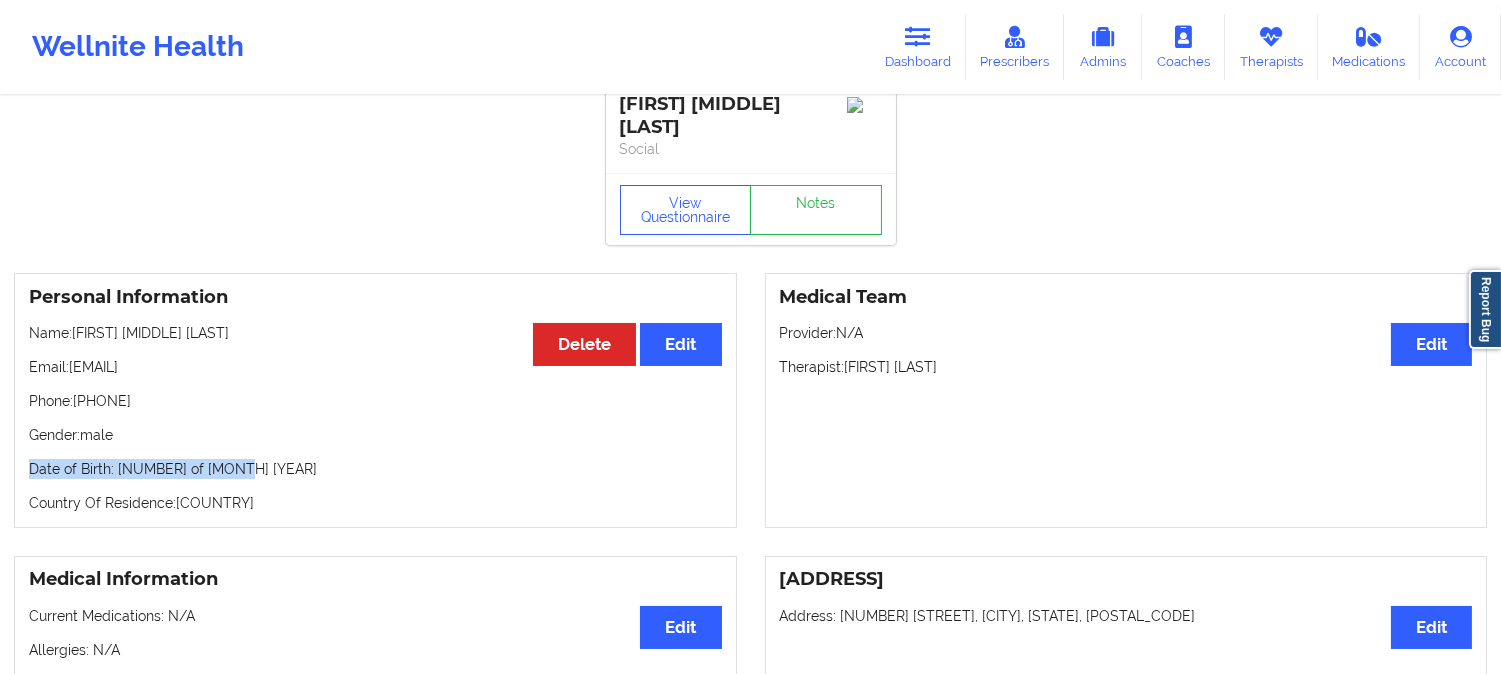 drag, startPoint x: 245, startPoint y: 452, endPoint x: 10, endPoint y: 454, distance: 235.00851 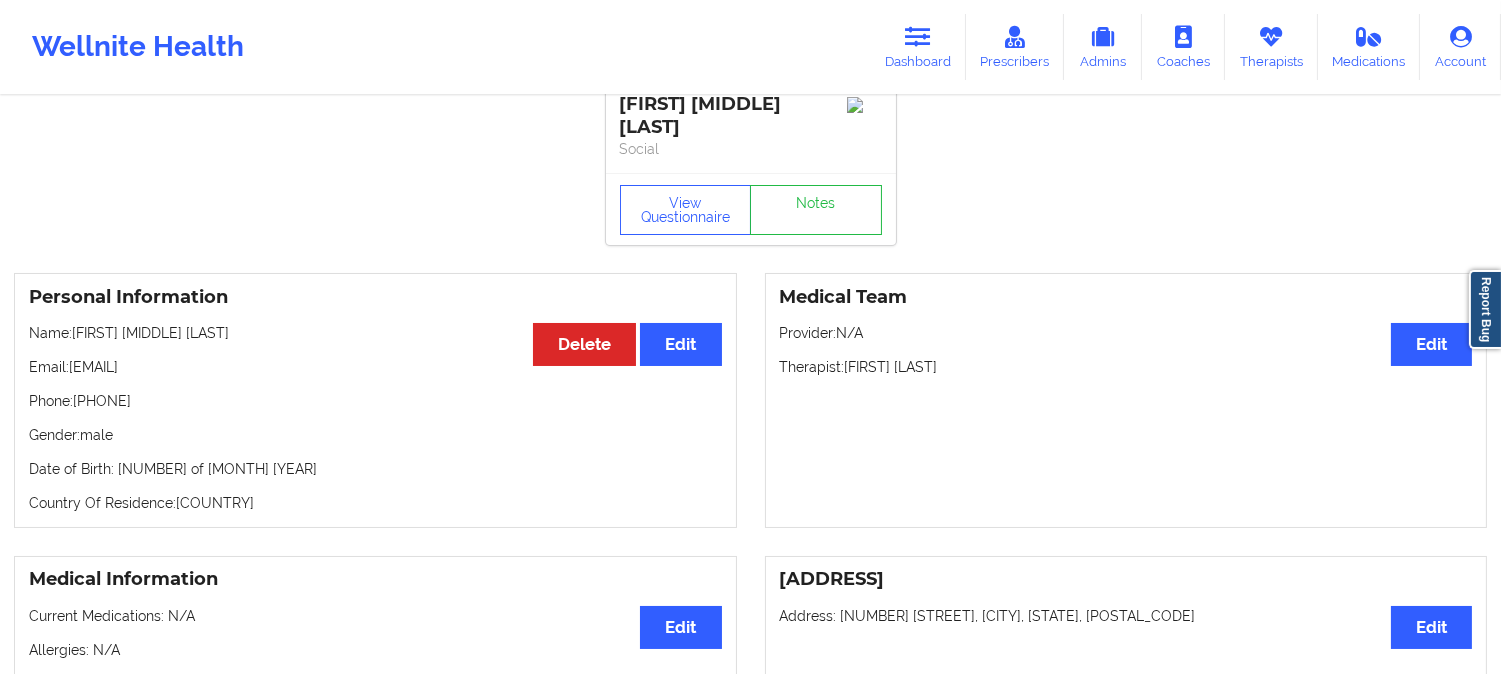 click on "Personal Information Edit Delete Name: [FIRST] [MIDDLE] [LAST] Email: [EMAIL] Phone: [PHONE] Gender: male Date of Birth: 23rd of June 1972 Country Of Residence: [COUNTRY]" at bounding box center (375, 400) 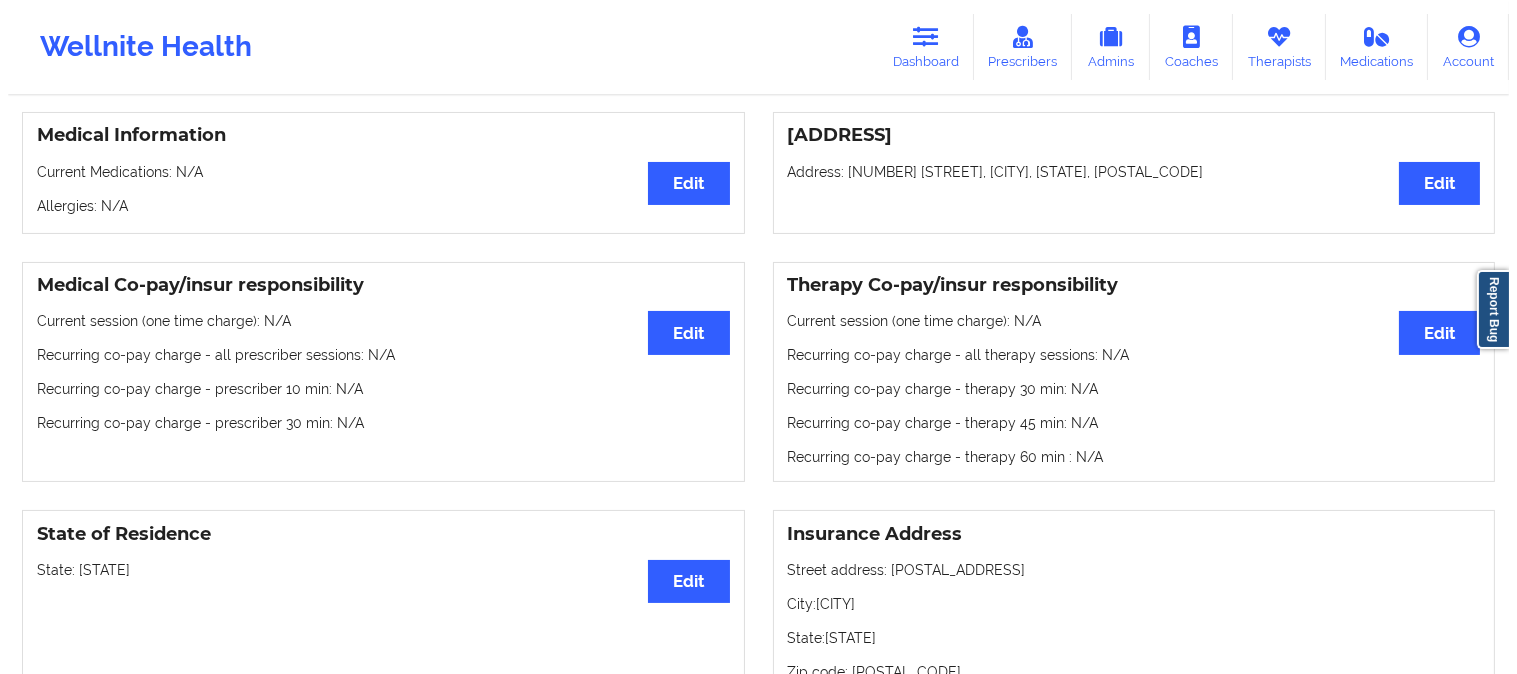 scroll, scrollTop: 0, scrollLeft: 0, axis: both 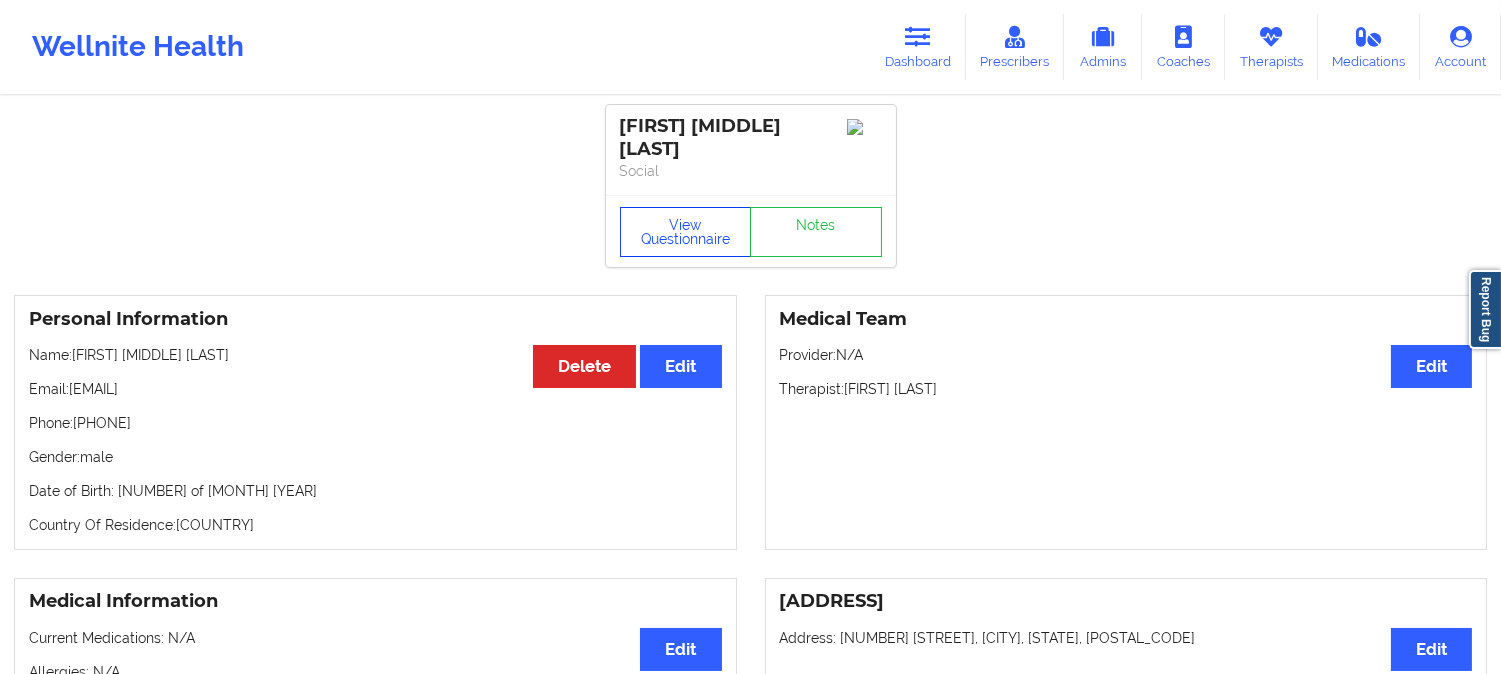 click on "View Questionnaire" at bounding box center [686, 232] 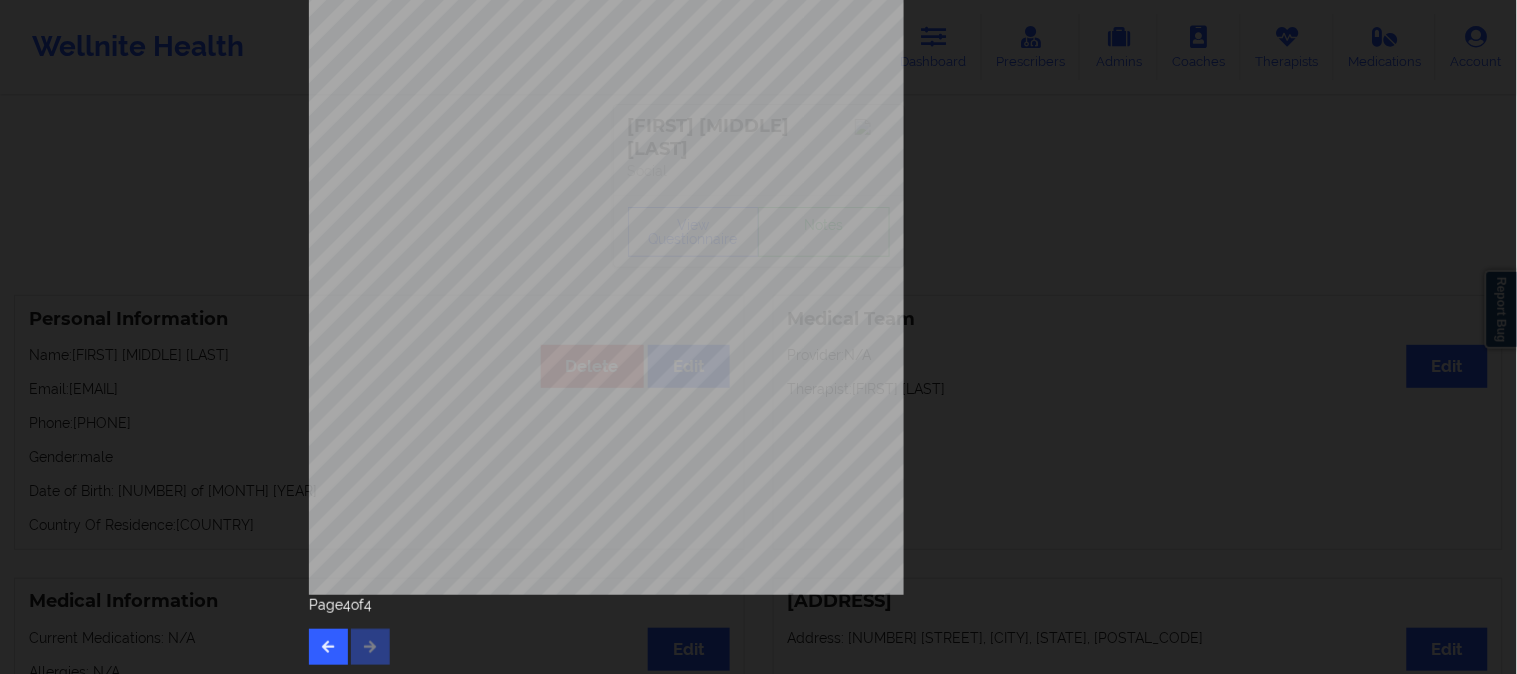 scroll, scrollTop: 280, scrollLeft: 0, axis: vertical 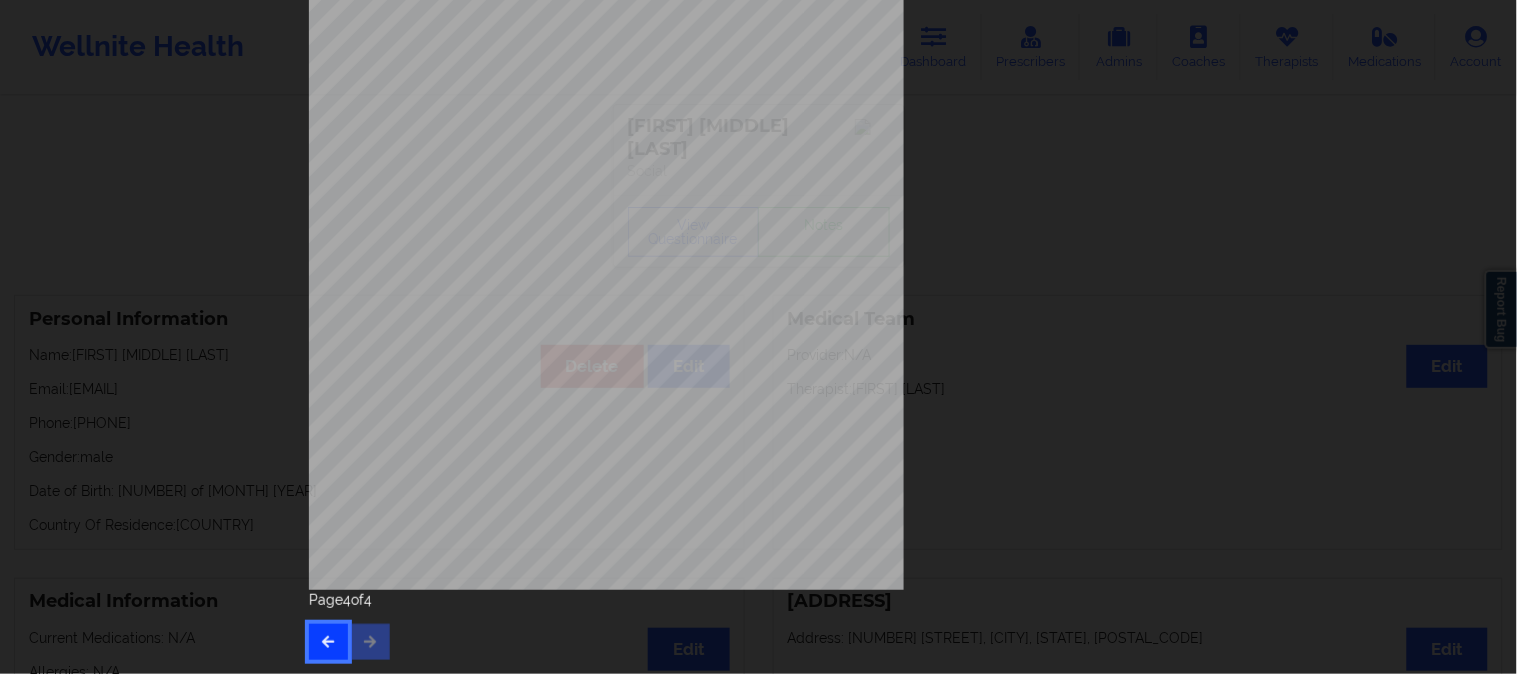 click at bounding box center (328, 642) 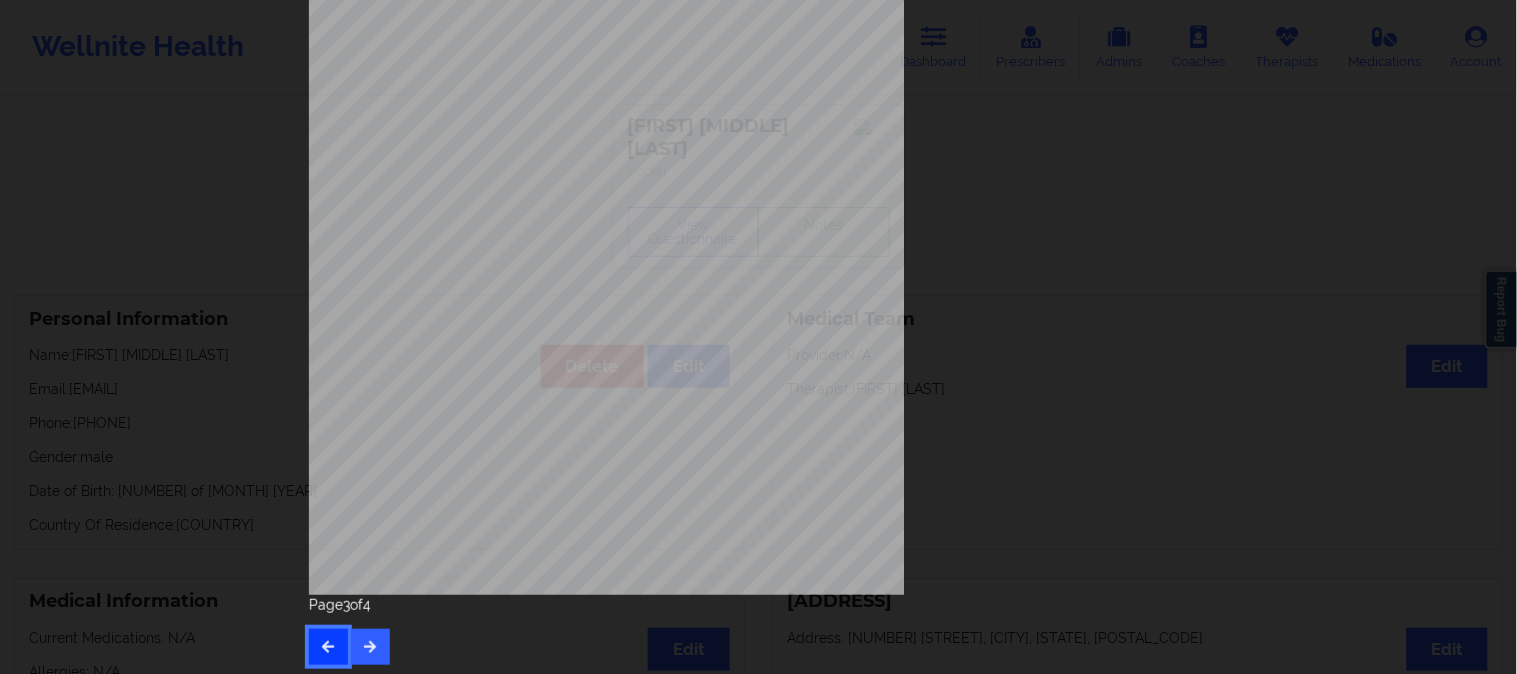 scroll, scrollTop: 280, scrollLeft: 0, axis: vertical 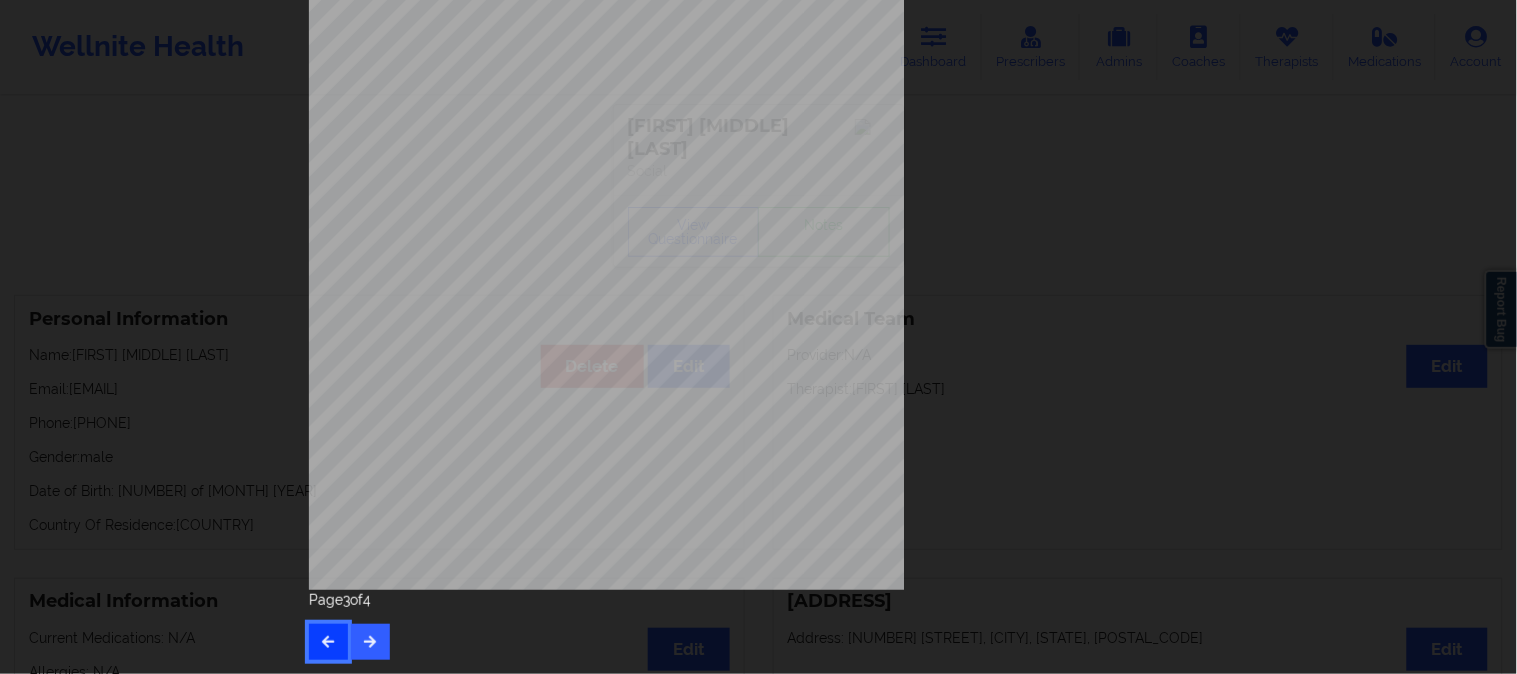 type 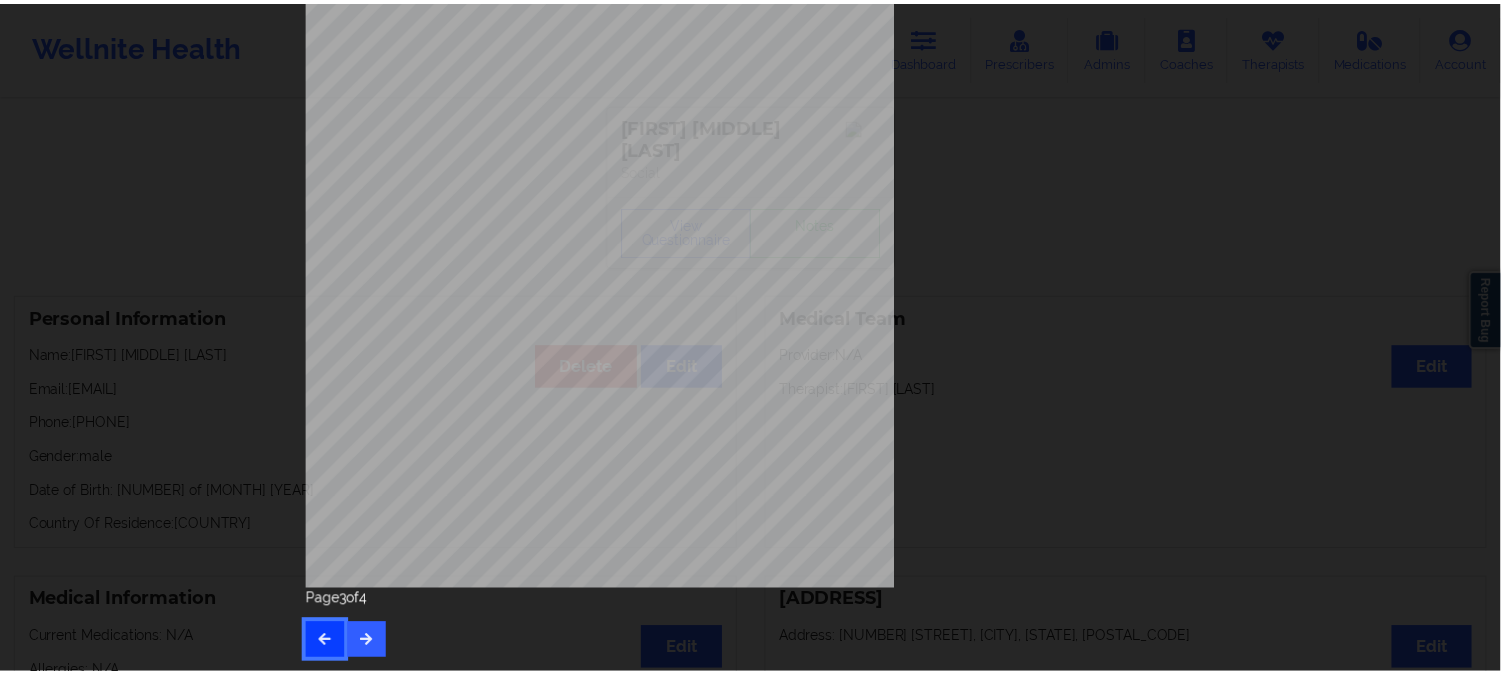 scroll, scrollTop: 0, scrollLeft: 0, axis: both 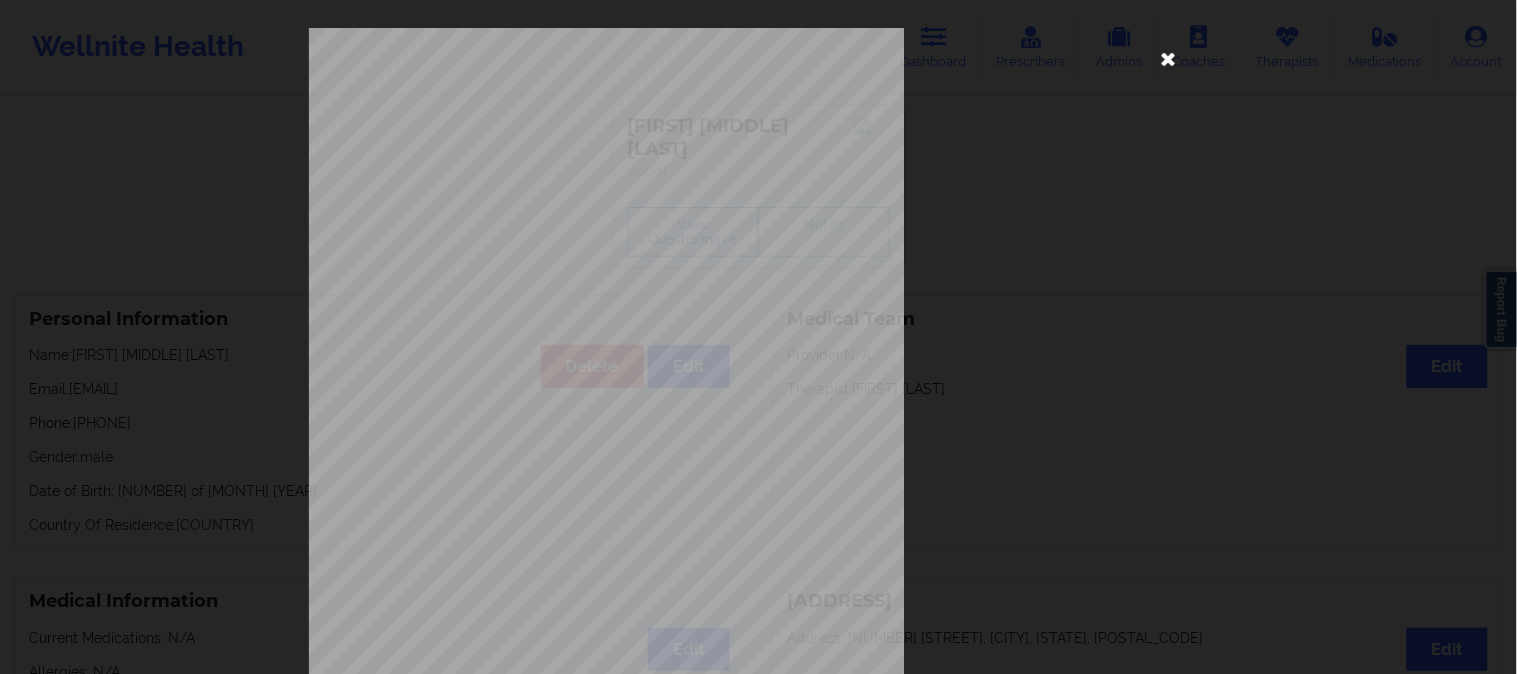 click at bounding box center [1169, 58] 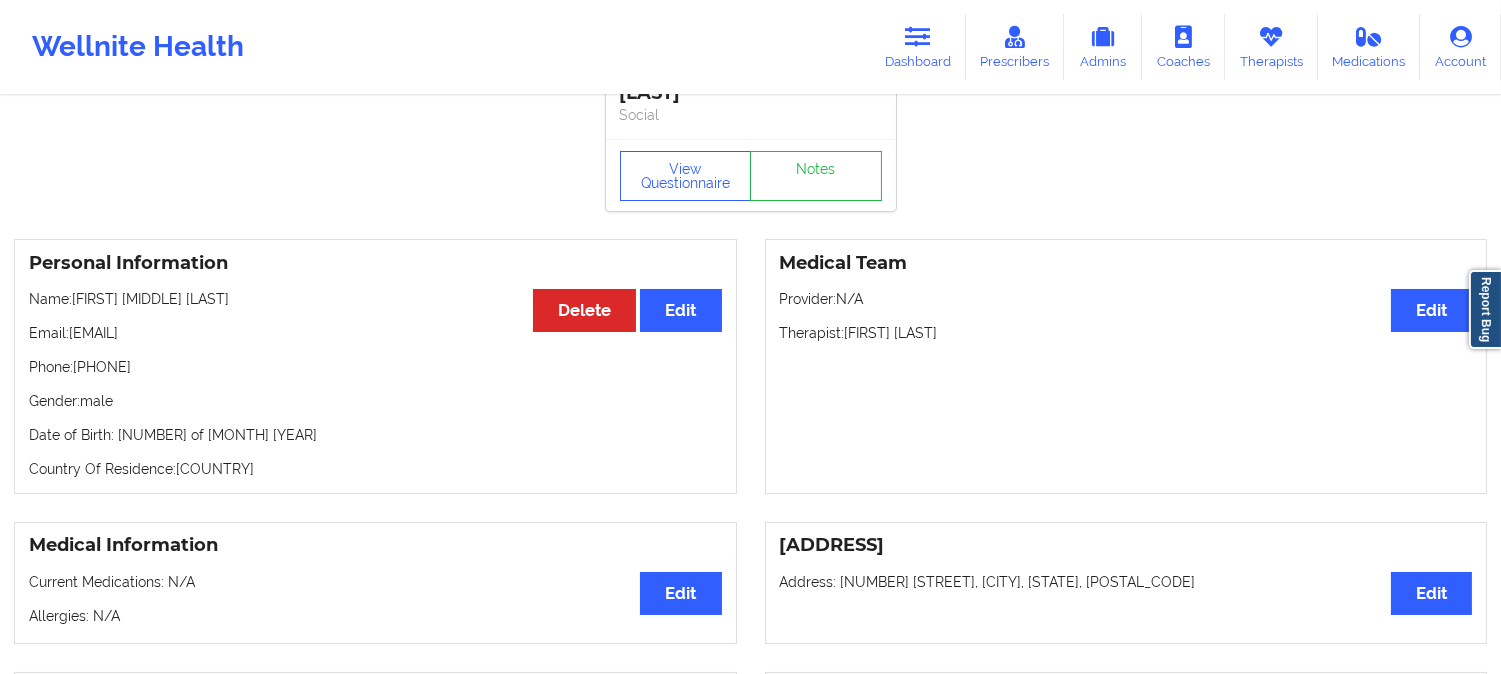 scroll, scrollTop: 111, scrollLeft: 0, axis: vertical 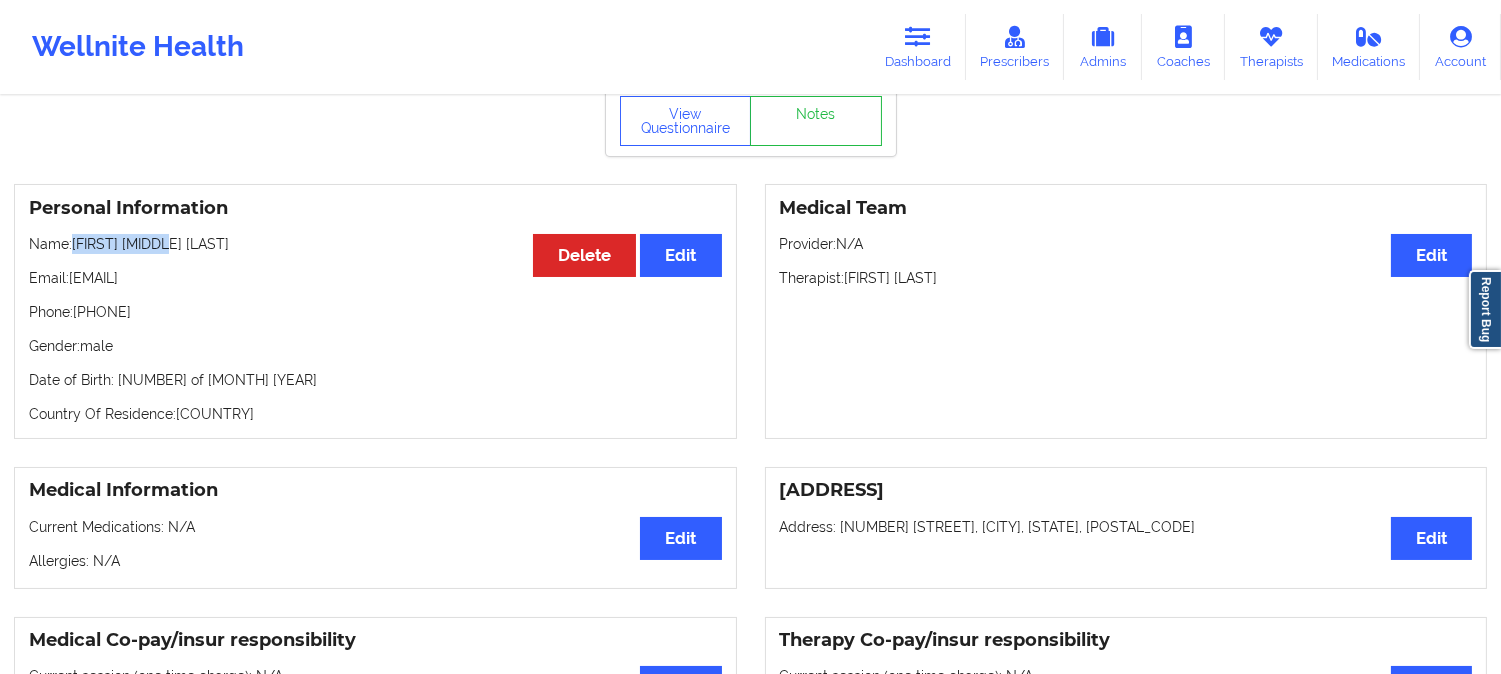 drag, startPoint x: 183, startPoint y: 227, endPoint x: 78, endPoint y: 228, distance: 105.00476 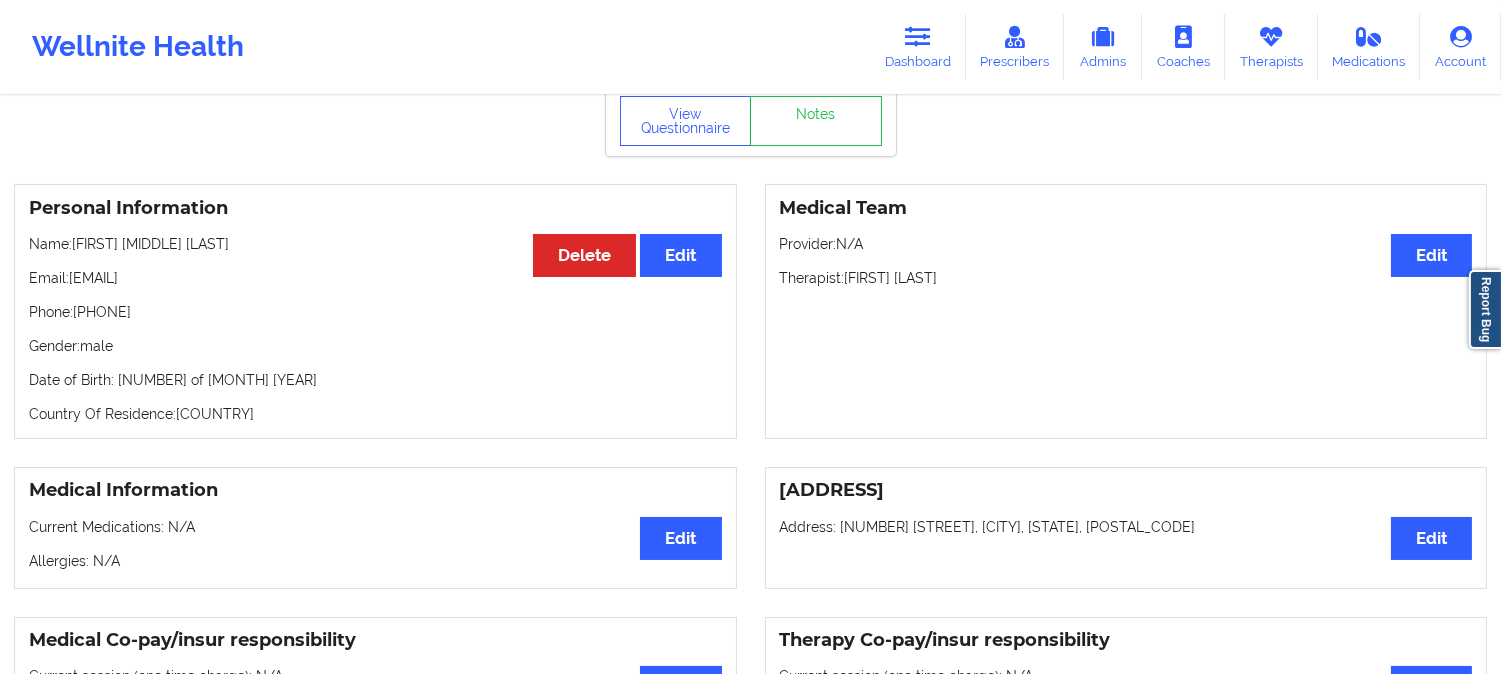 drag, startPoint x: 147, startPoint y: 297, endPoint x: 82, endPoint y: 295, distance: 65.03076 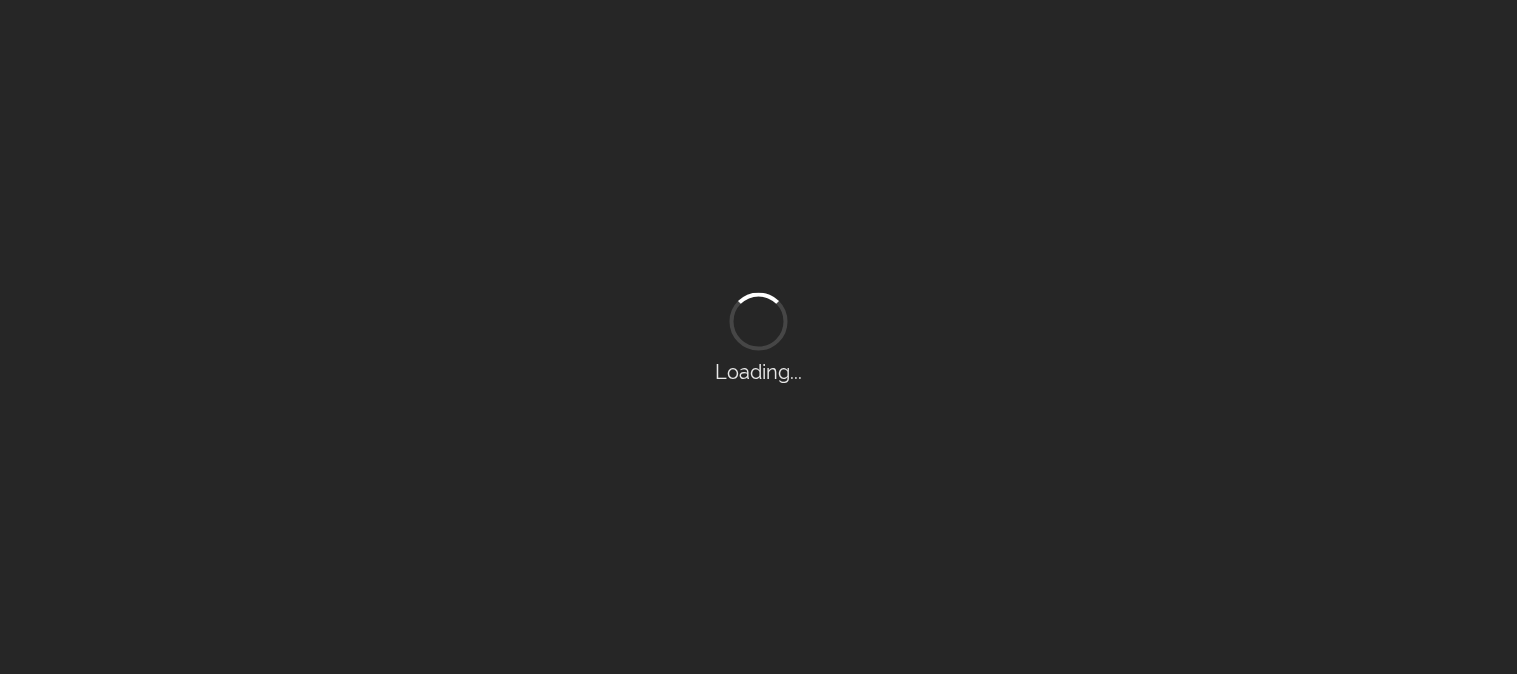 scroll, scrollTop: 0, scrollLeft: 0, axis: both 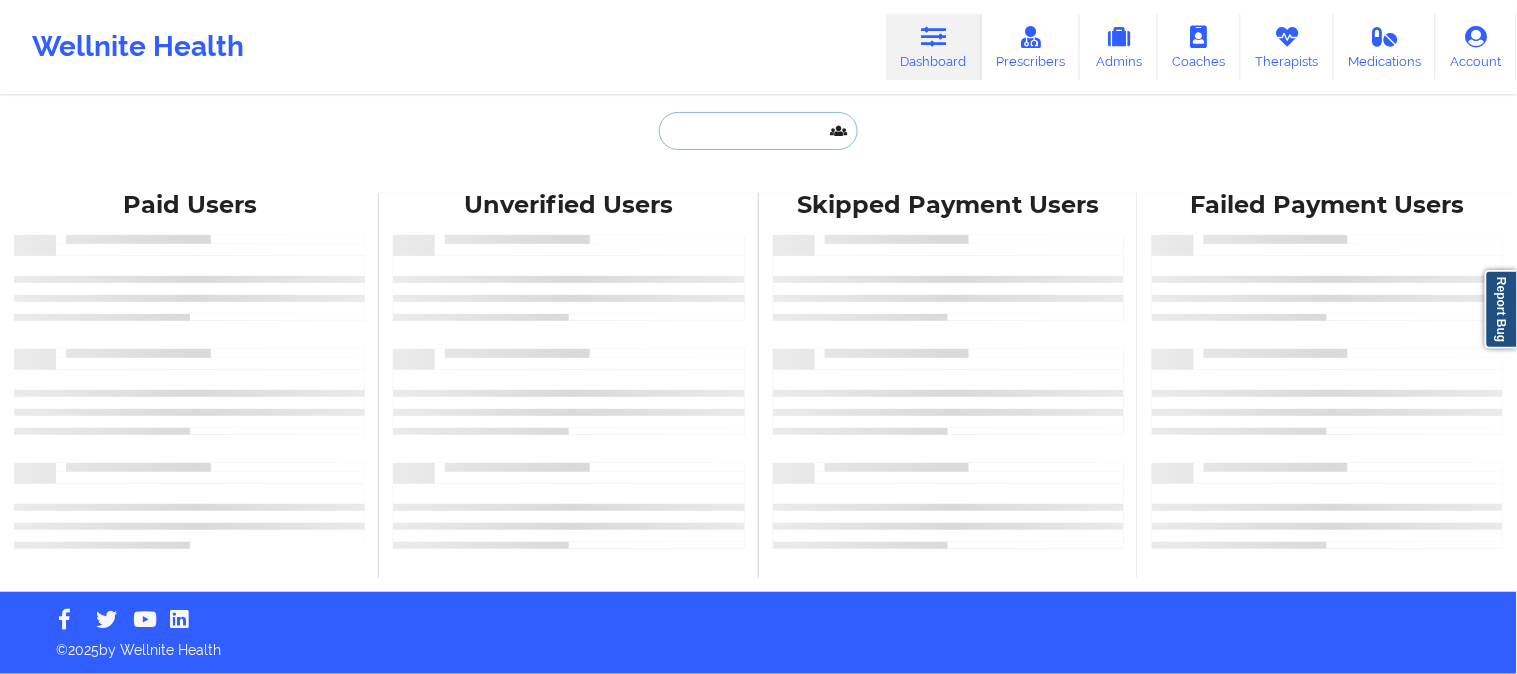click at bounding box center [758, 131] 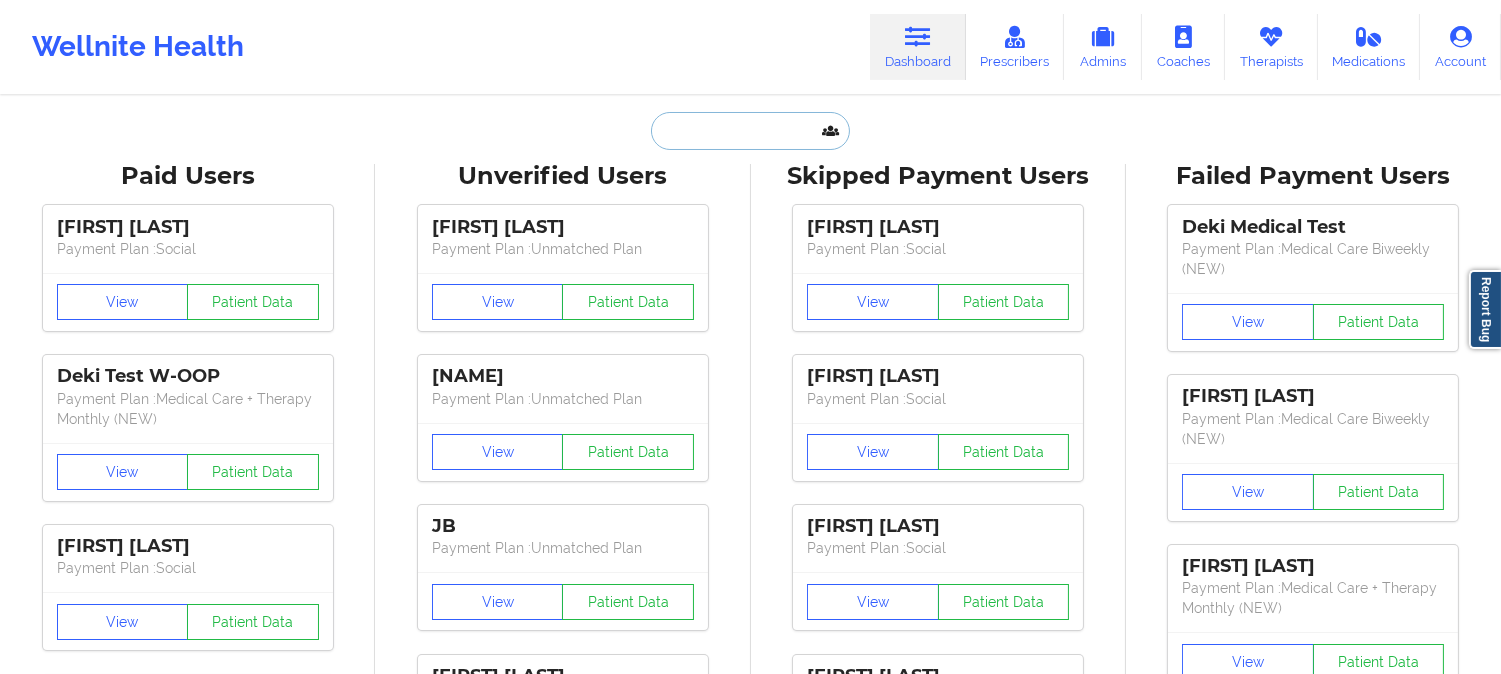 paste on "[FIRST] [MIDDLE] [LAST]" 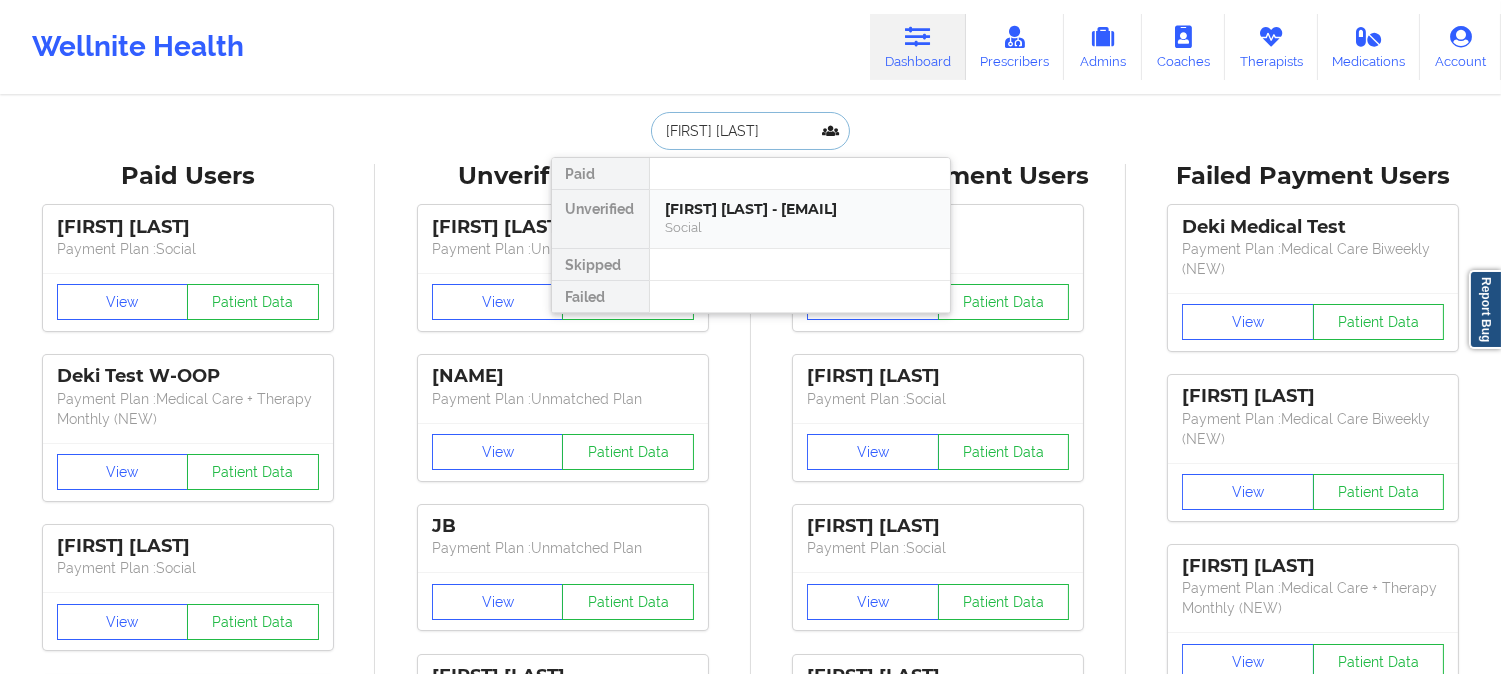click on "[FIRST] [MIDDLE] [LAST] - [EMAIL]" at bounding box center (800, 209) 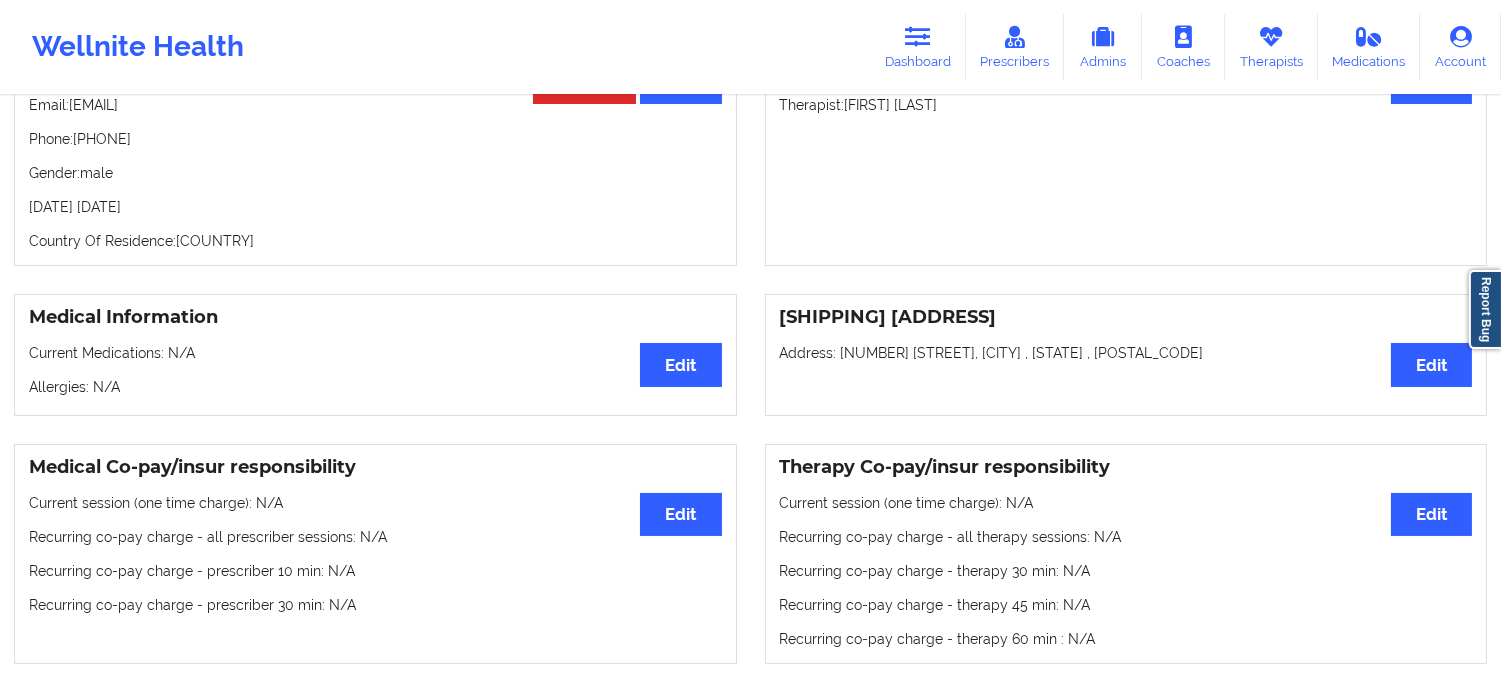 scroll, scrollTop: 222, scrollLeft: 0, axis: vertical 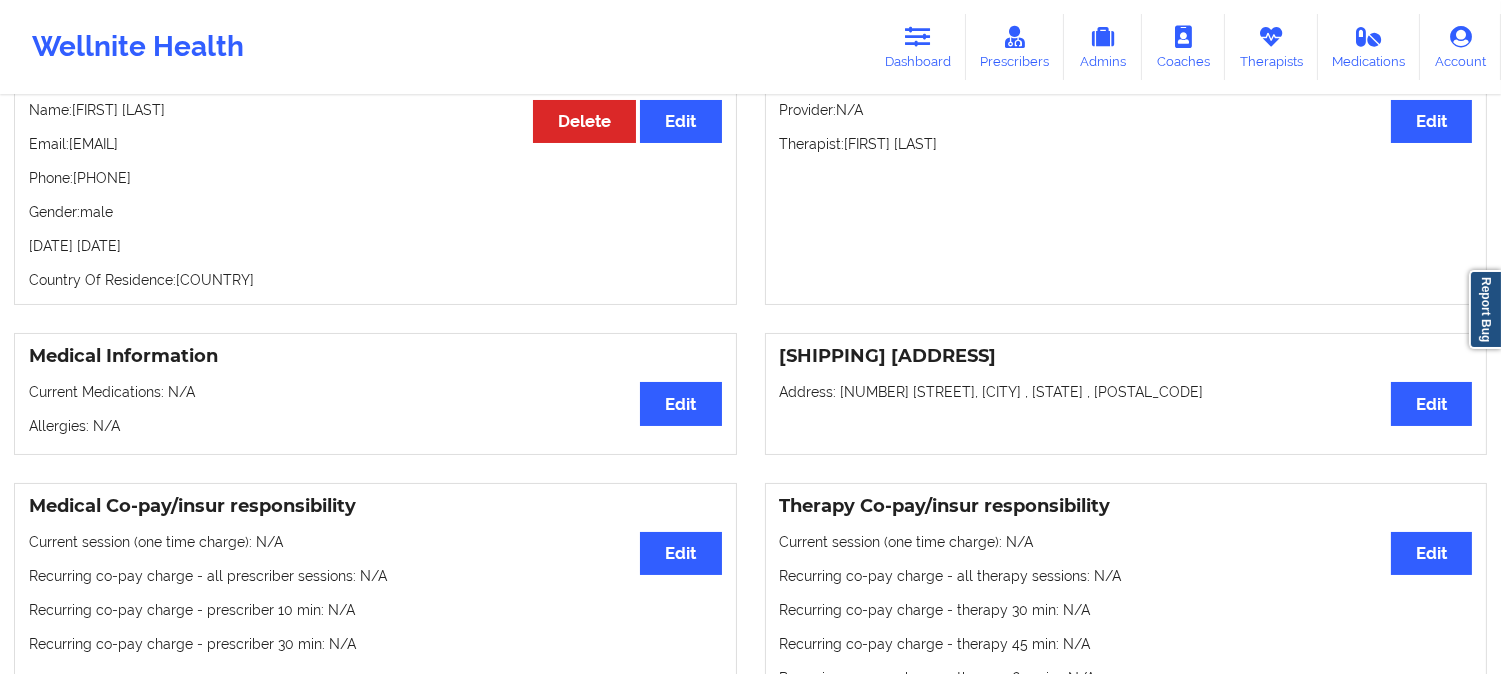 drag, startPoint x: 253, startPoint y: 147, endPoint x: 72, endPoint y: 152, distance: 181.06905 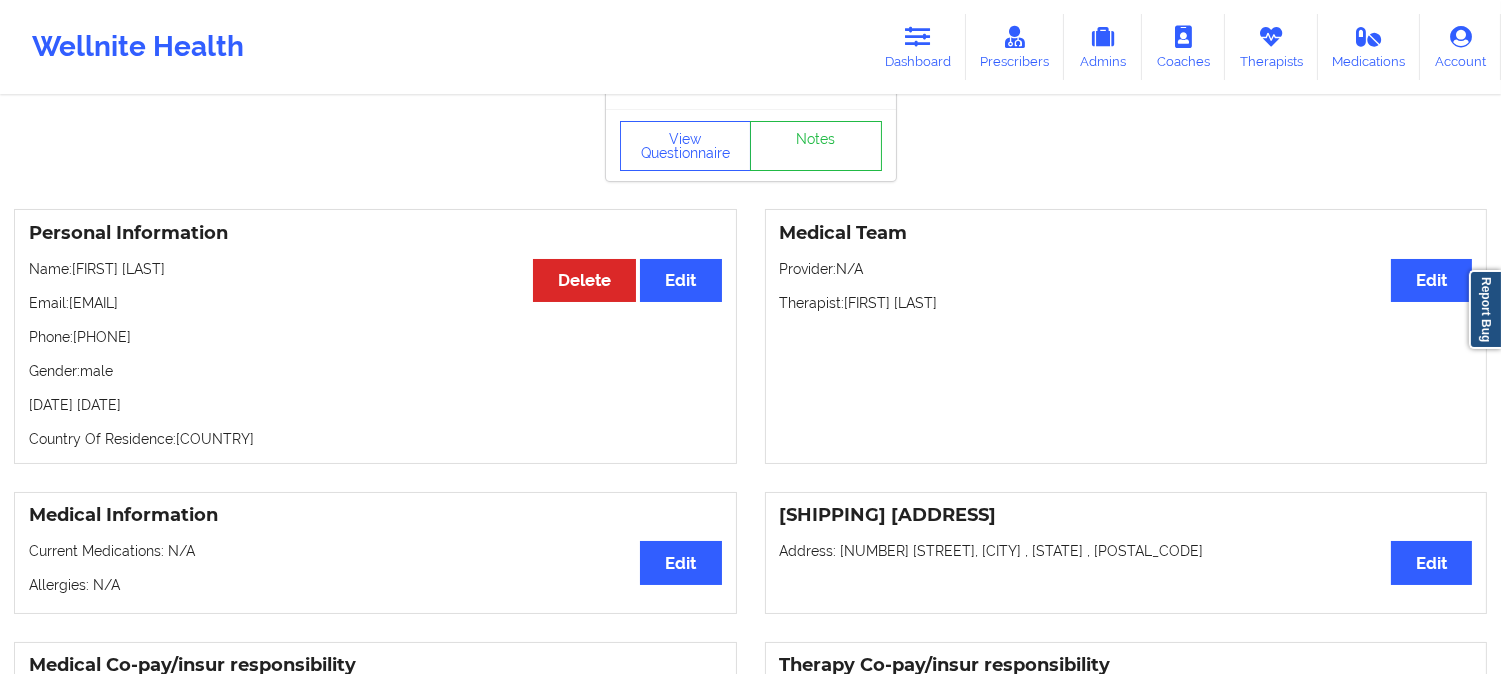 scroll, scrollTop: 0, scrollLeft: 0, axis: both 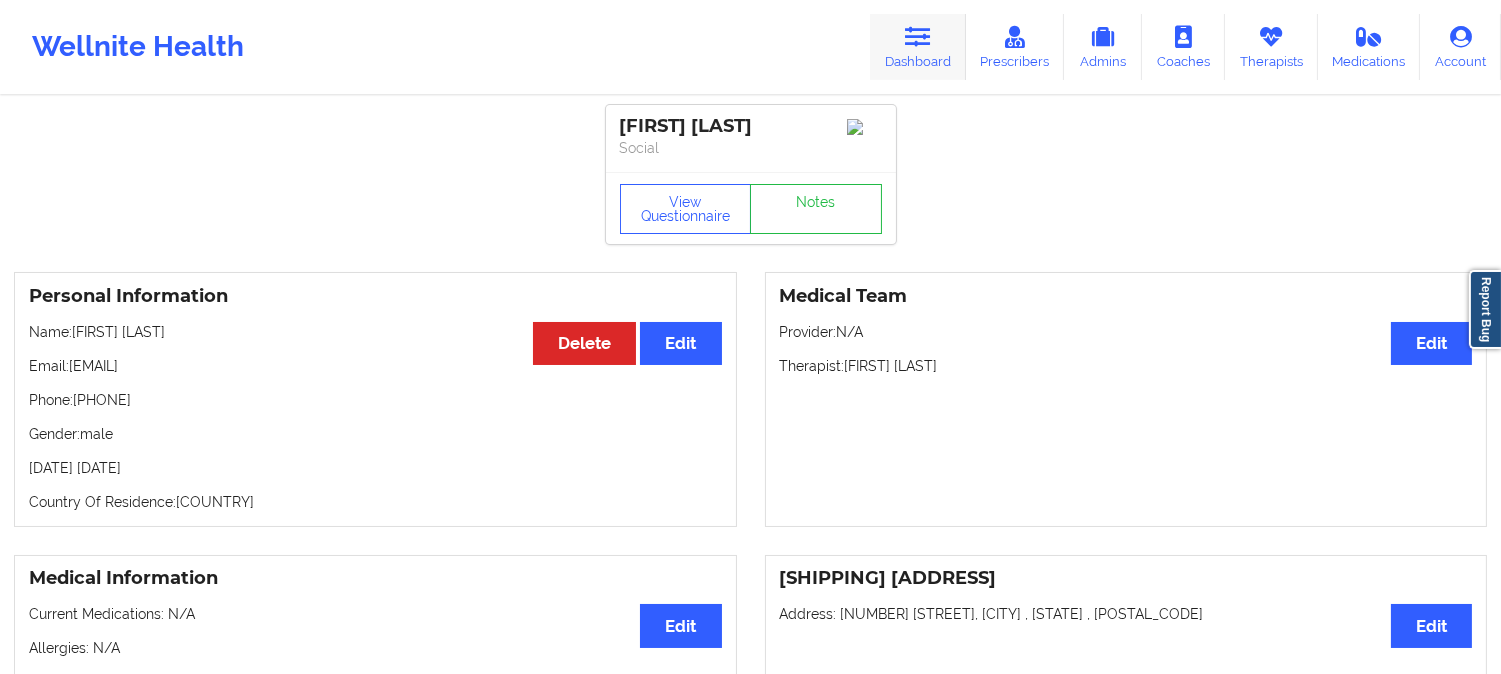 click at bounding box center [918, 37] 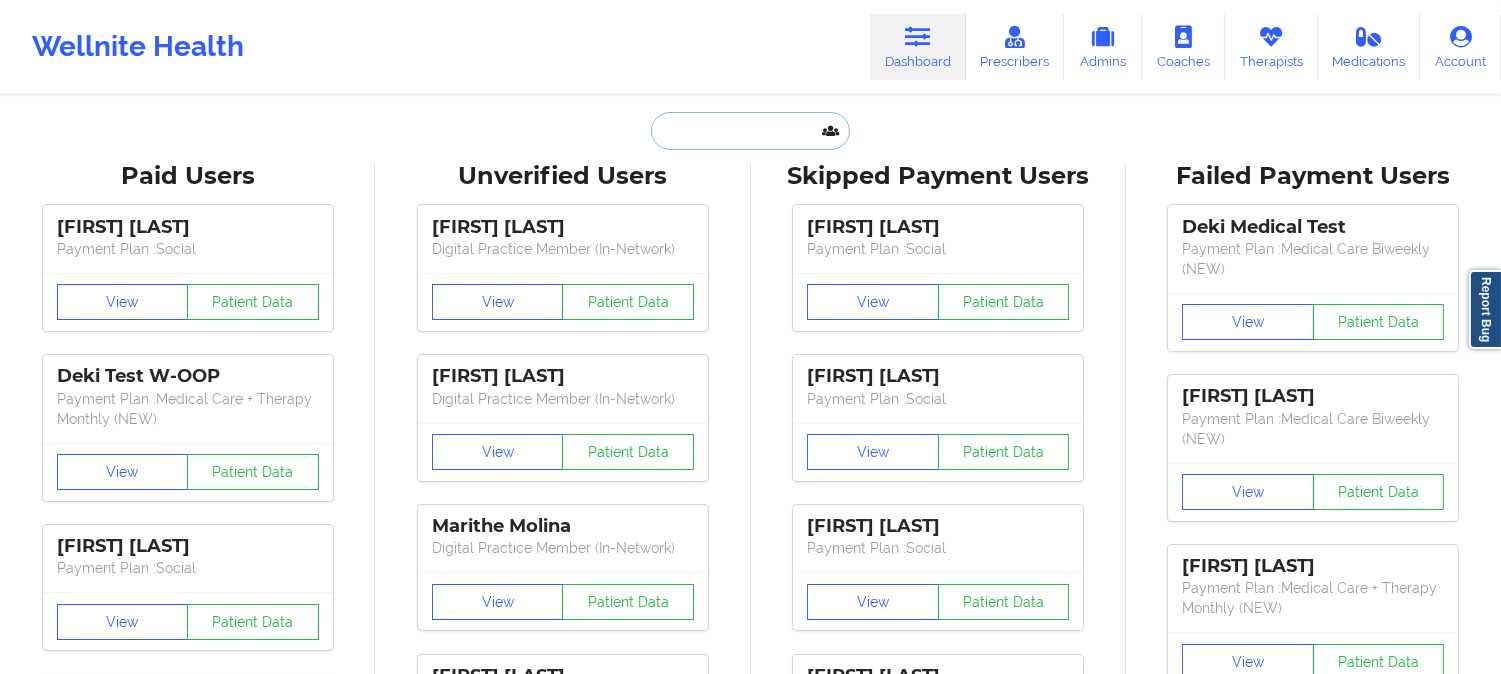 click at bounding box center (750, 131) 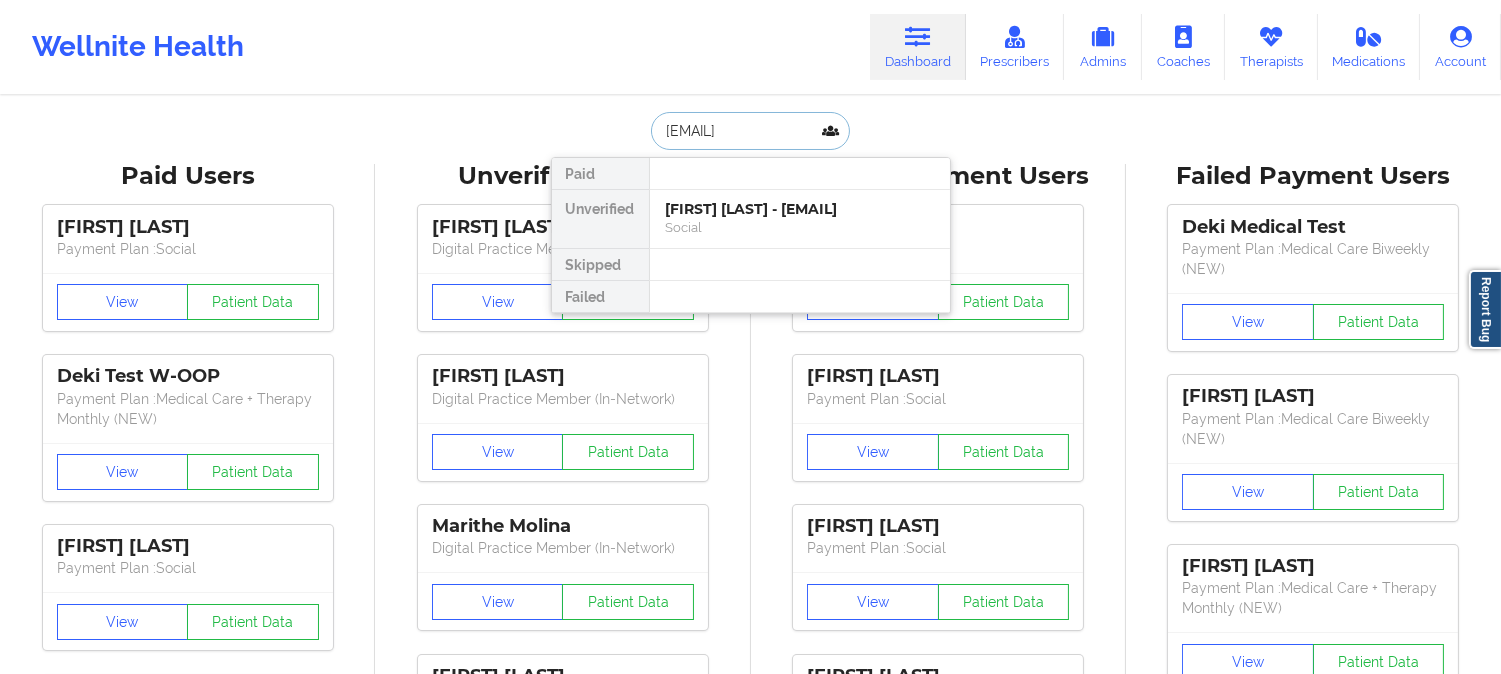 scroll, scrollTop: 0, scrollLeft: 23, axis: horizontal 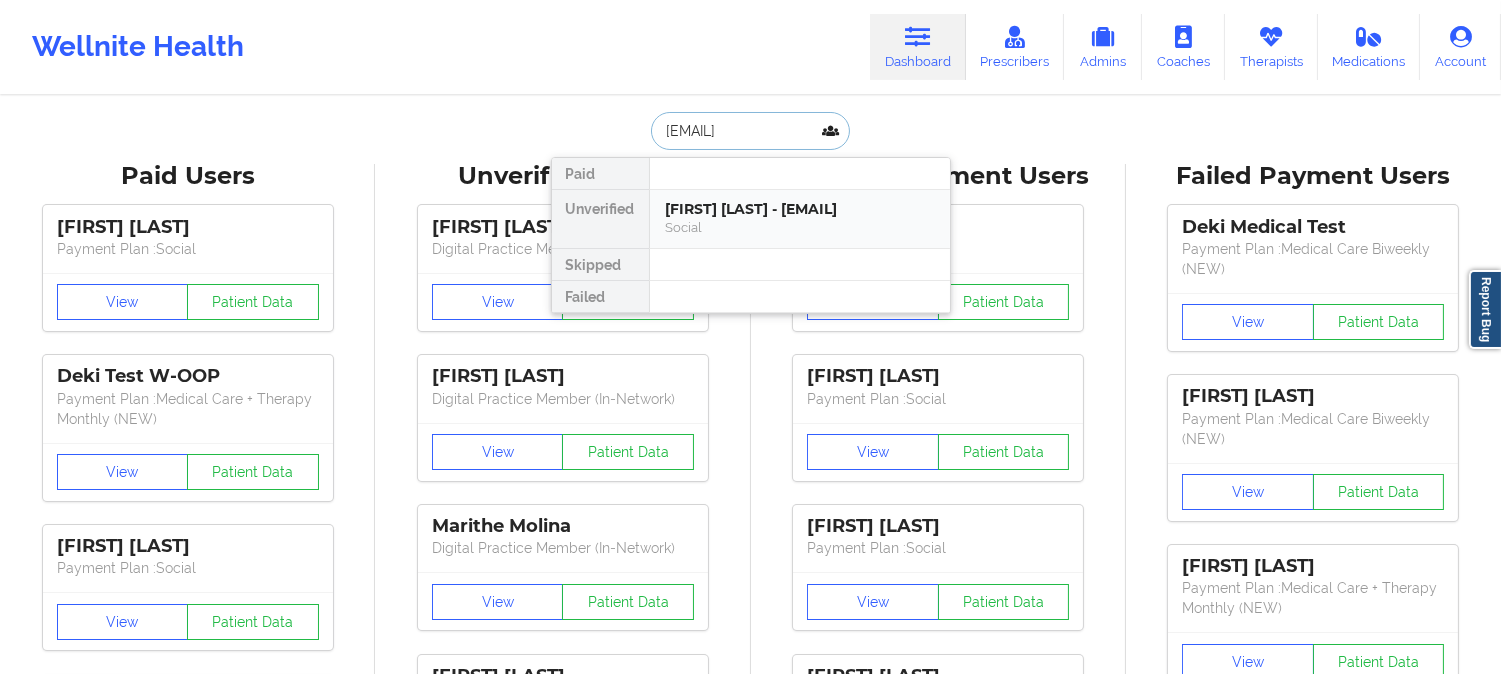 click on "Social" at bounding box center [800, 227] 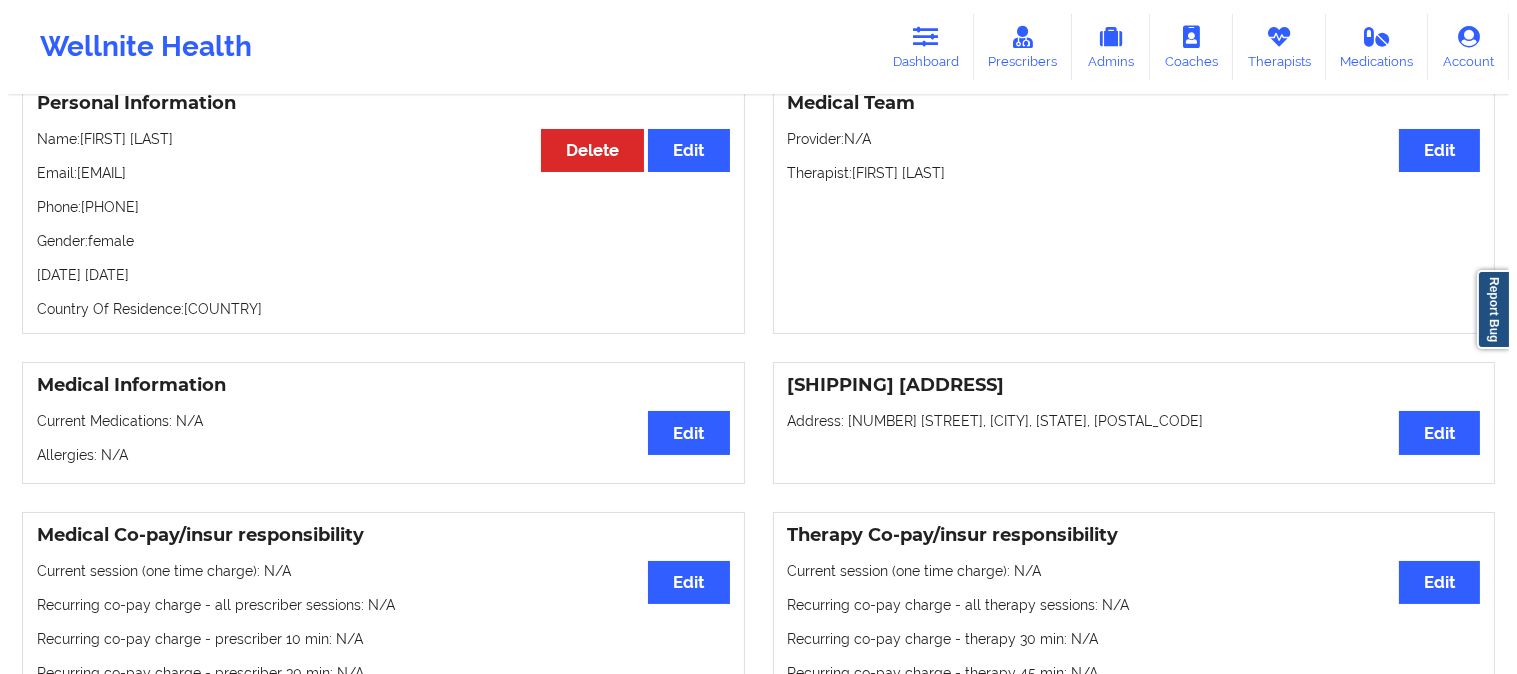 scroll, scrollTop: 0, scrollLeft: 0, axis: both 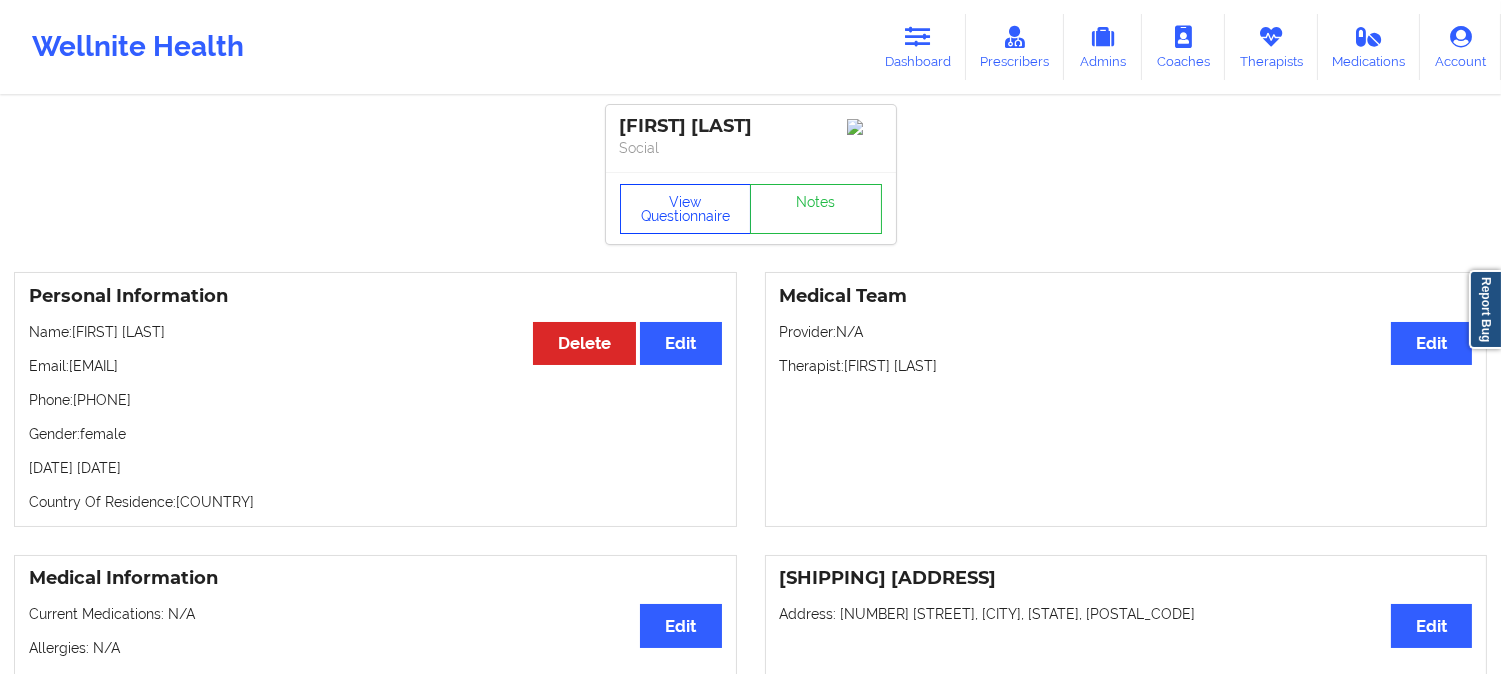 click on "View Questionnaire" at bounding box center [686, 209] 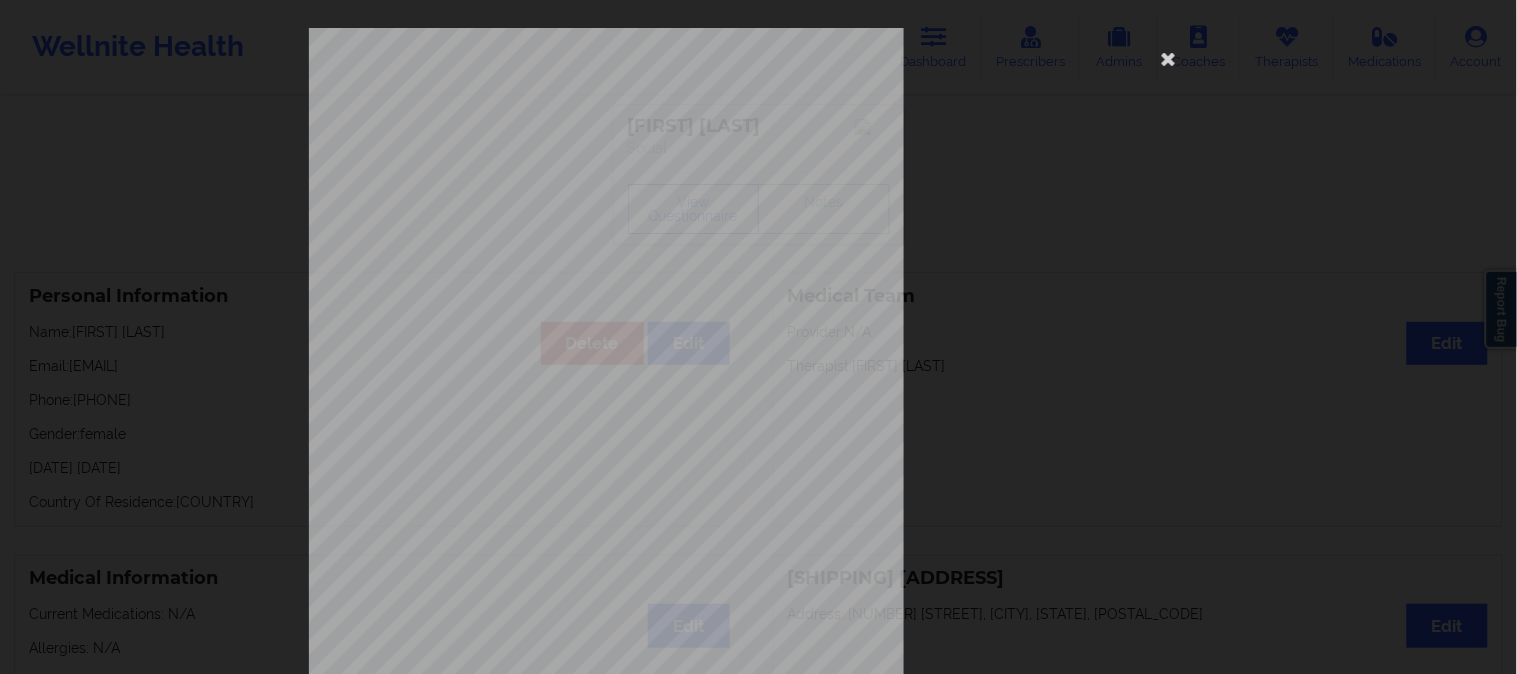 scroll, scrollTop: 280, scrollLeft: 0, axis: vertical 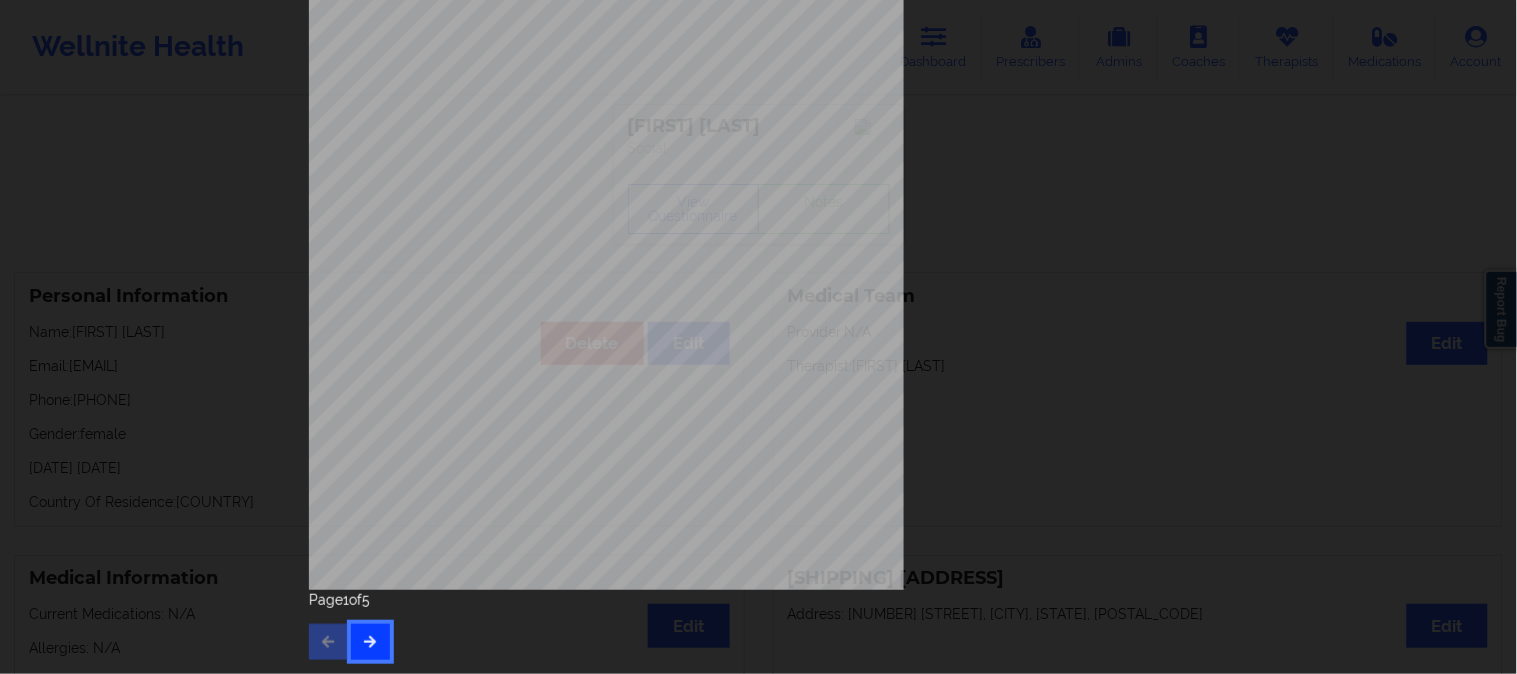 click at bounding box center (370, 642) 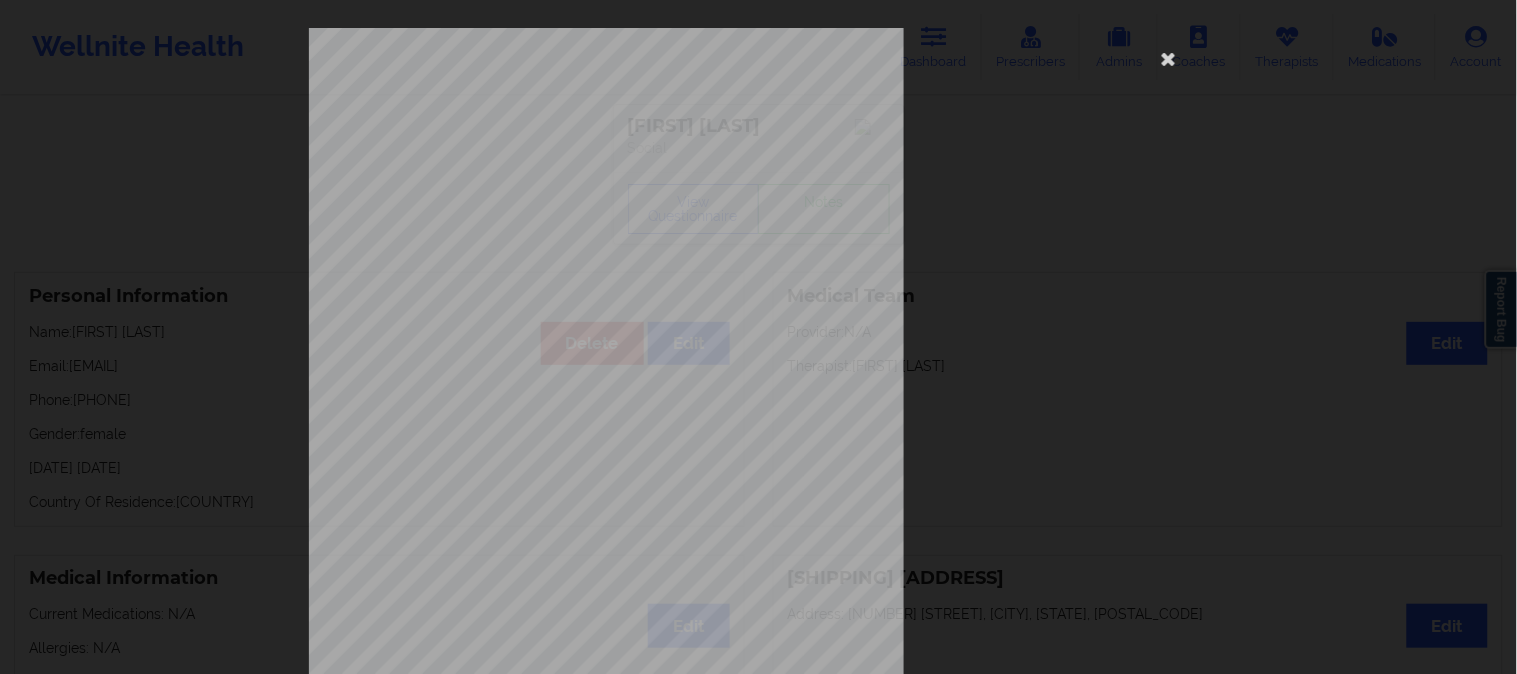 scroll, scrollTop: 280, scrollLeft: 0, axis: vertical 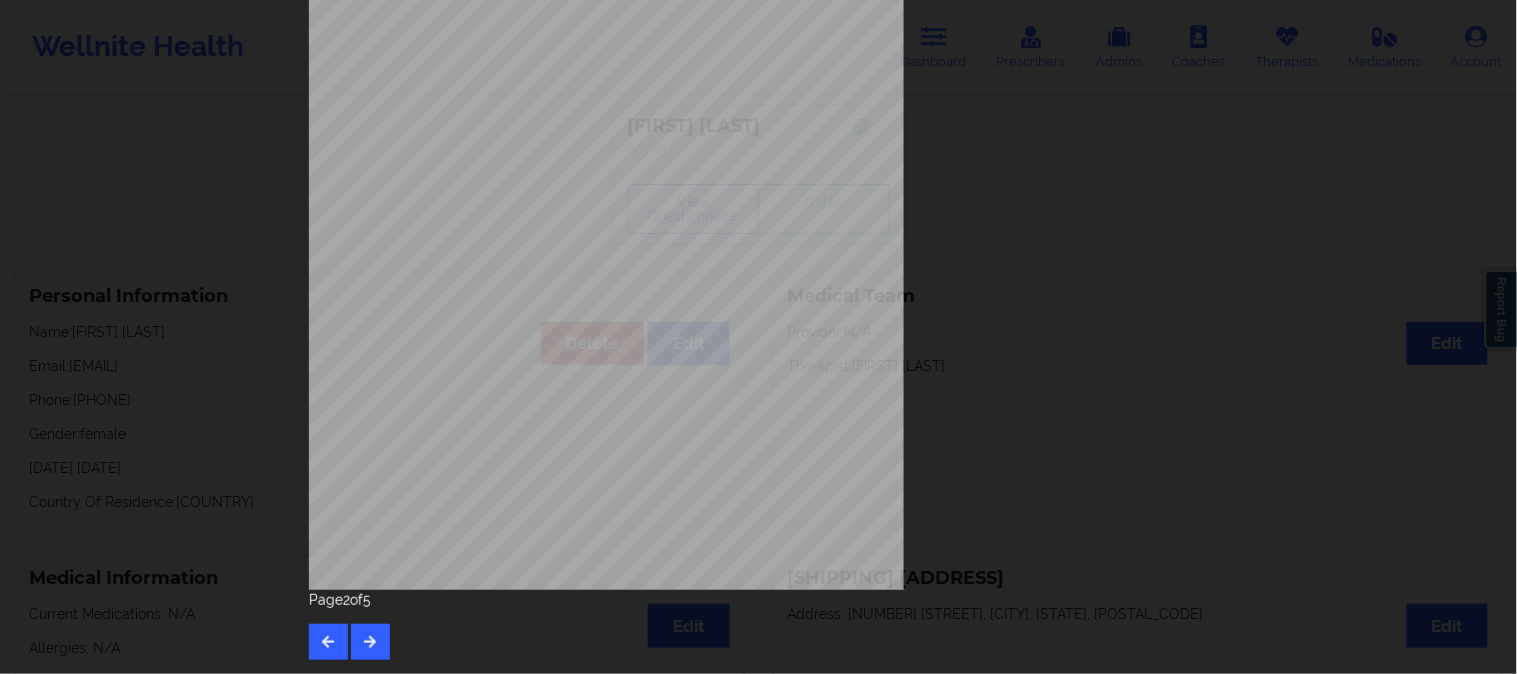 click on "Page  2  of  5" at bounding box center (759, 625) 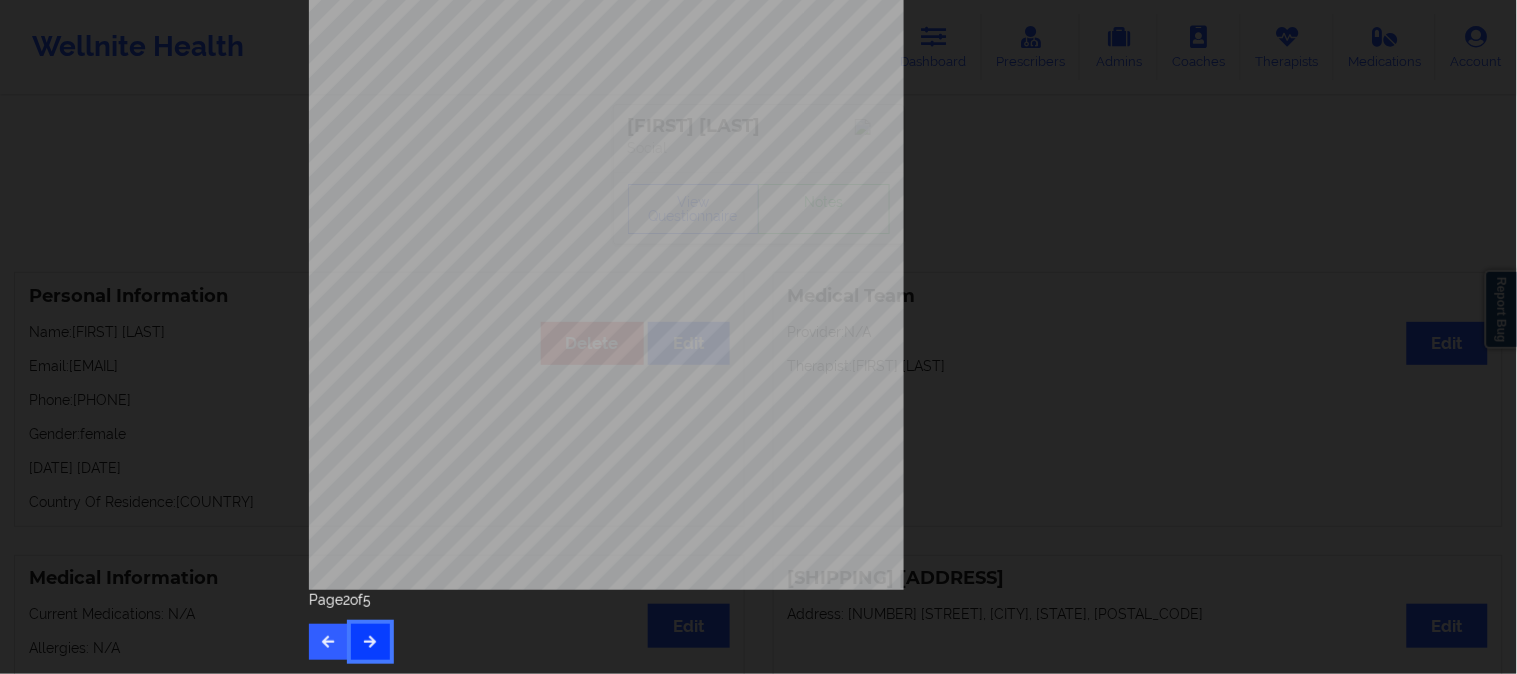 click at bounding box center (370, 642) 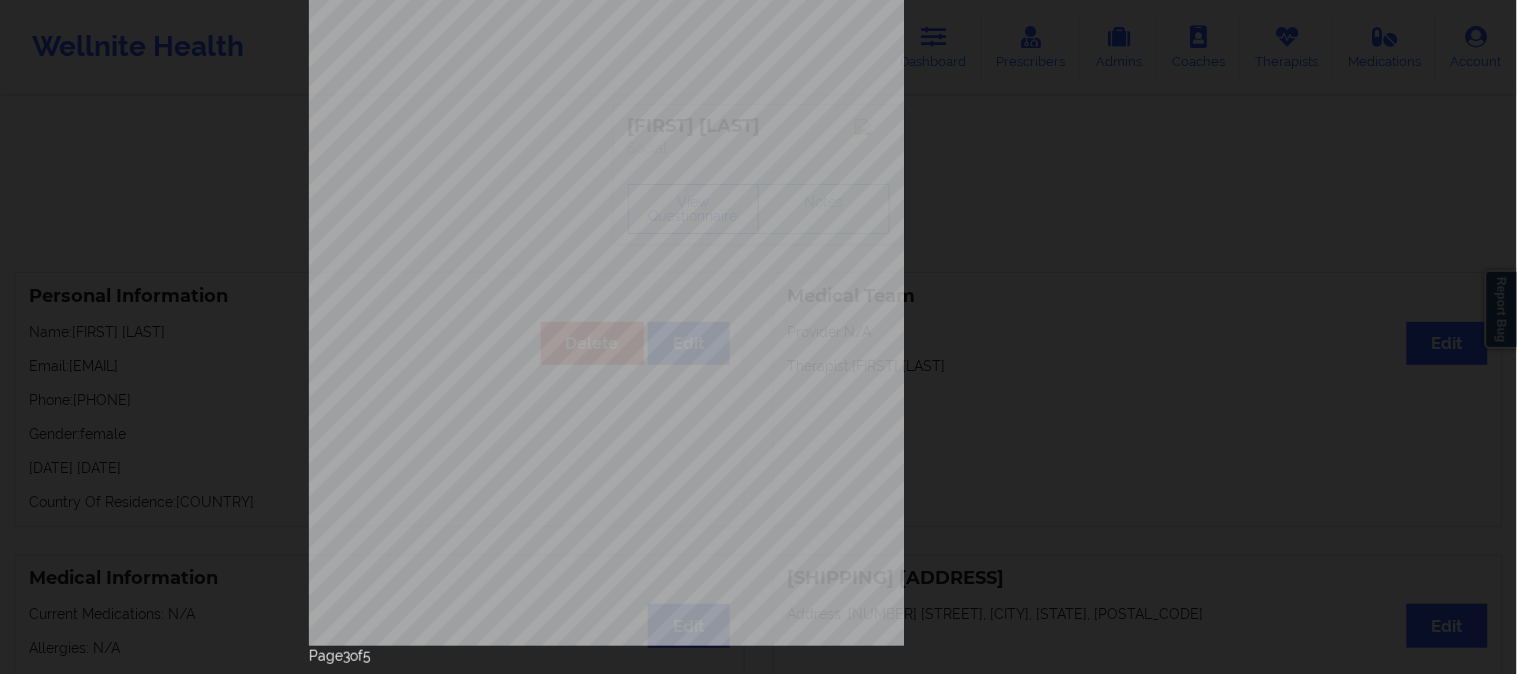 scroll, scrollTop: 280, scrollLeft: 0, axis: vertical 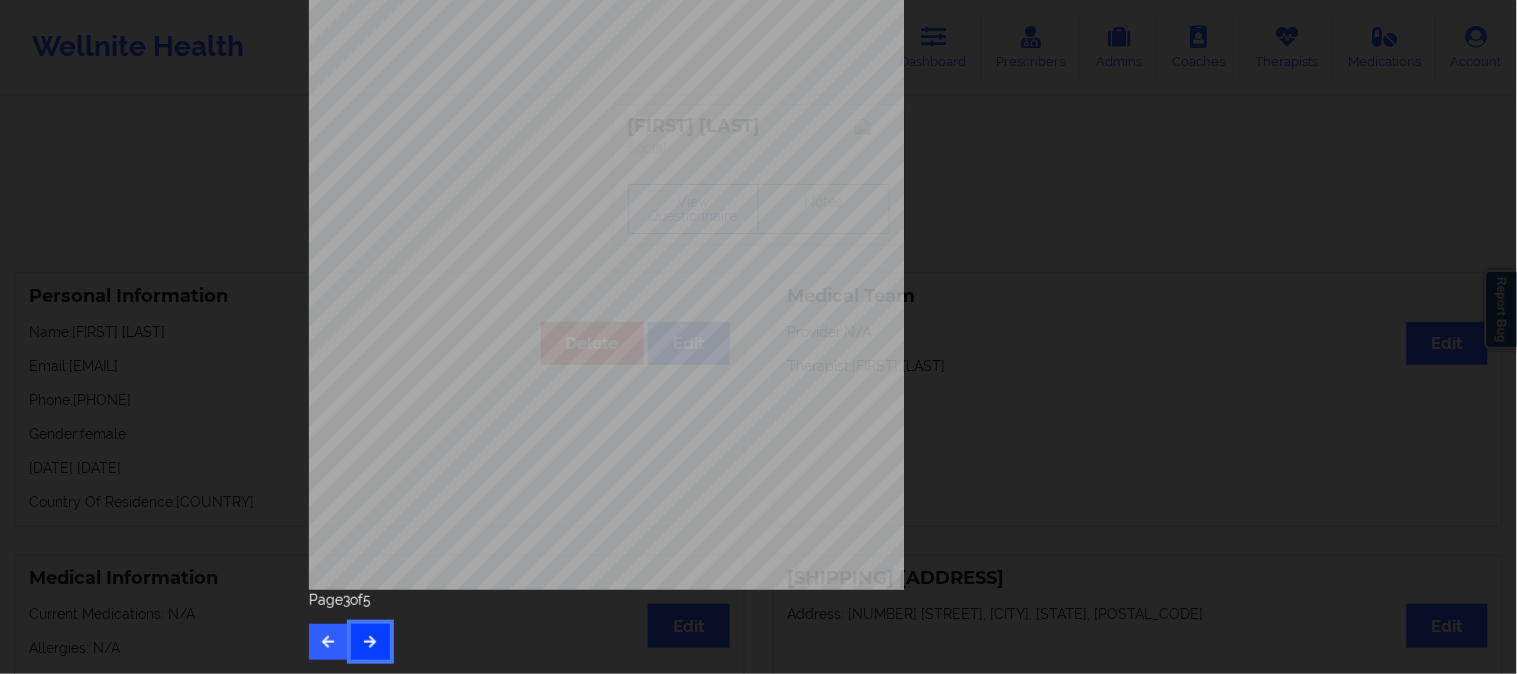 click at bounding box center [370, 642] 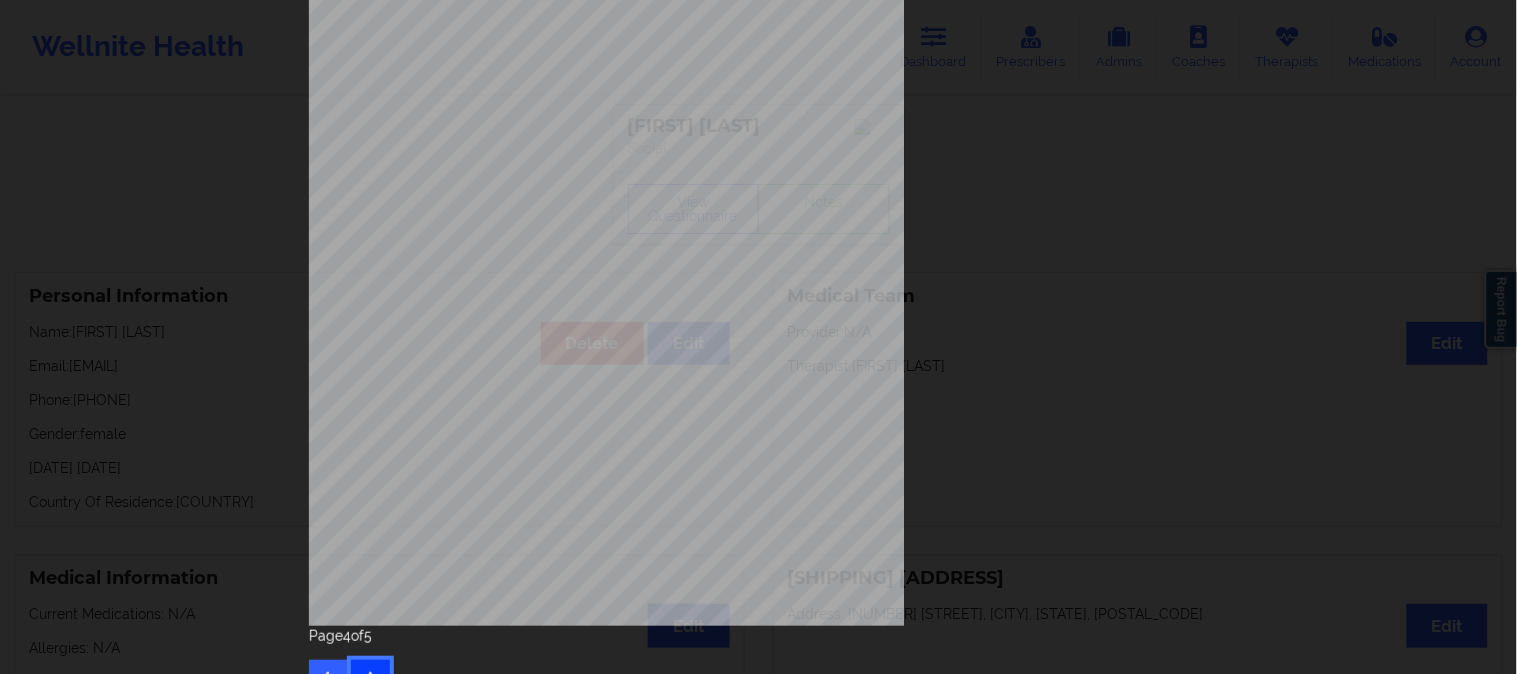 scroll, scrollTop: 280, scrollLeft: 0, axis: vertical 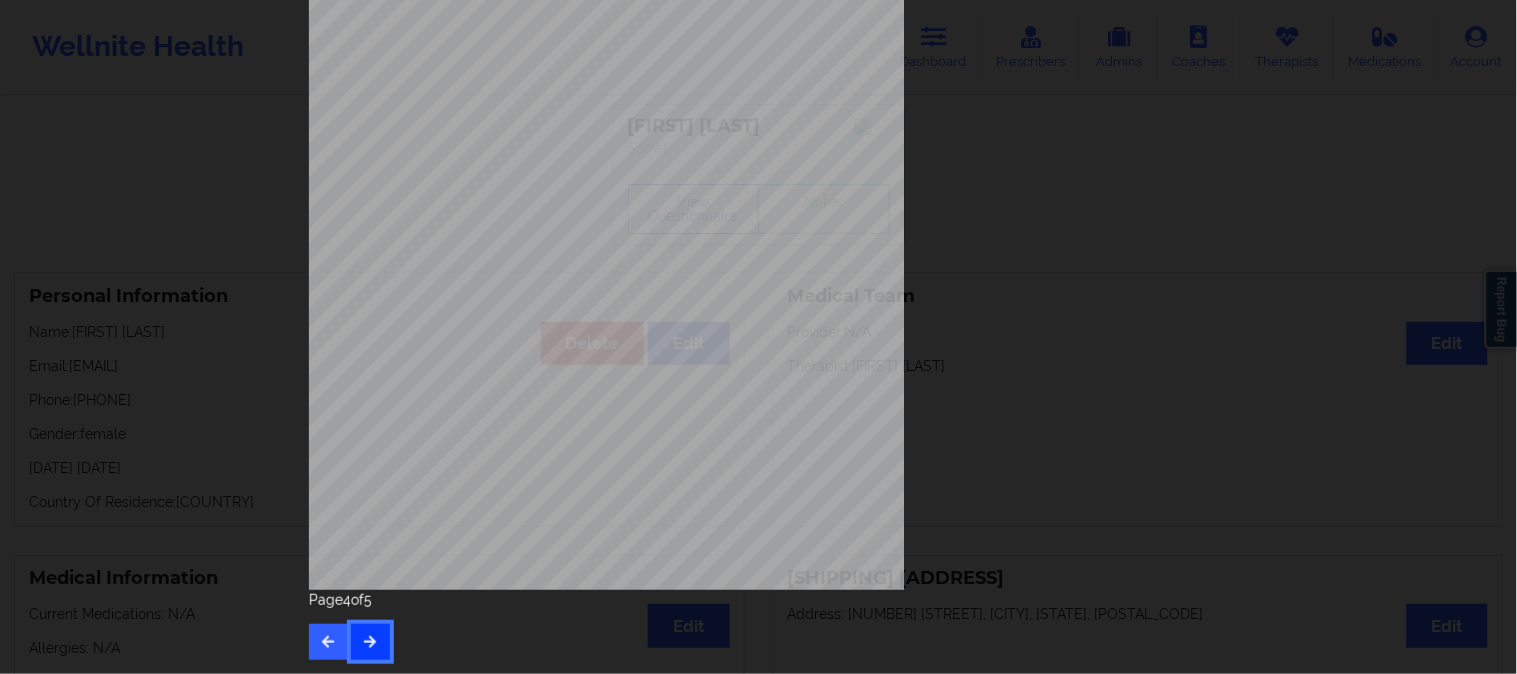 type 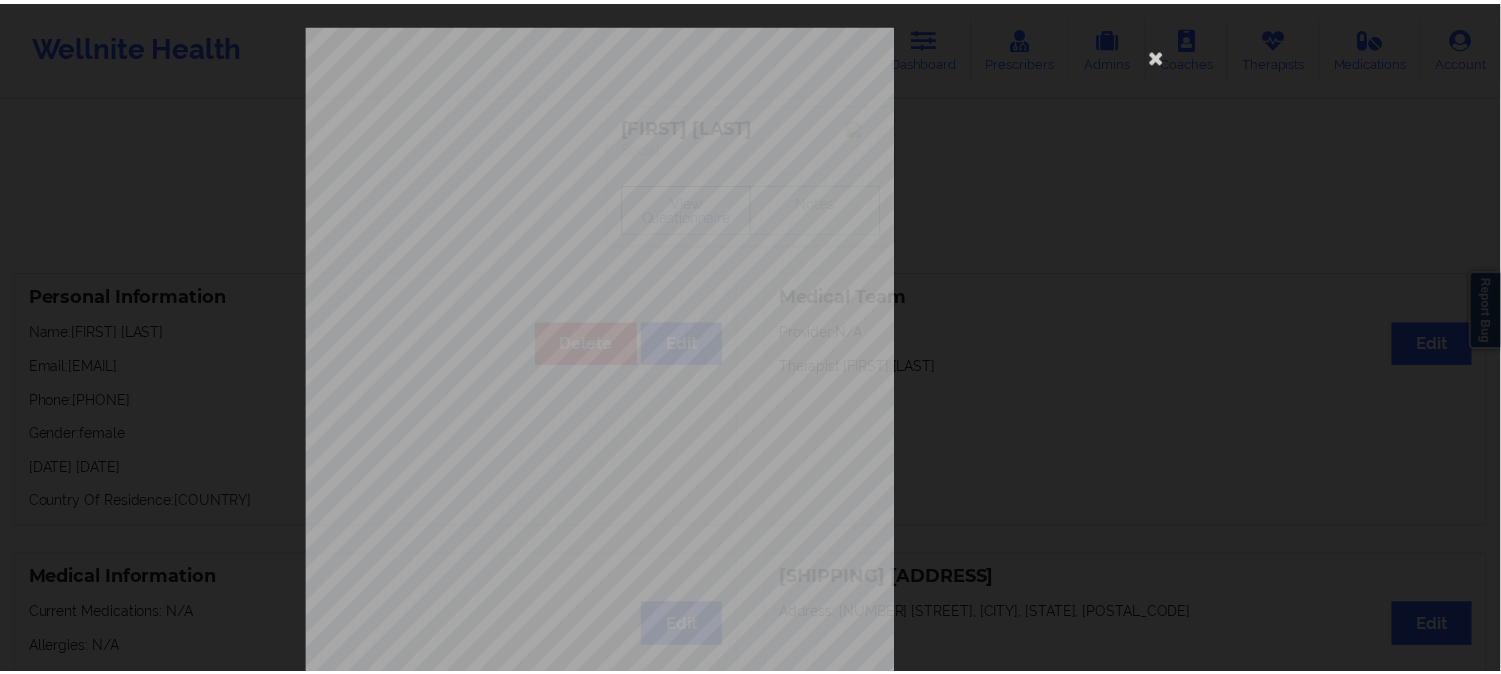 scroll, scrollTop: 0, scrollLeft: 0, axis: both 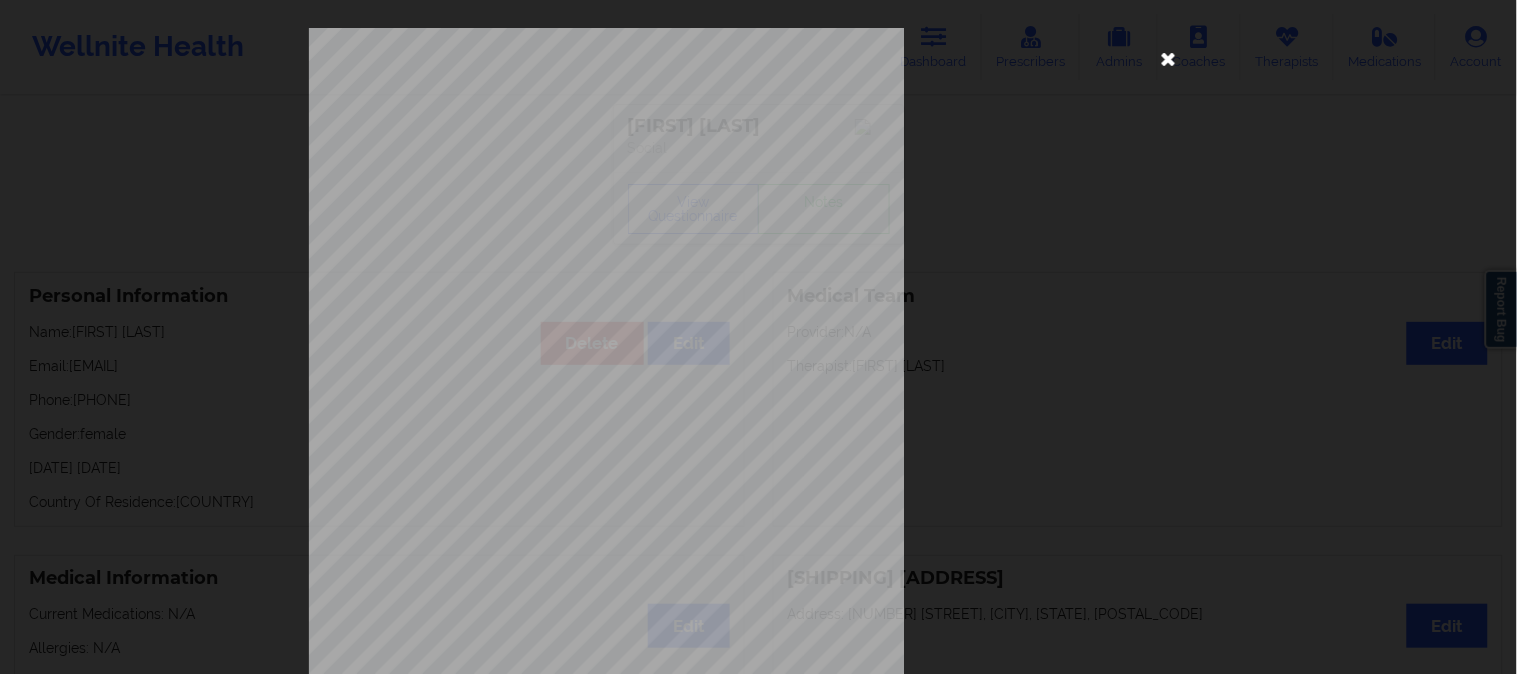 click at bounding box center [1169, 58] 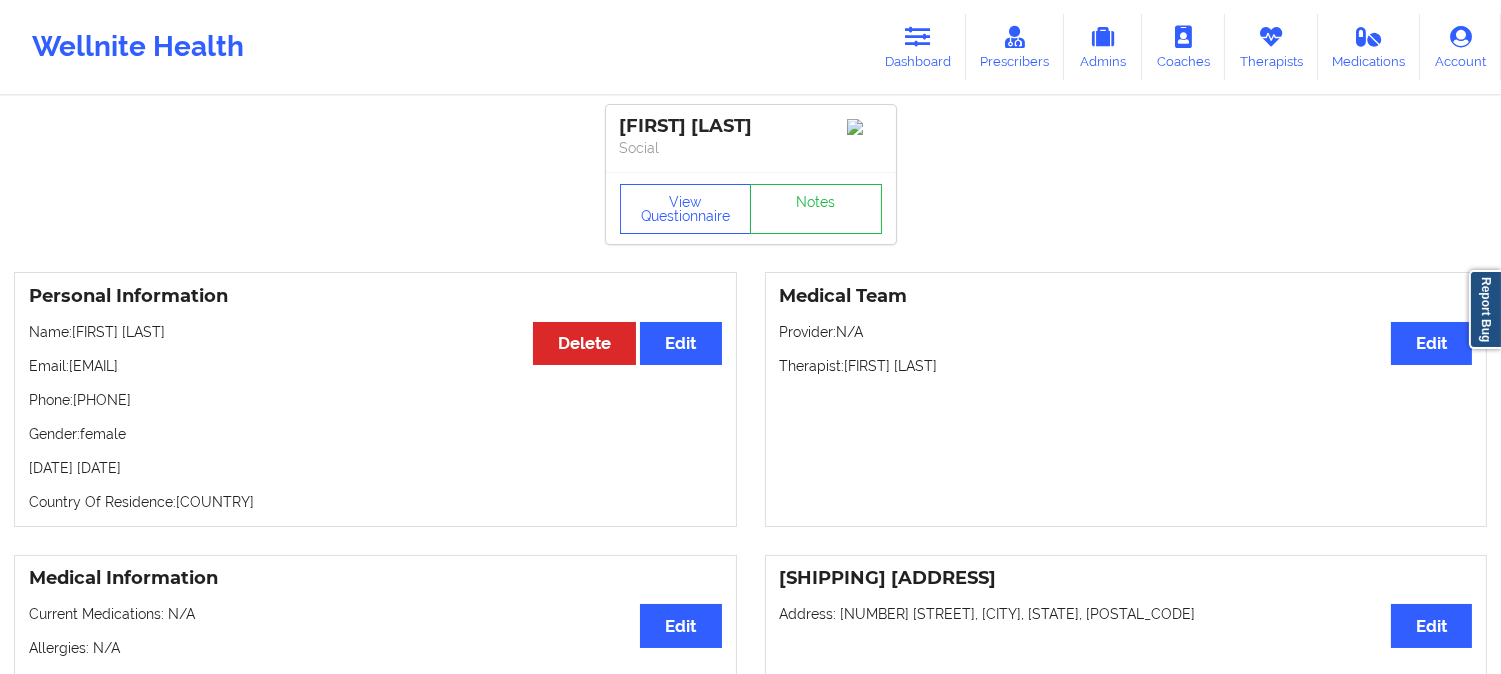 drag, startPoint x: 183, startPoint y: 337, endPoint x: 74, endPoint y: 338, distance: 109.004585 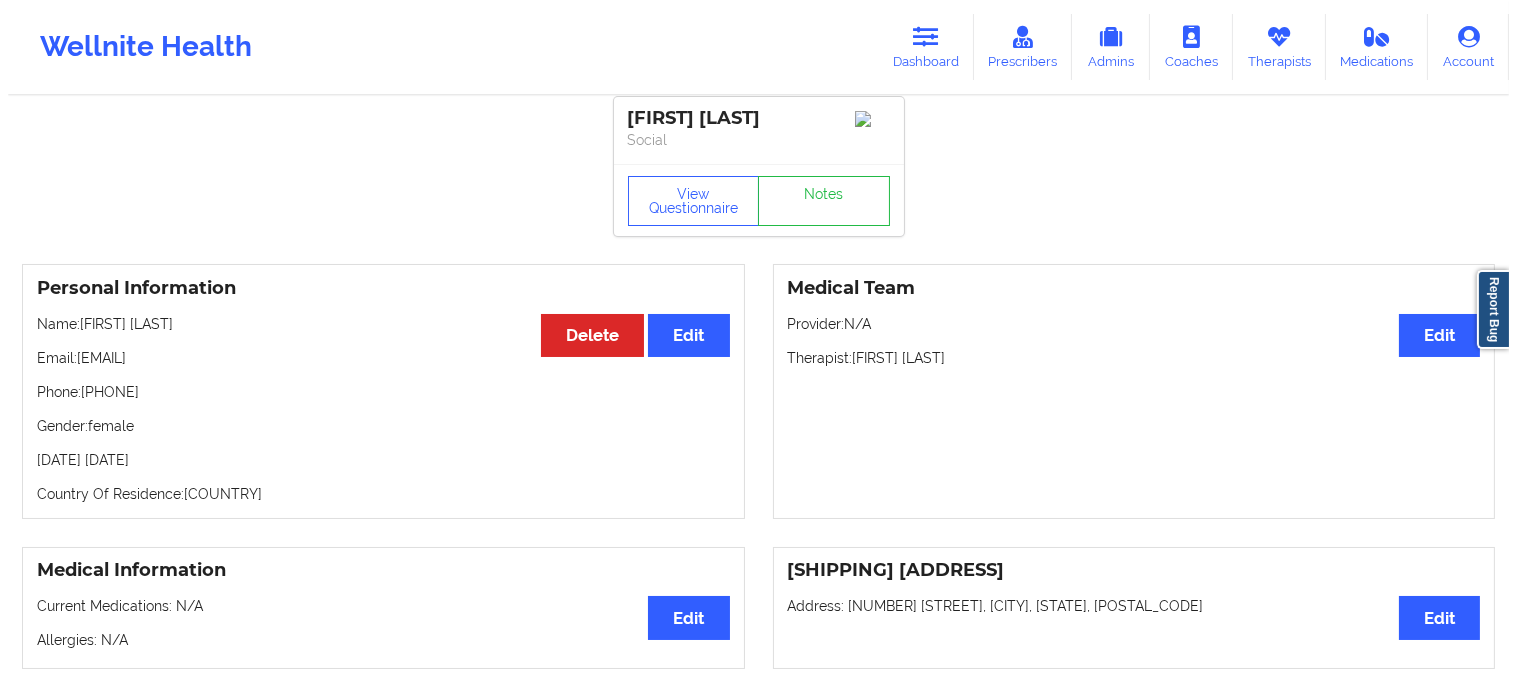 scroll, scrollTop: 0, scrollLeft: 0, axis: both 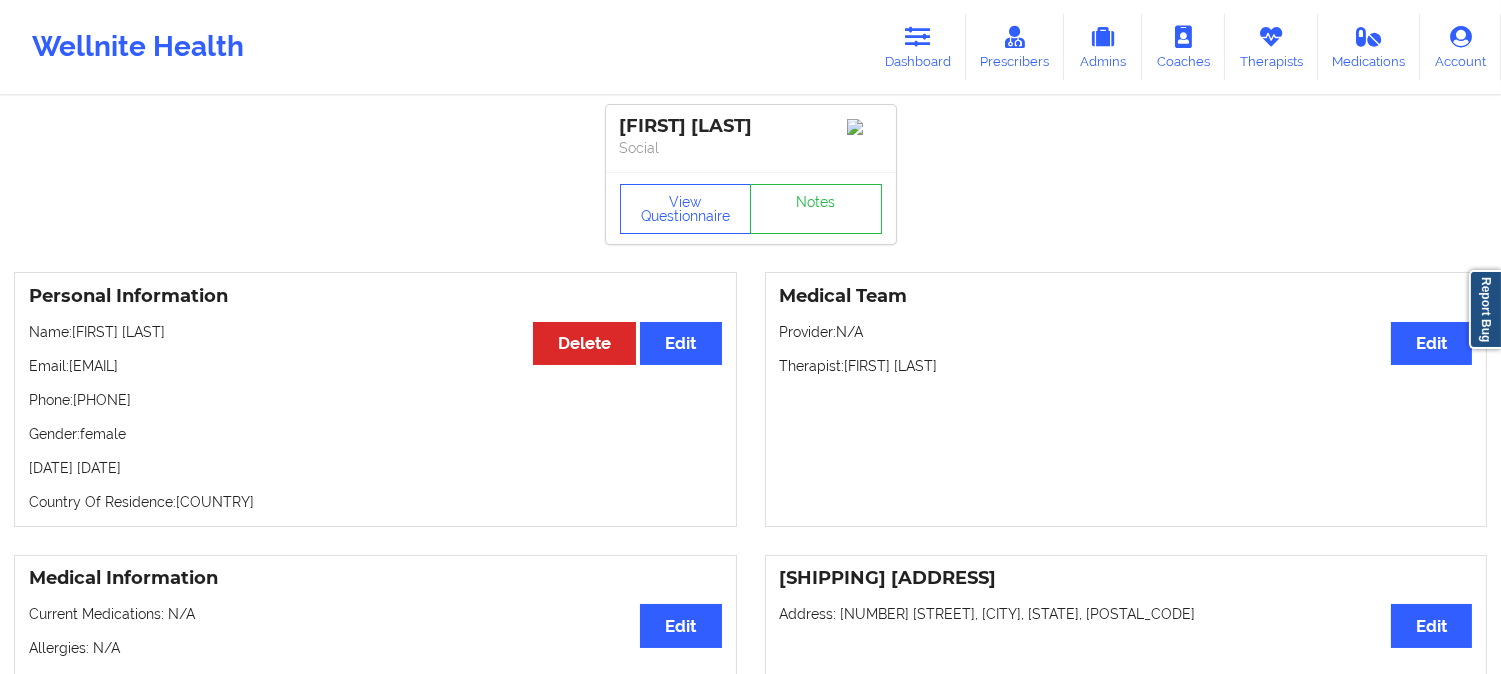 drag, startPoint x: 442, startPoint y: 158, endPoint x: 431, endPoint y: 146, distance: 16.27882 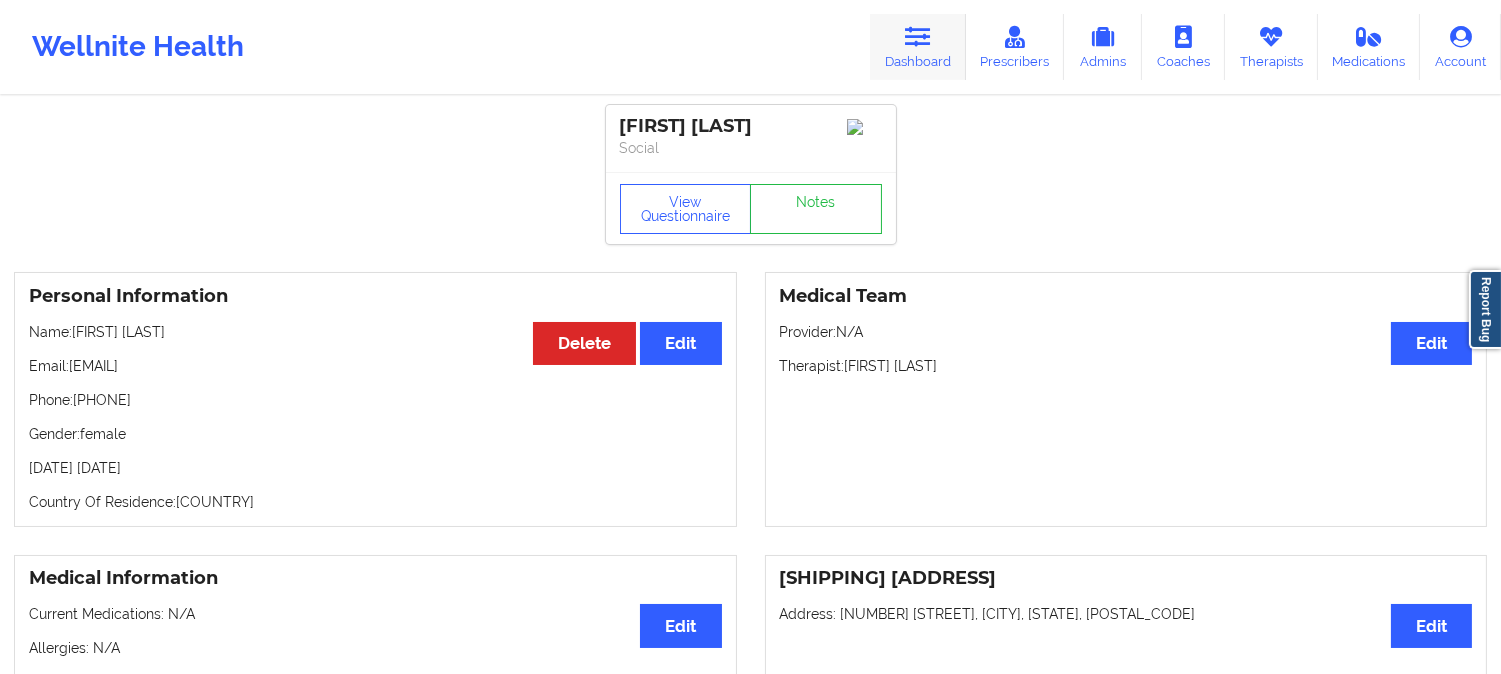 click on "Dashboard" at bounding box center [918, 47] 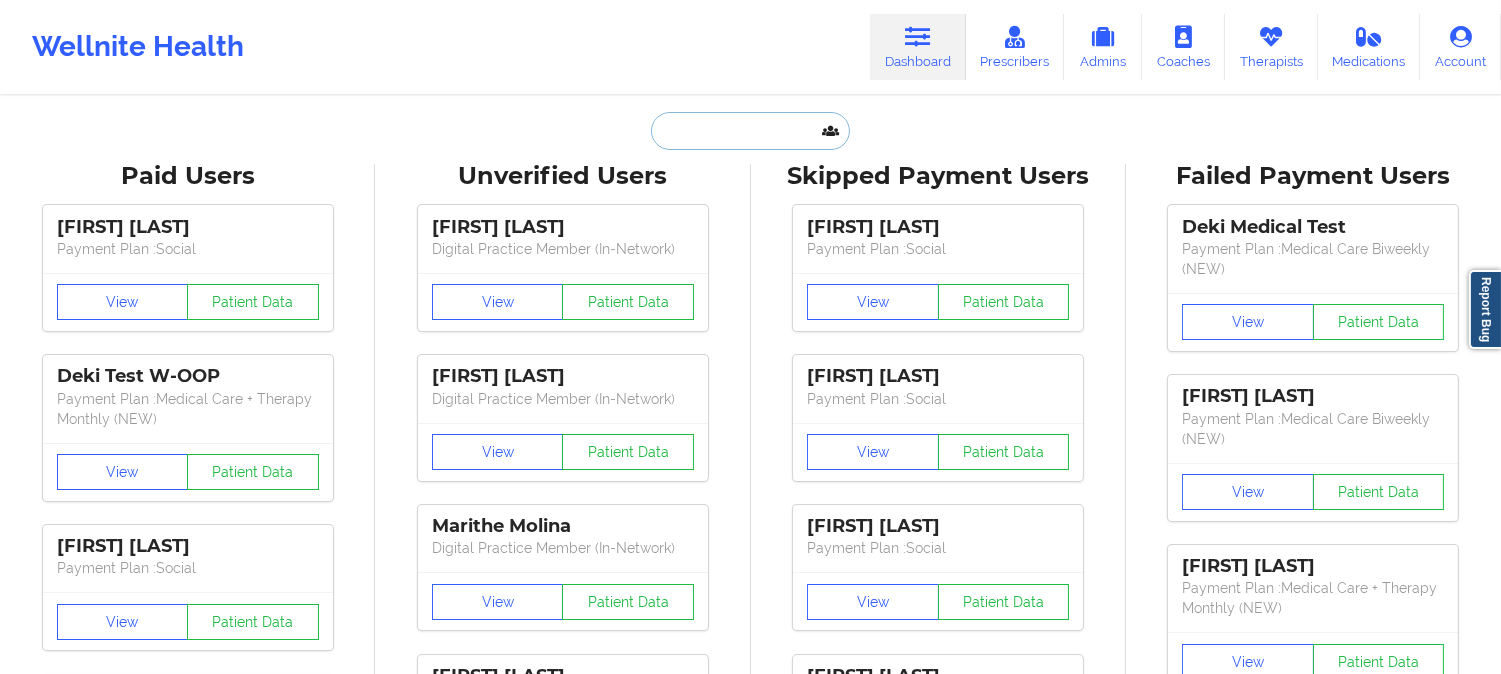 click at bounding box center (750, 131) 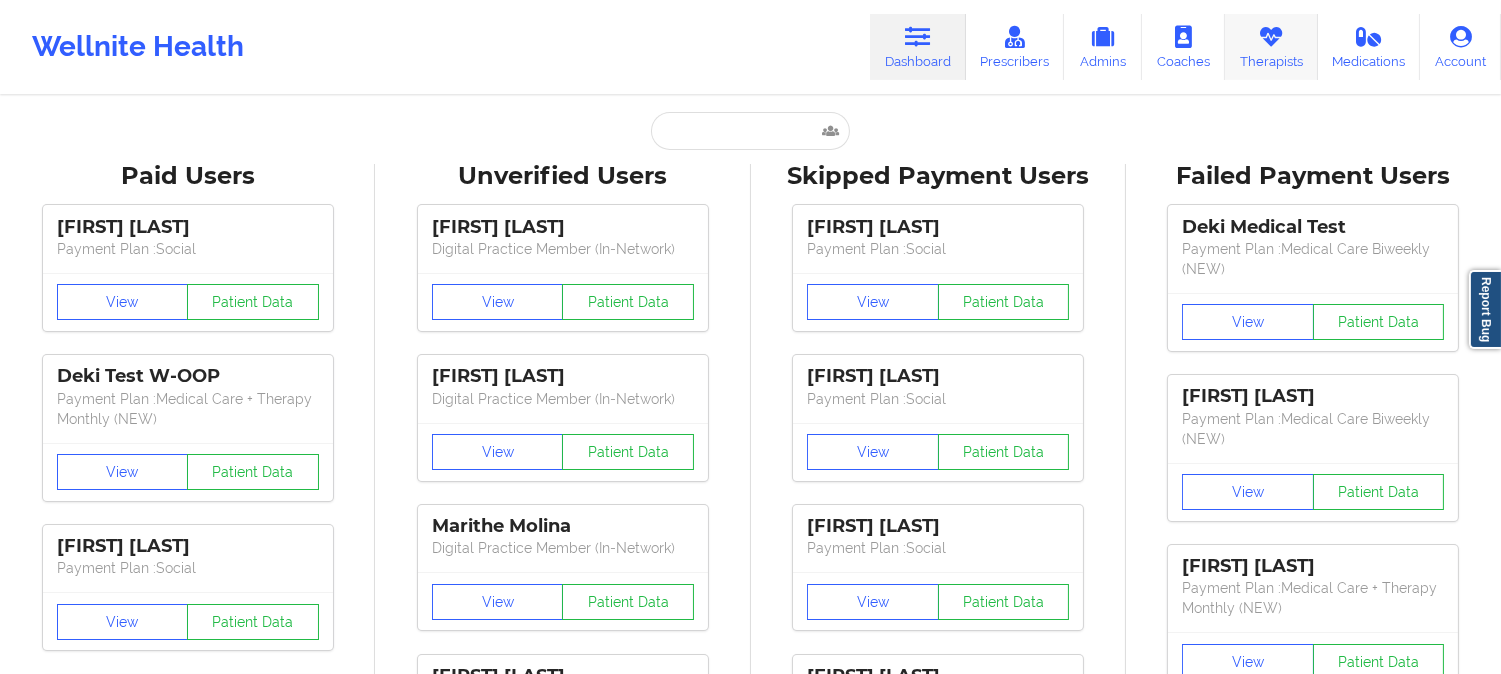 click at bounding box center [1271, 37] 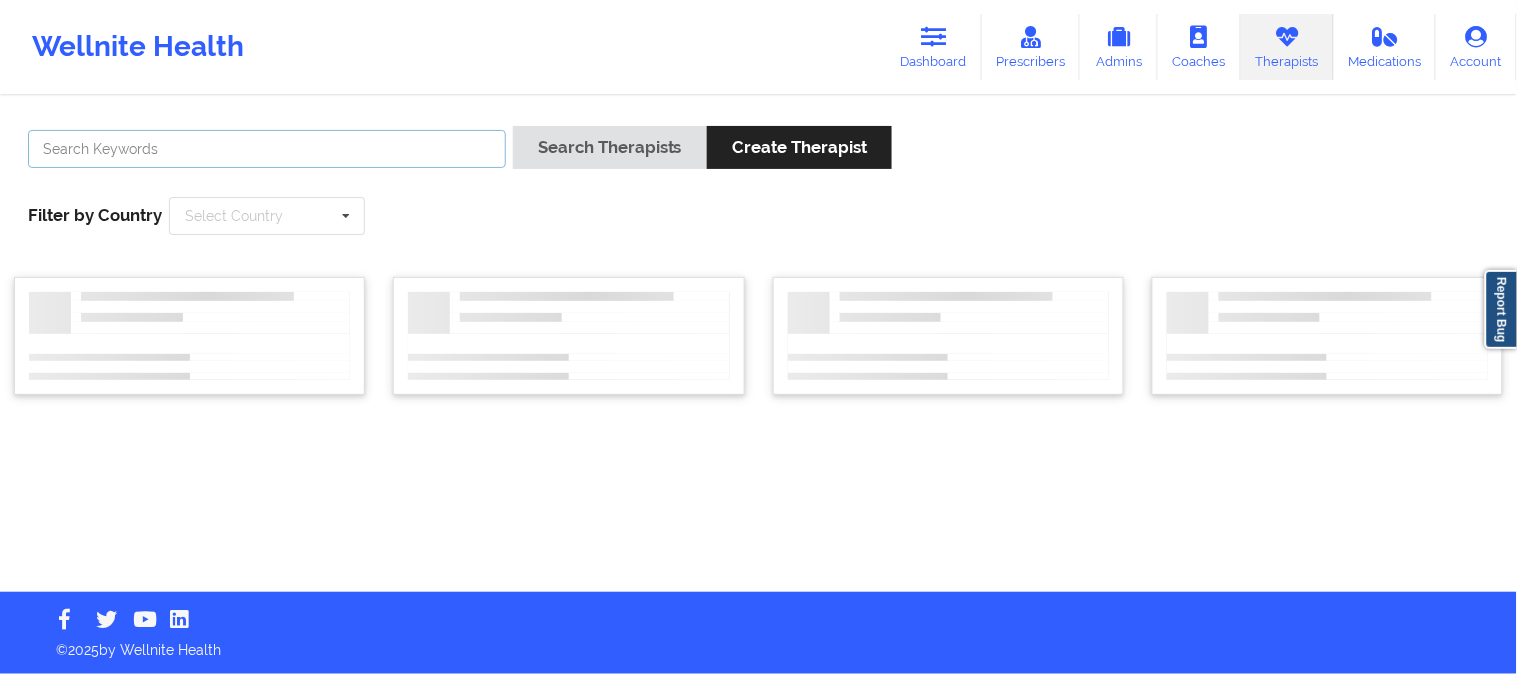 click at bounding box center (267, 149) 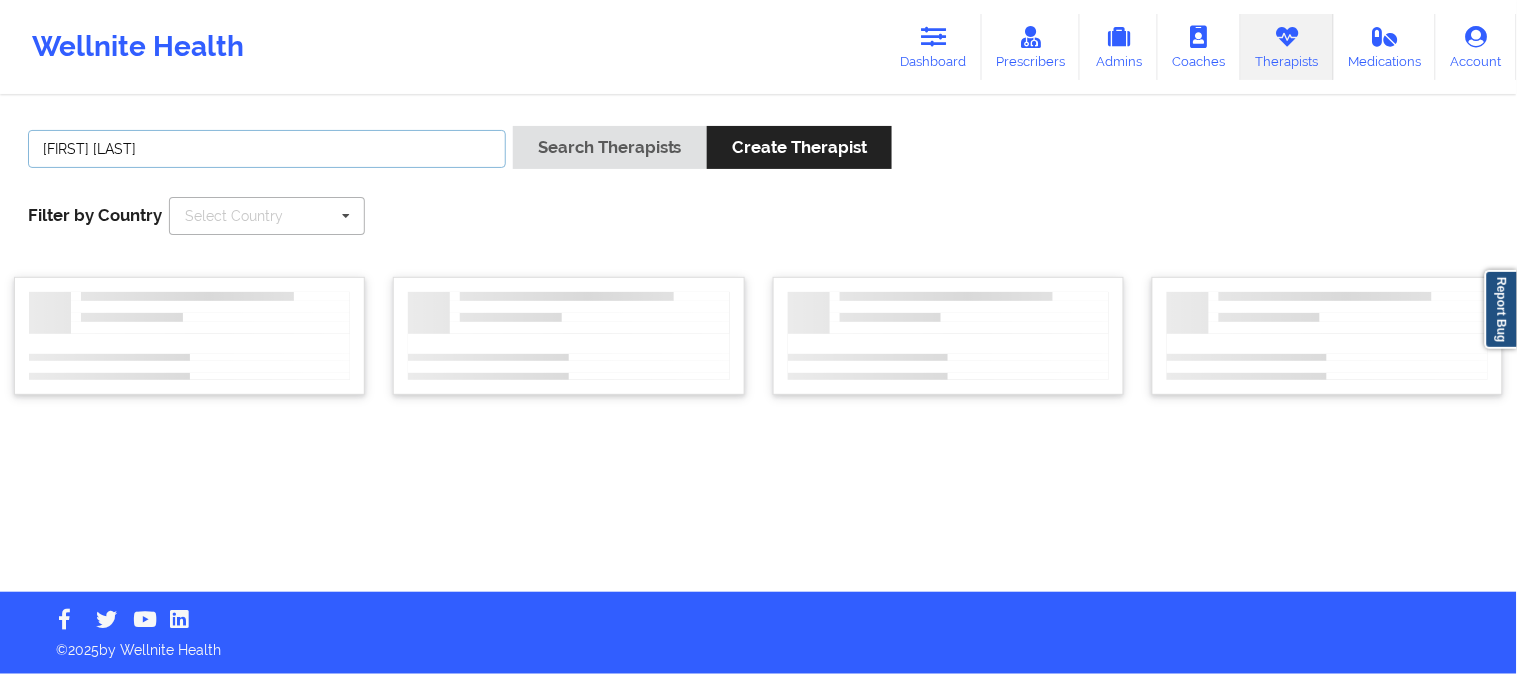 type on "Darcel Tyson" 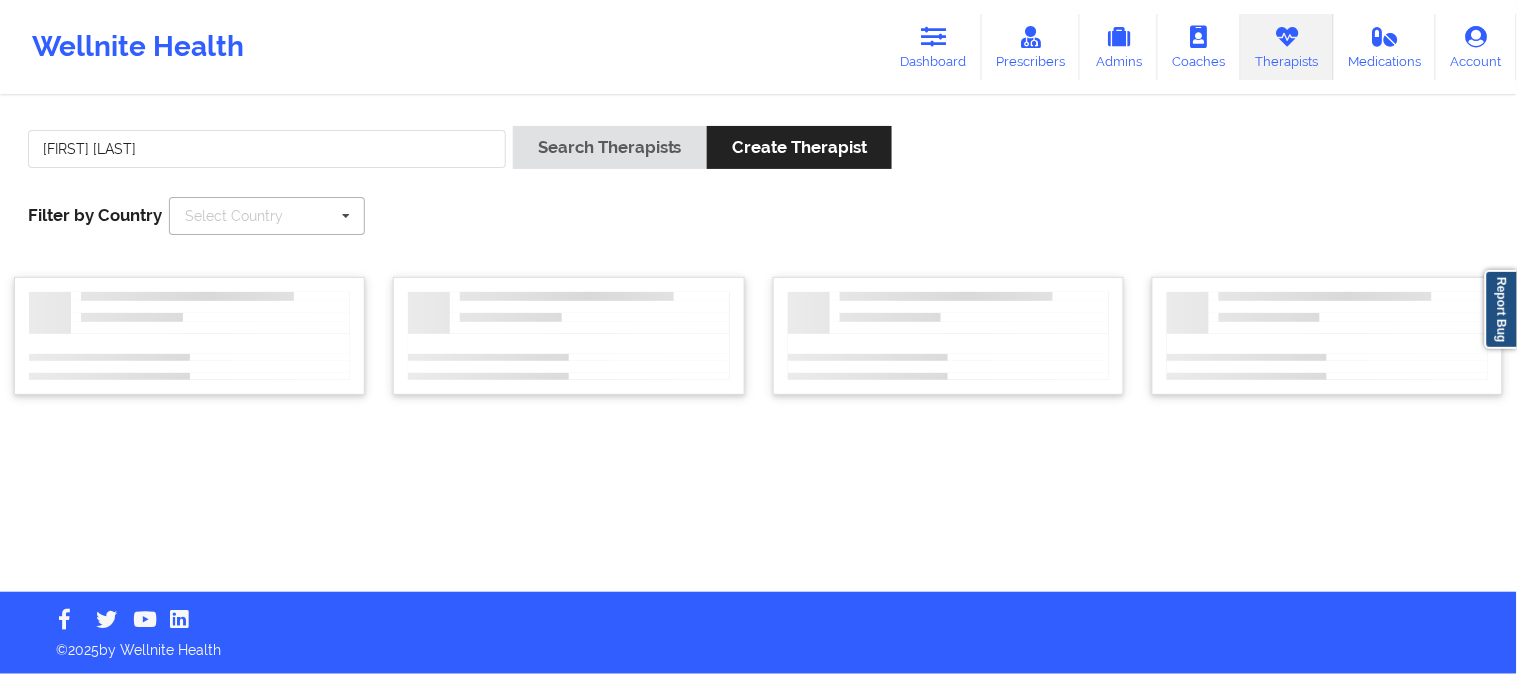 click at bounding box center [346, 216] 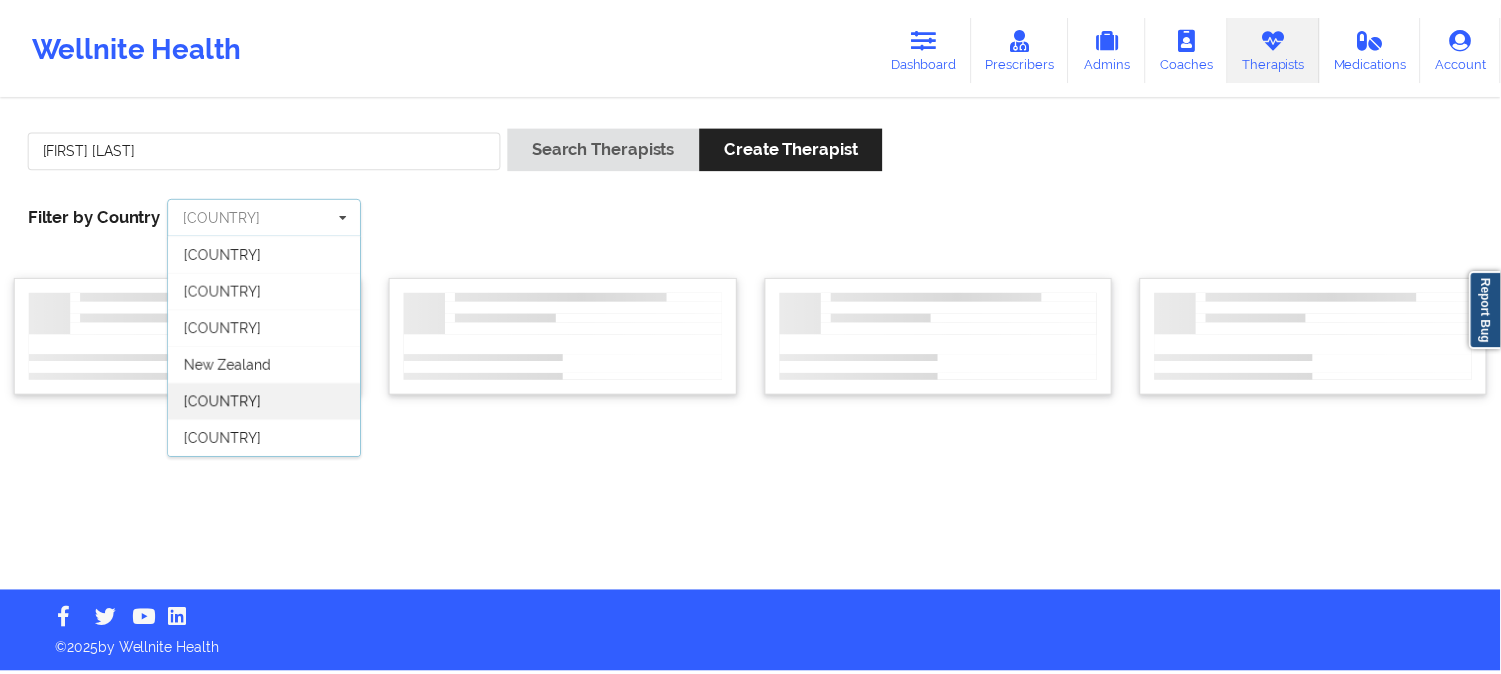 scroll, scrollTop: 110, scrollLeft: 0, axis: vertical 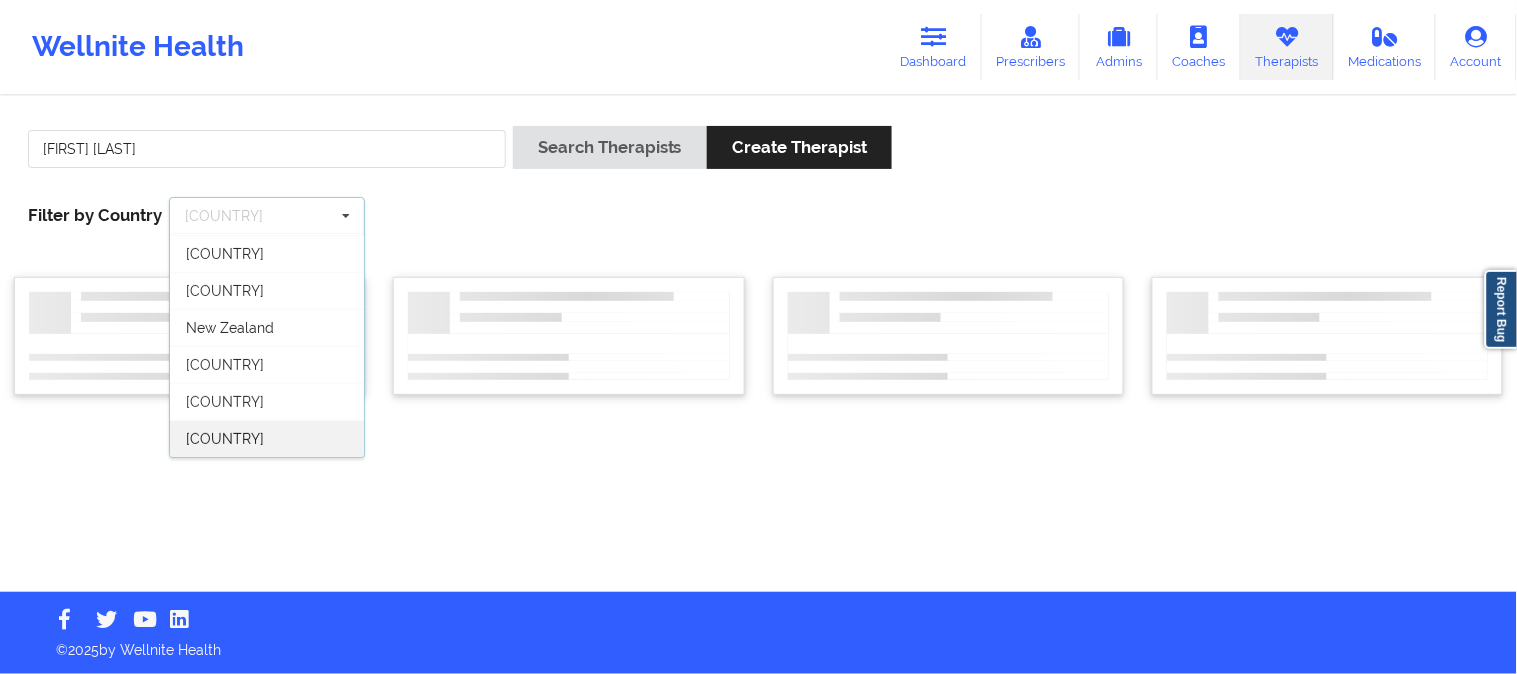 click on "[COUNTRY]" at bounding box center (267, 438) 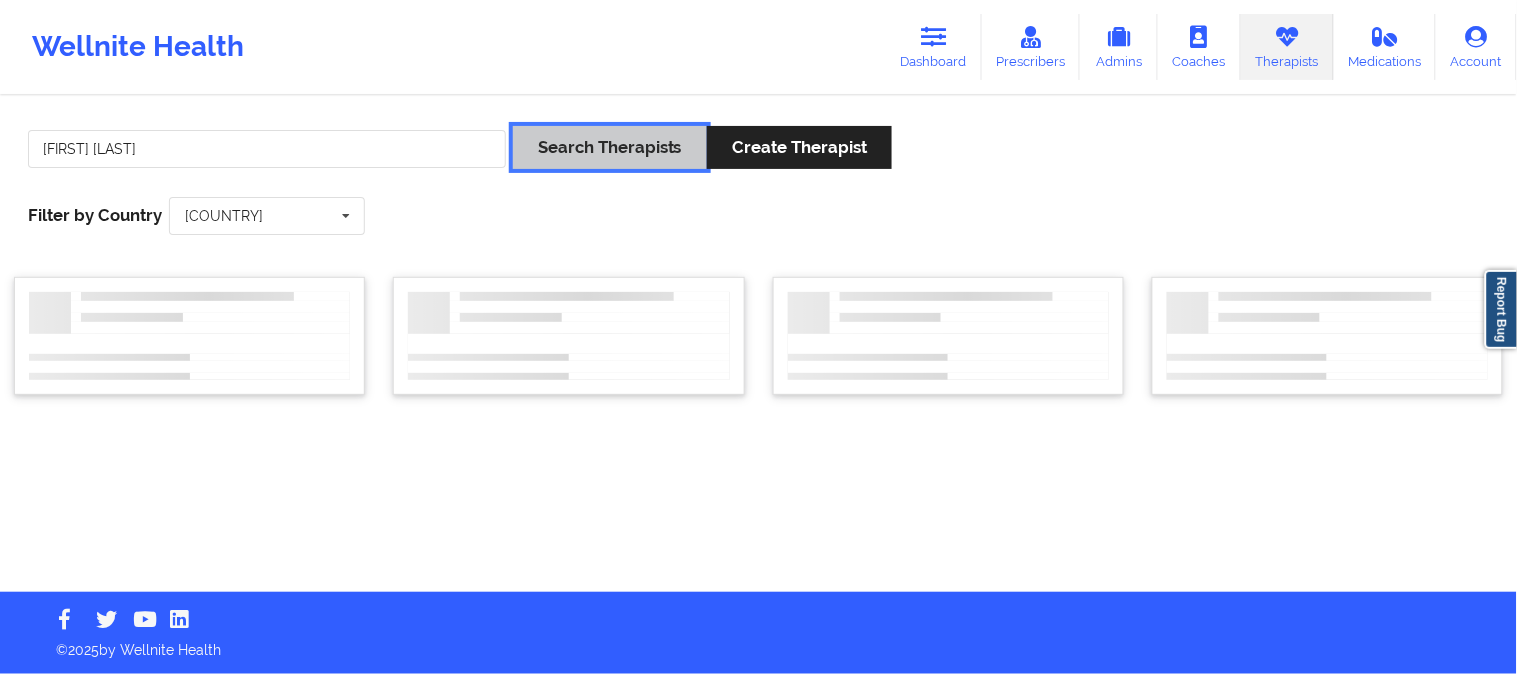click on "Search Therapists" at bounding box center [610, 147] 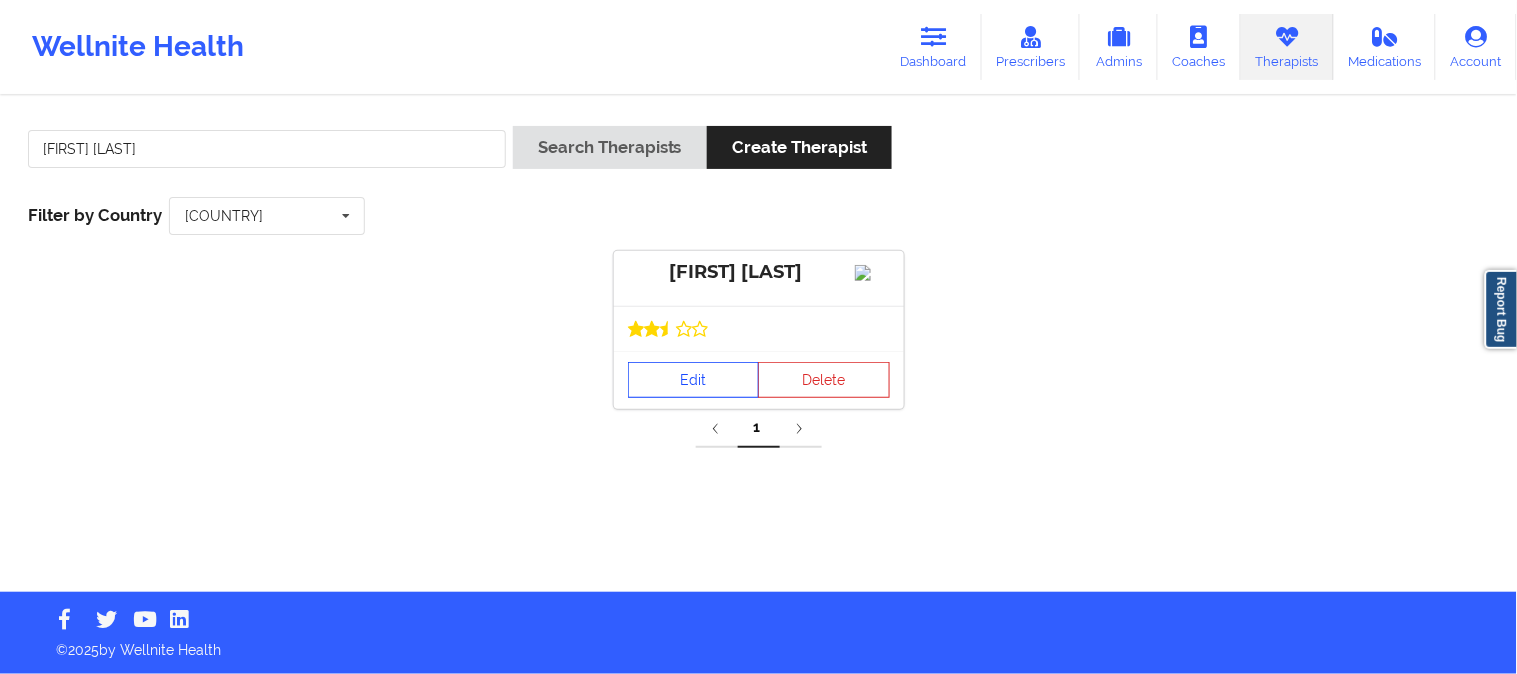 click on "Edit" at bounding box center [694, 380] 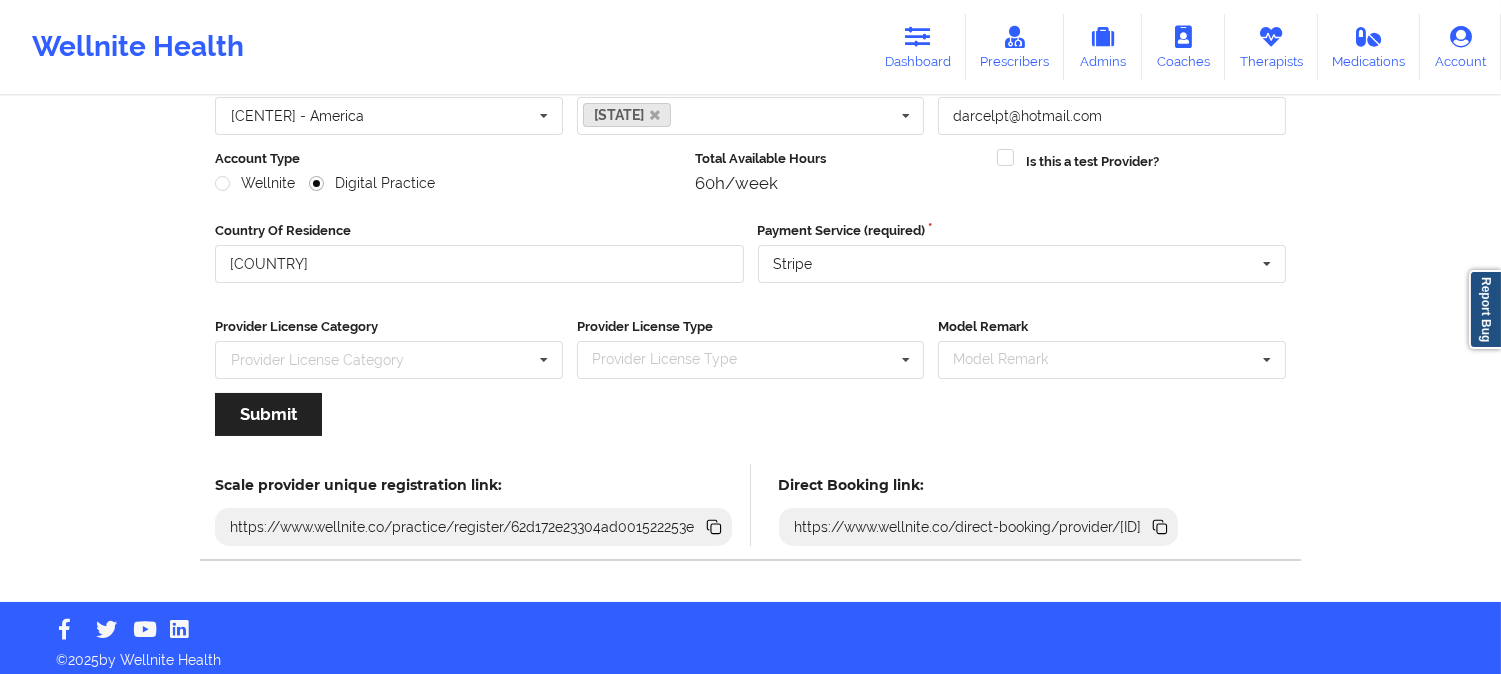 scroll, scrollTop: 223, scrollLeft: 0, axis: vertical 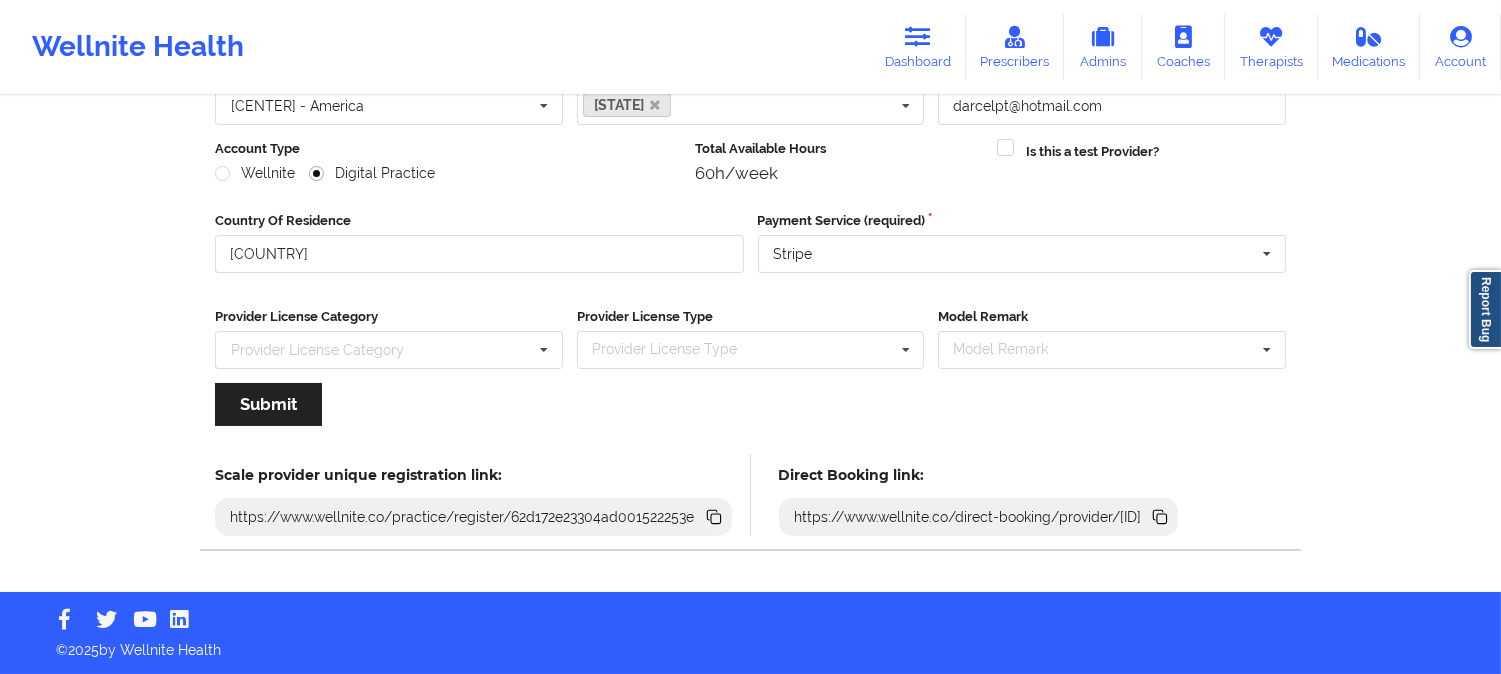 click 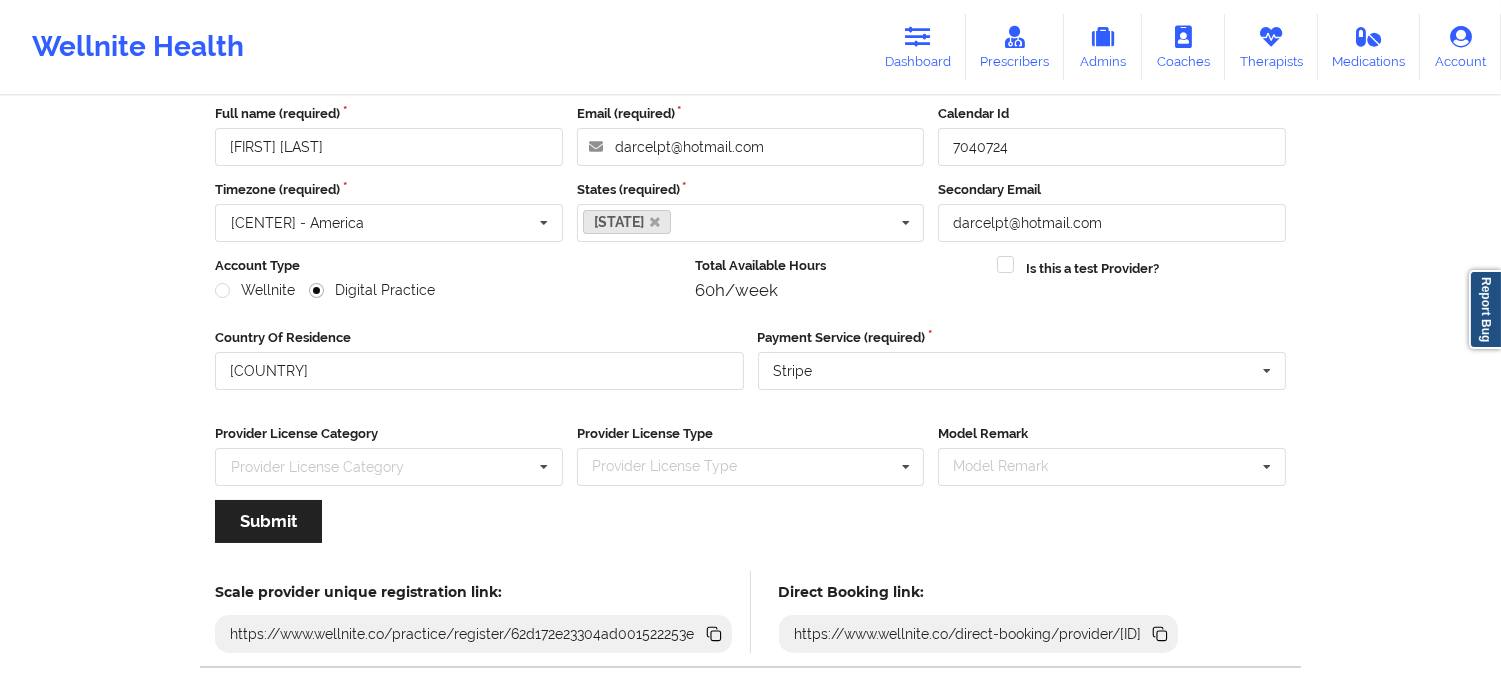 scroll, scrollTop: 0, scrollLeft: 0, axis: both 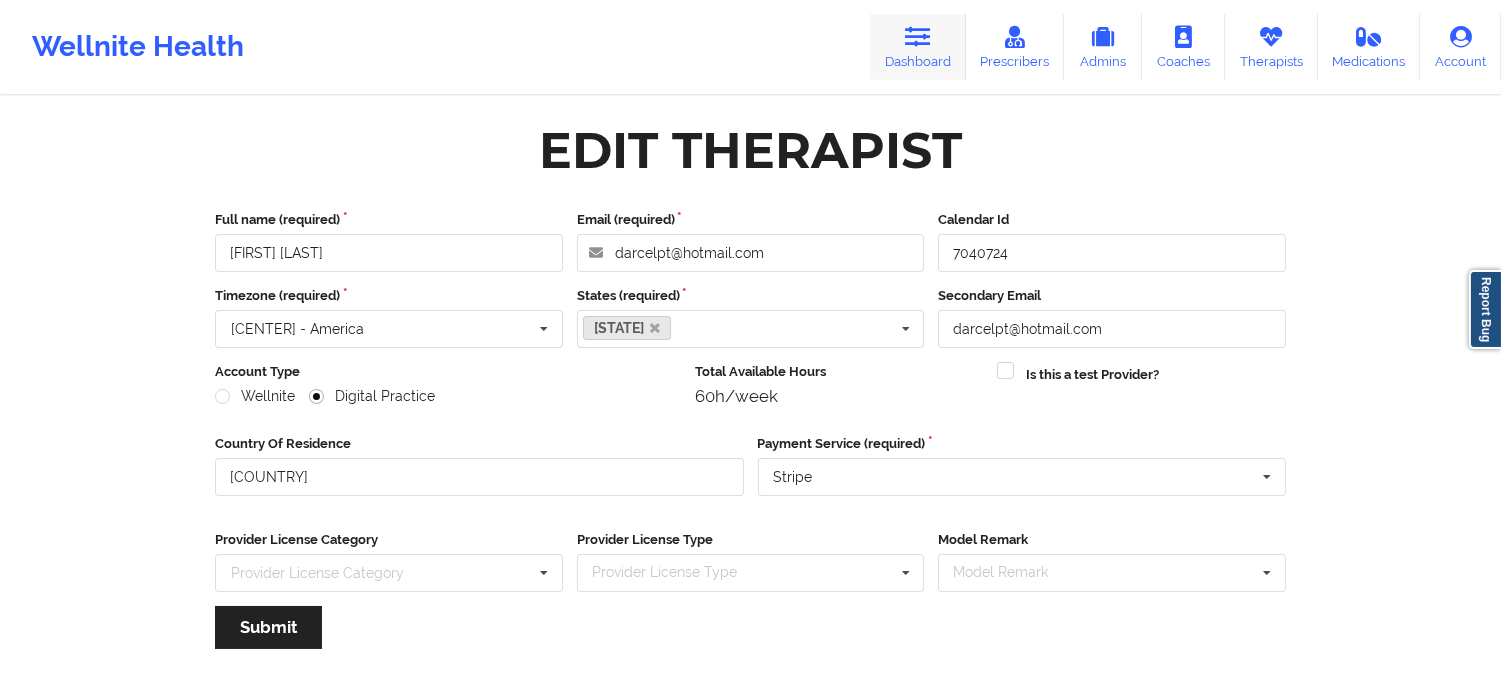 click at bounding box center [918, 37] 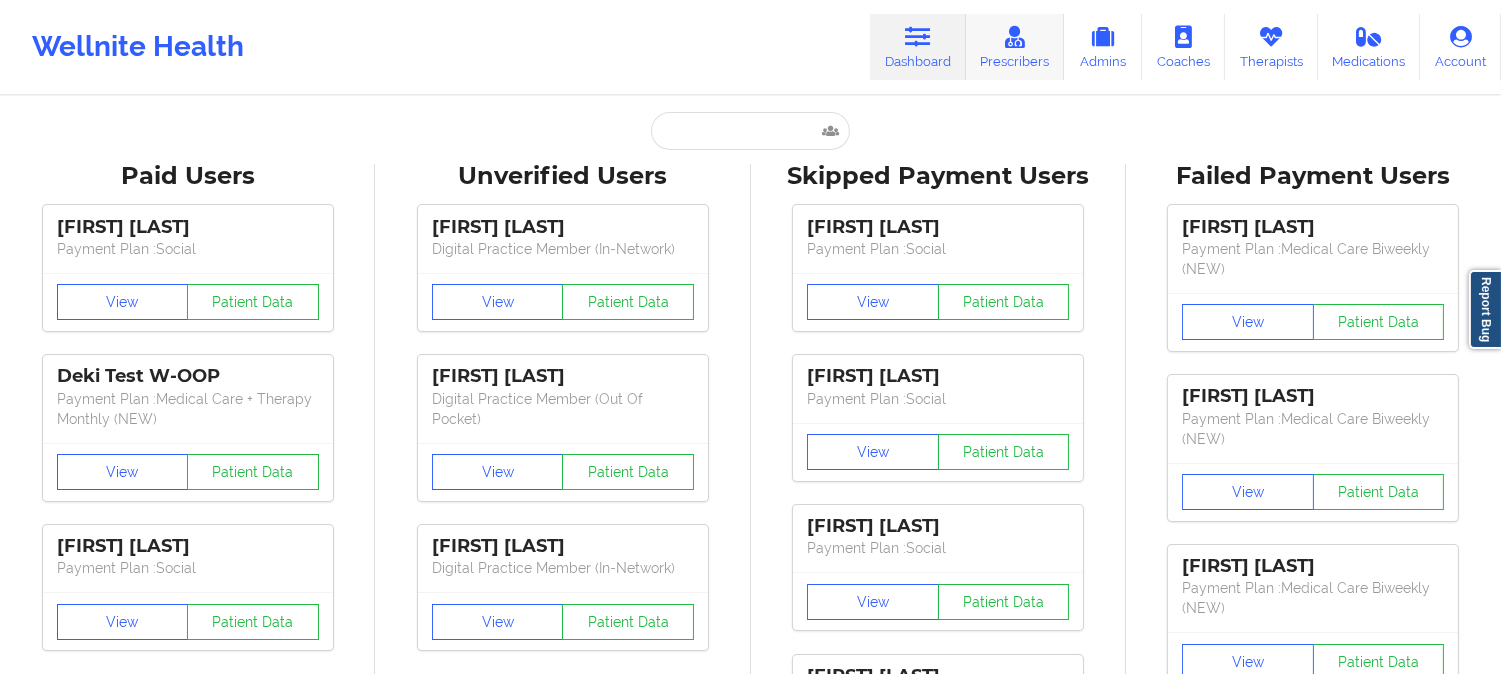 click on "Prescribers" at bounding box center (1015, 47) 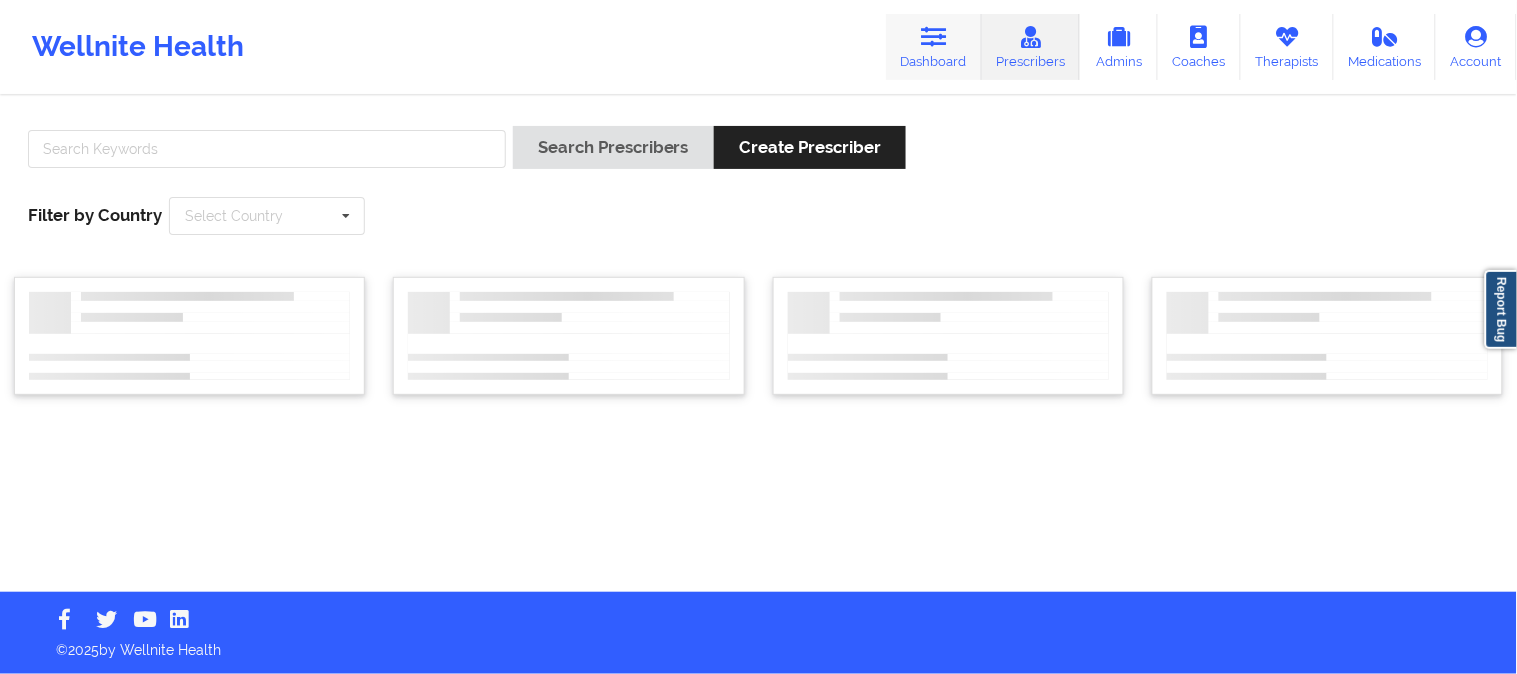 click on "Dashboard" at bounding box center [934, 47] 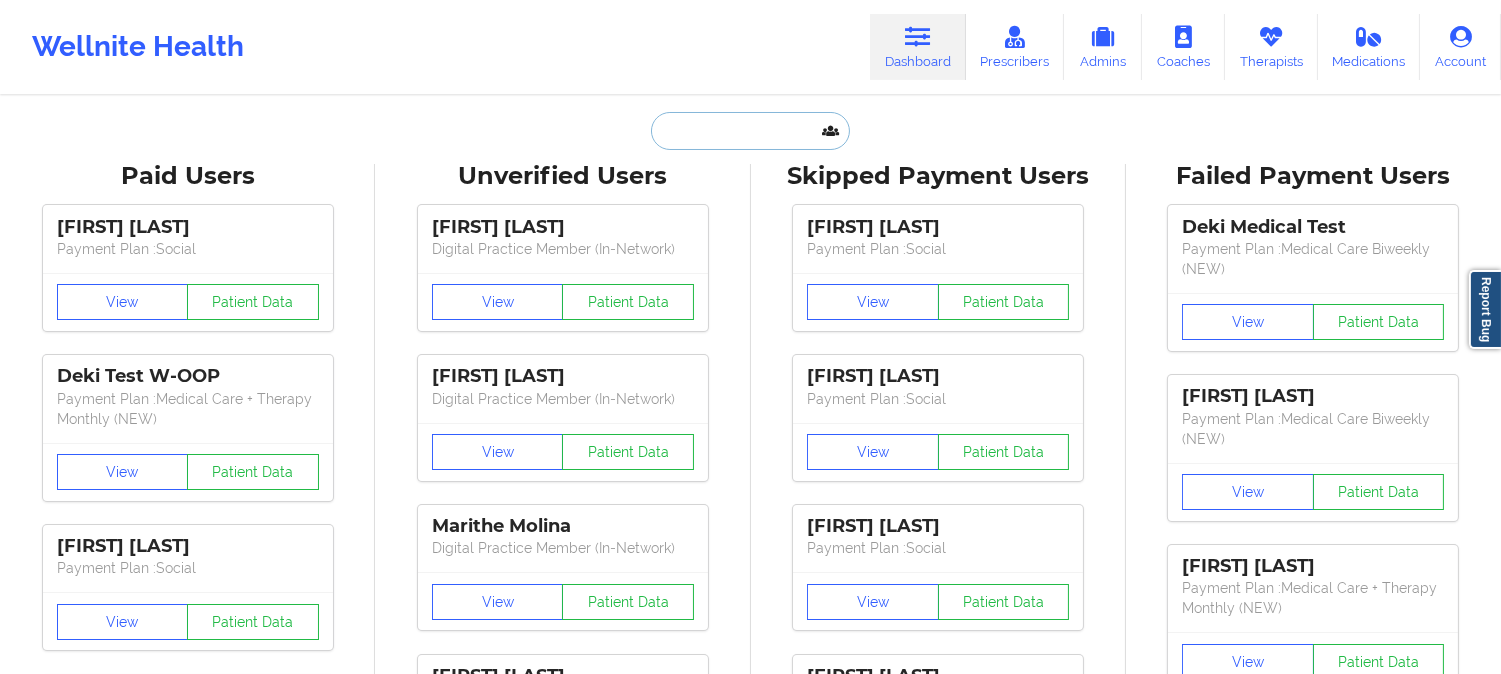 click at bounding box center [750, 131] 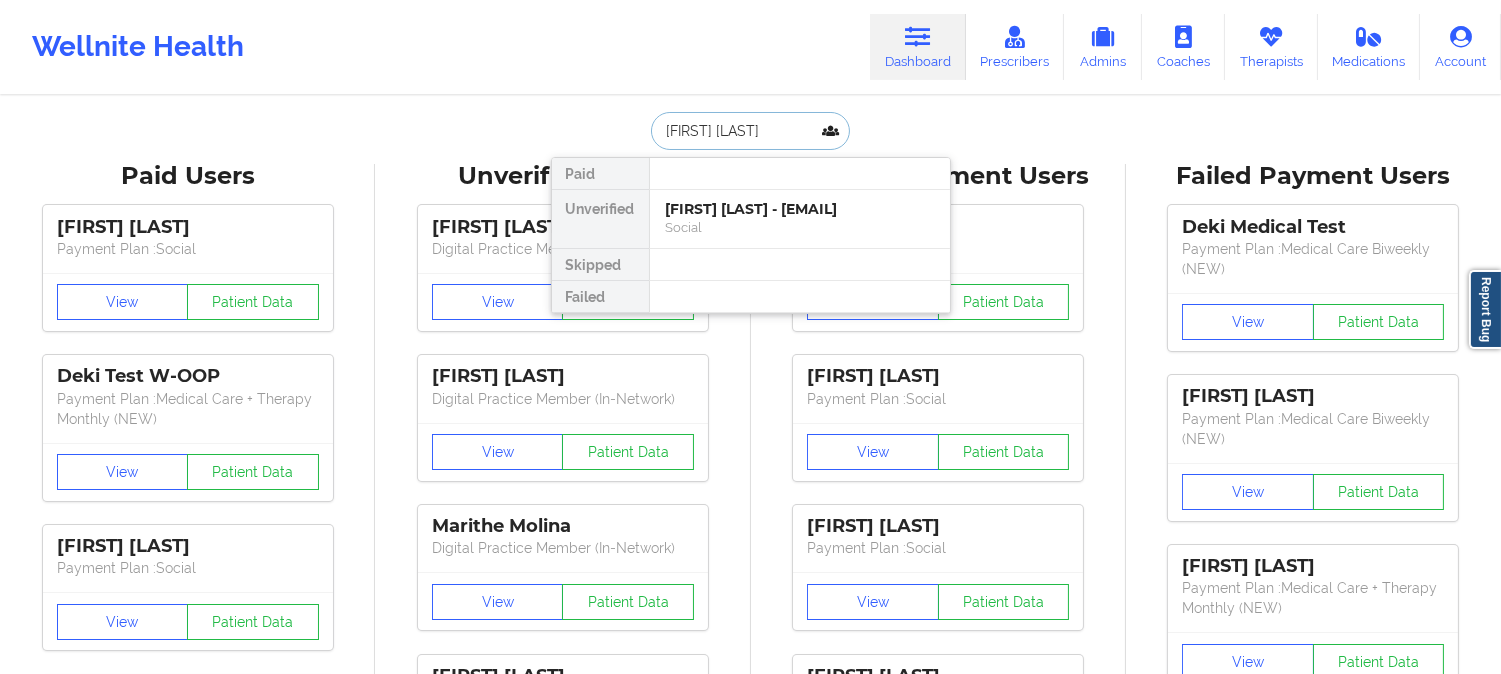 click on "ABLA G ANANI  - ananigloriajose@gmail.com" at bounding box center [800, 209] 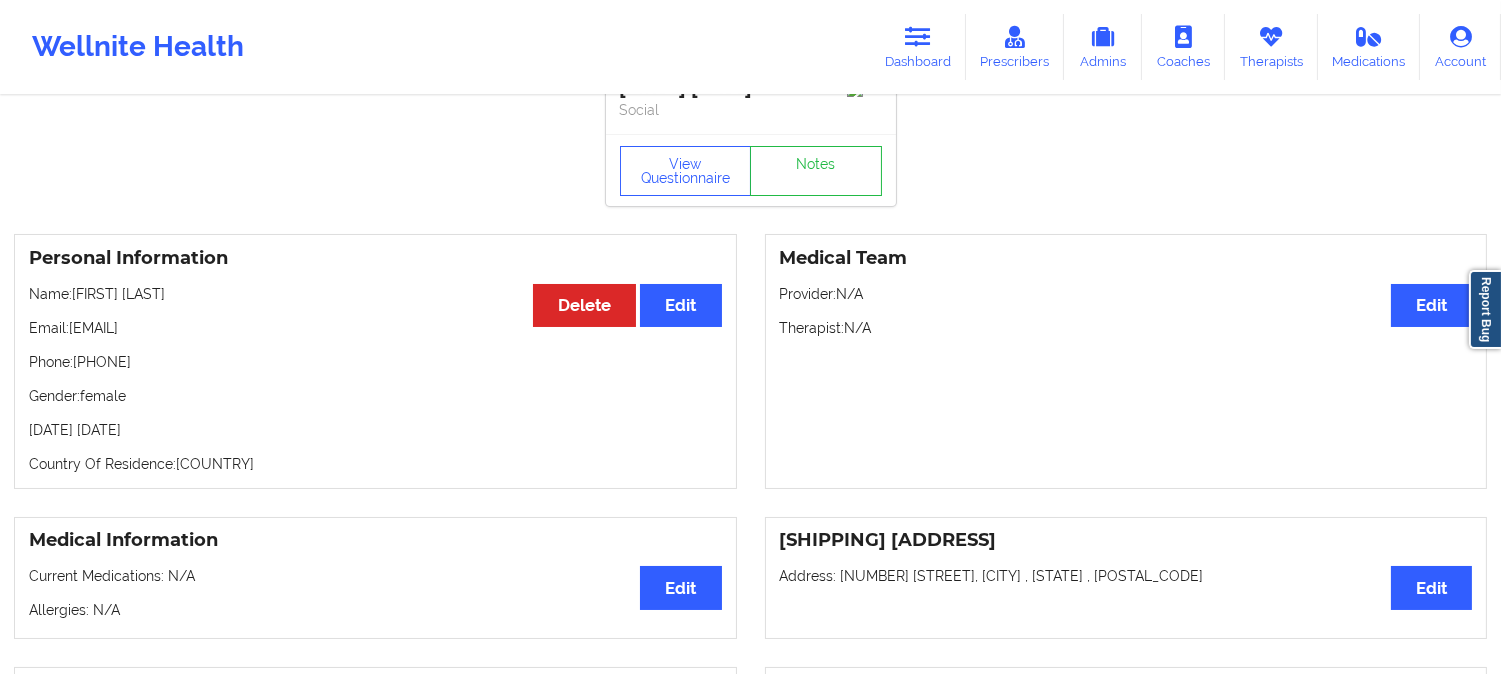 scroll, scrollTop: 0, scrollLeft: 0, axis: both 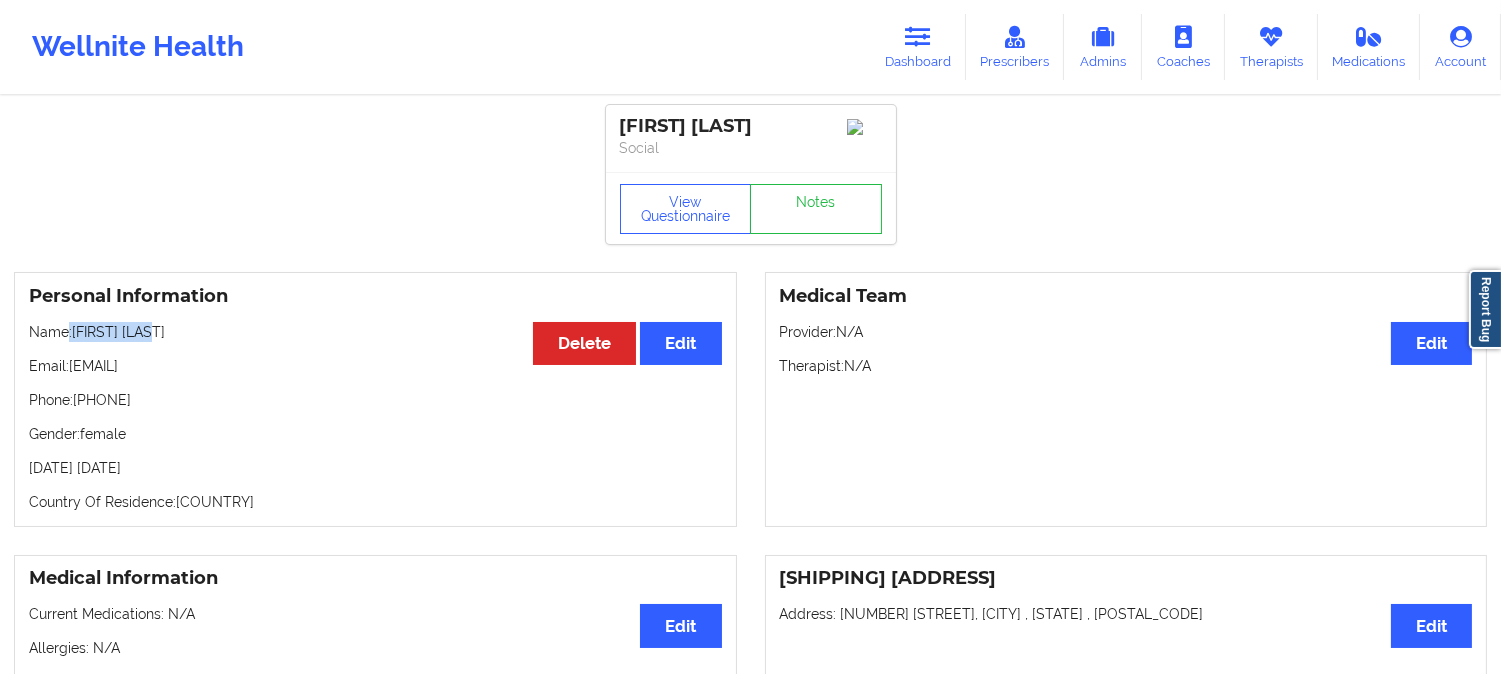 drag, startPoint x: 175, startPoint y: 343, endPoint x: 66, endPoint y: 340, distance: 109.041275 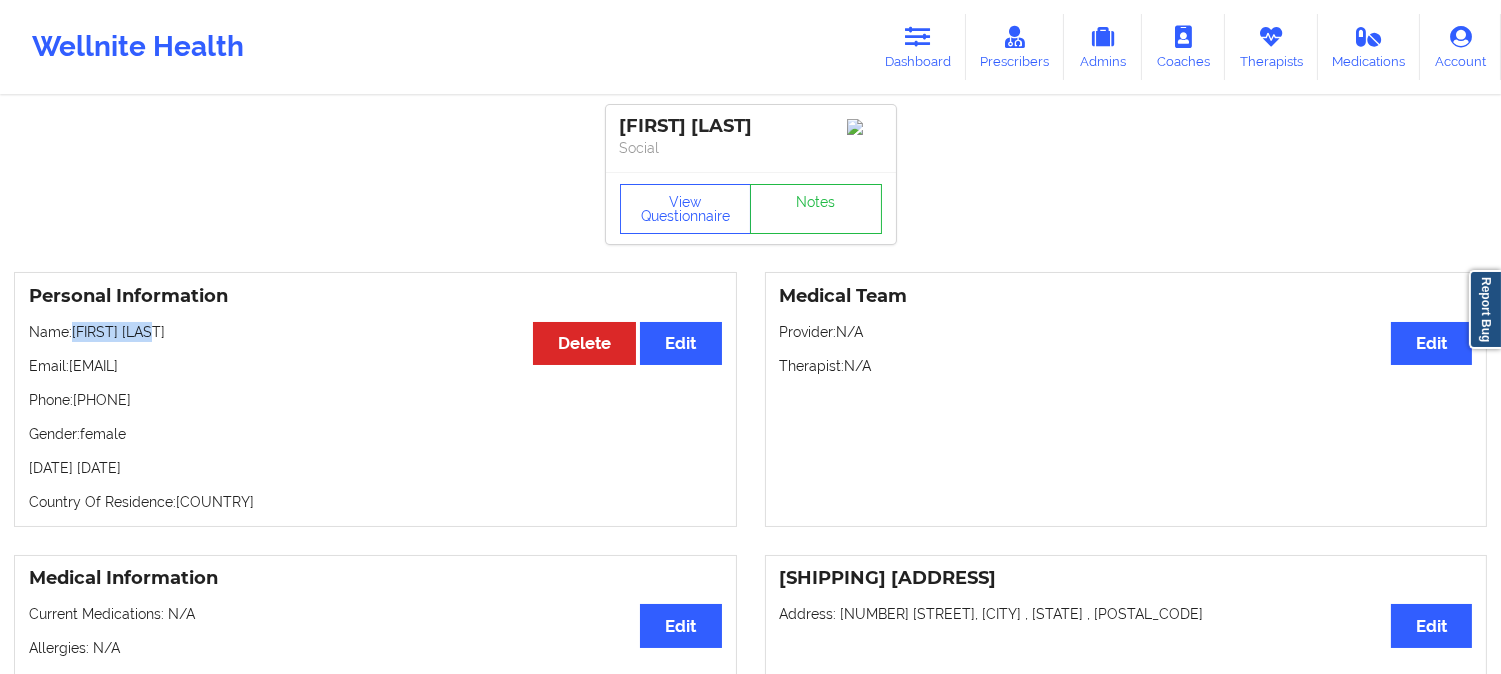 drag, startPoint x: 175, startPoint y: 337, endPoint x: 74, endPoint y: 337, distance: 101 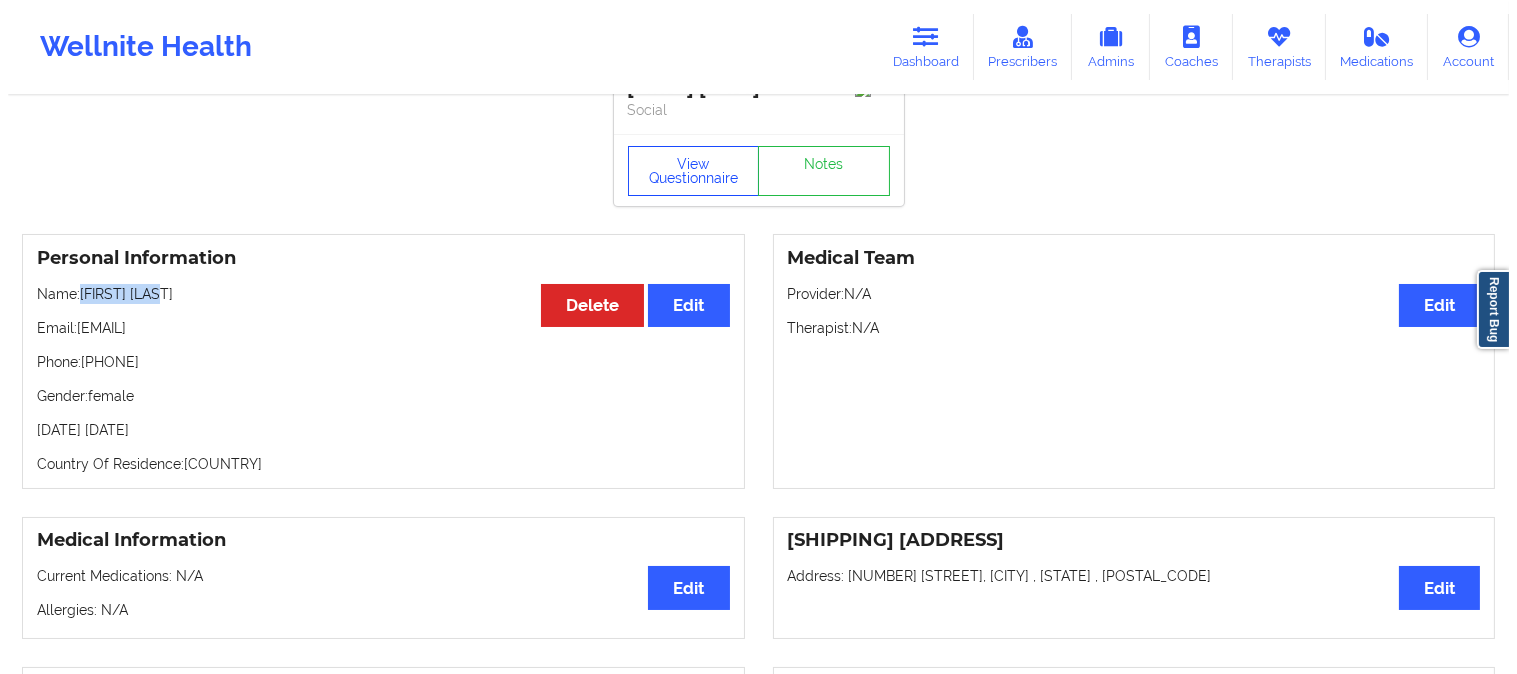 scroll, scrollTop: 0, scrollLeft: 0, axis: both 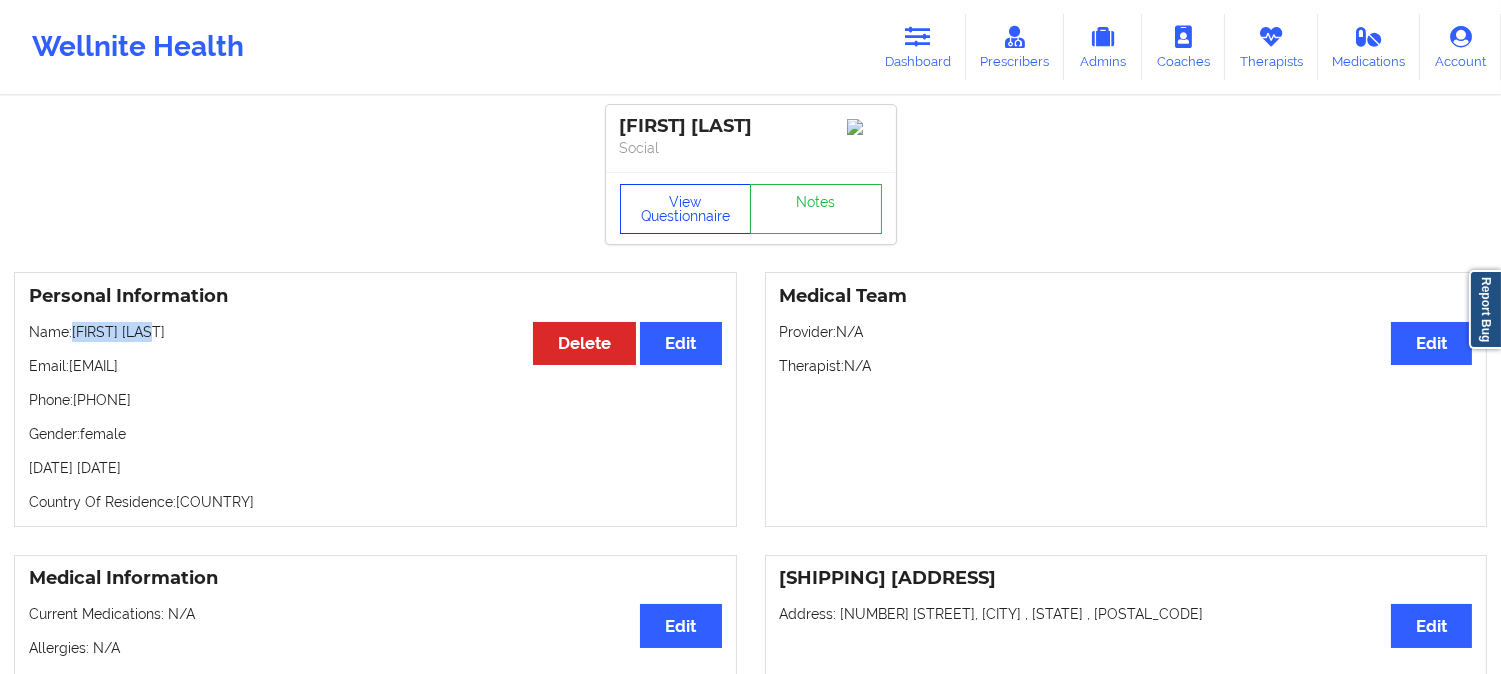 click on "View Questionnaire" at bounding box center [686, 209] 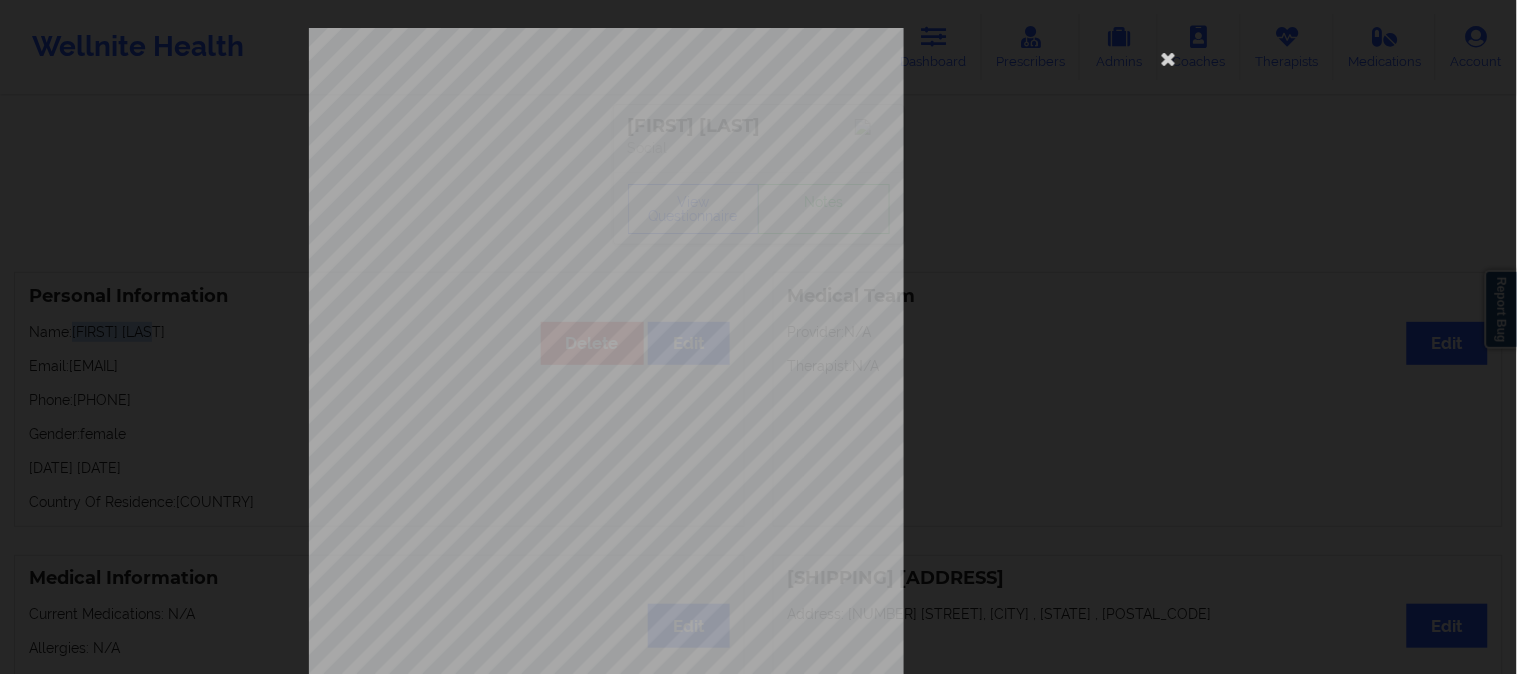 scroll, scrollTop: 280, scrollLeft: 0, axis: vertical 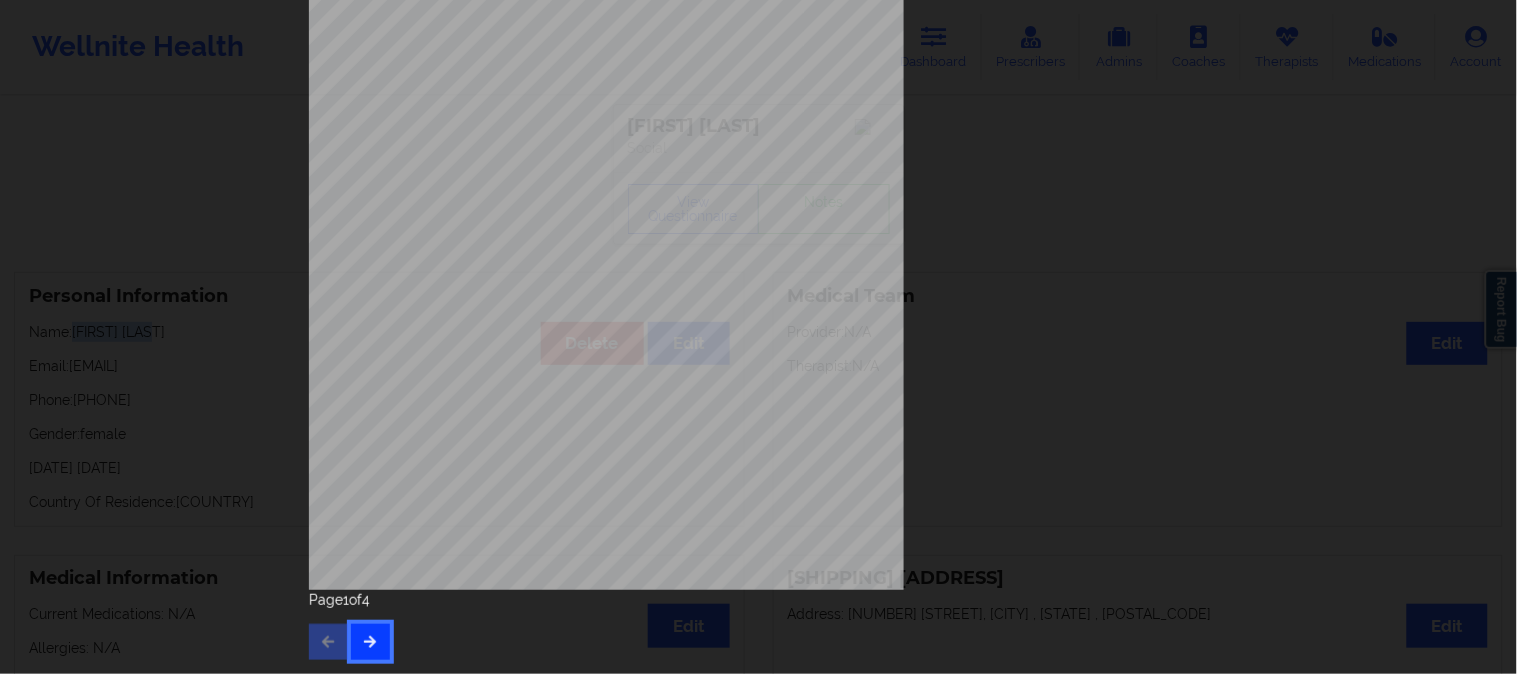 click at bounding box center (370, 642) 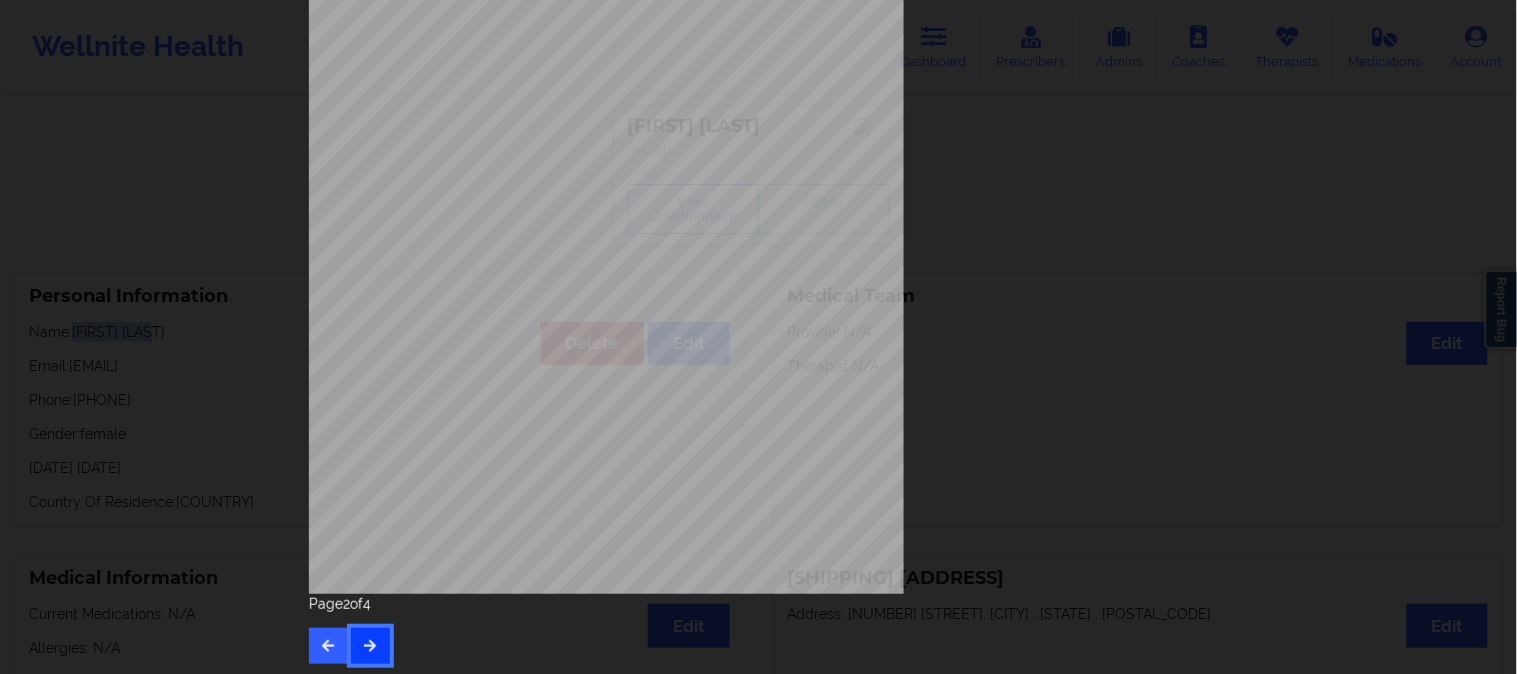 scroll, scrollTop: 280, scrollLeft: 0, axis: vertical 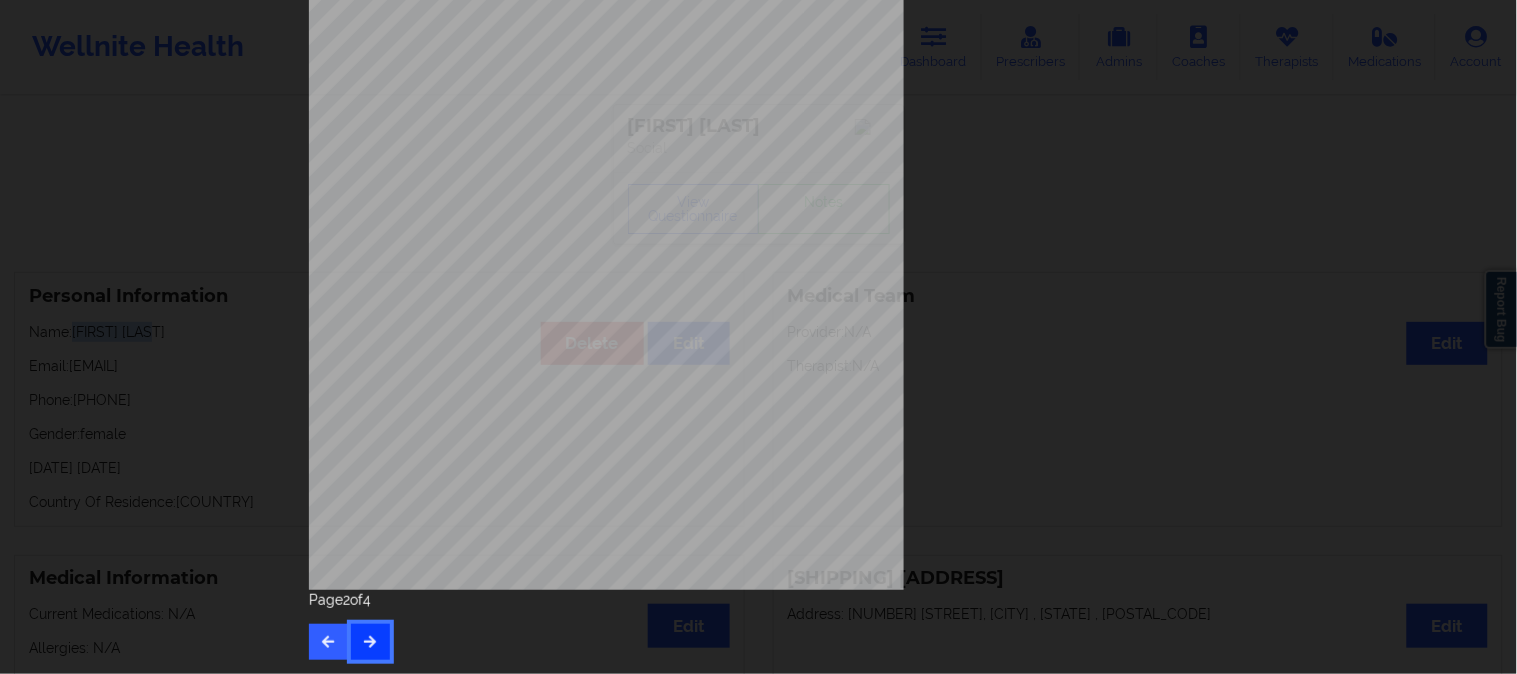 click at bounding box center [370, 642] 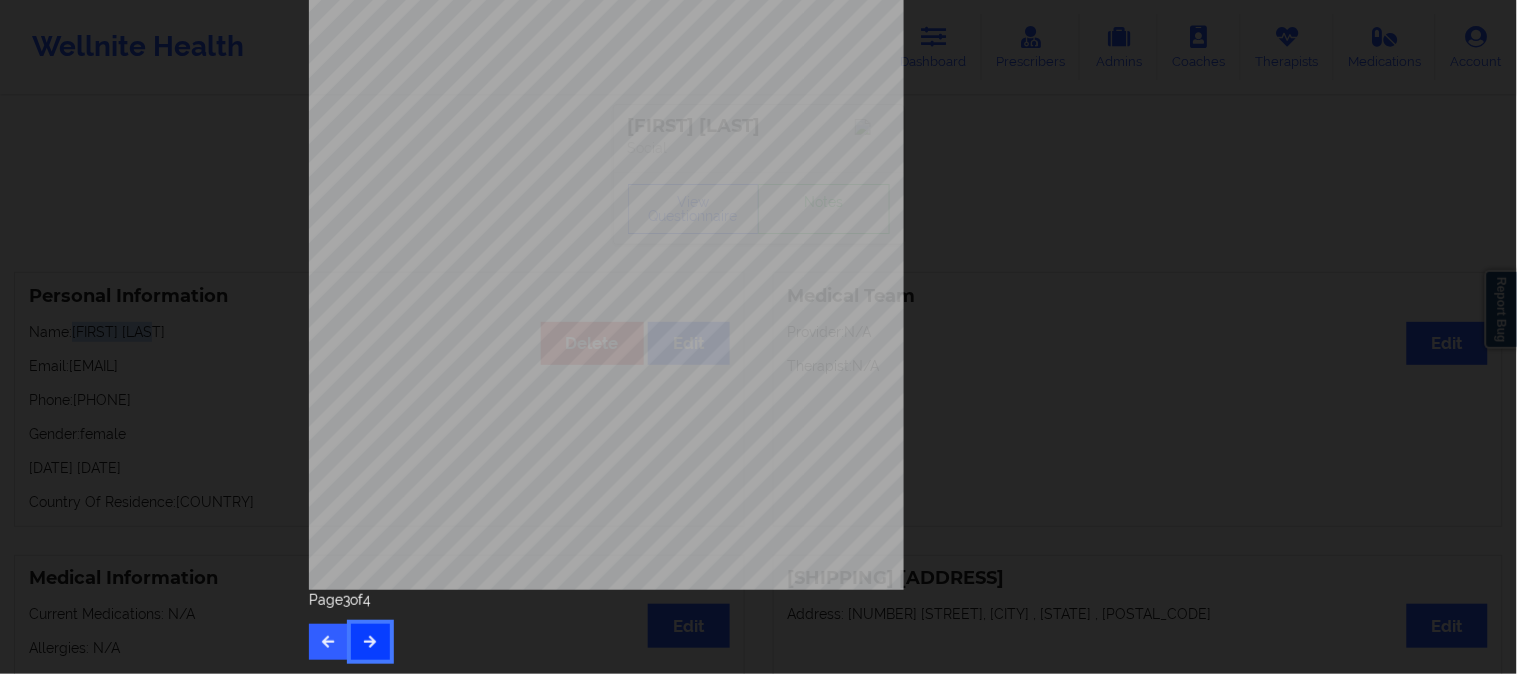 scroll, scrollTop: 0, scrollLeft: 0, axis: both 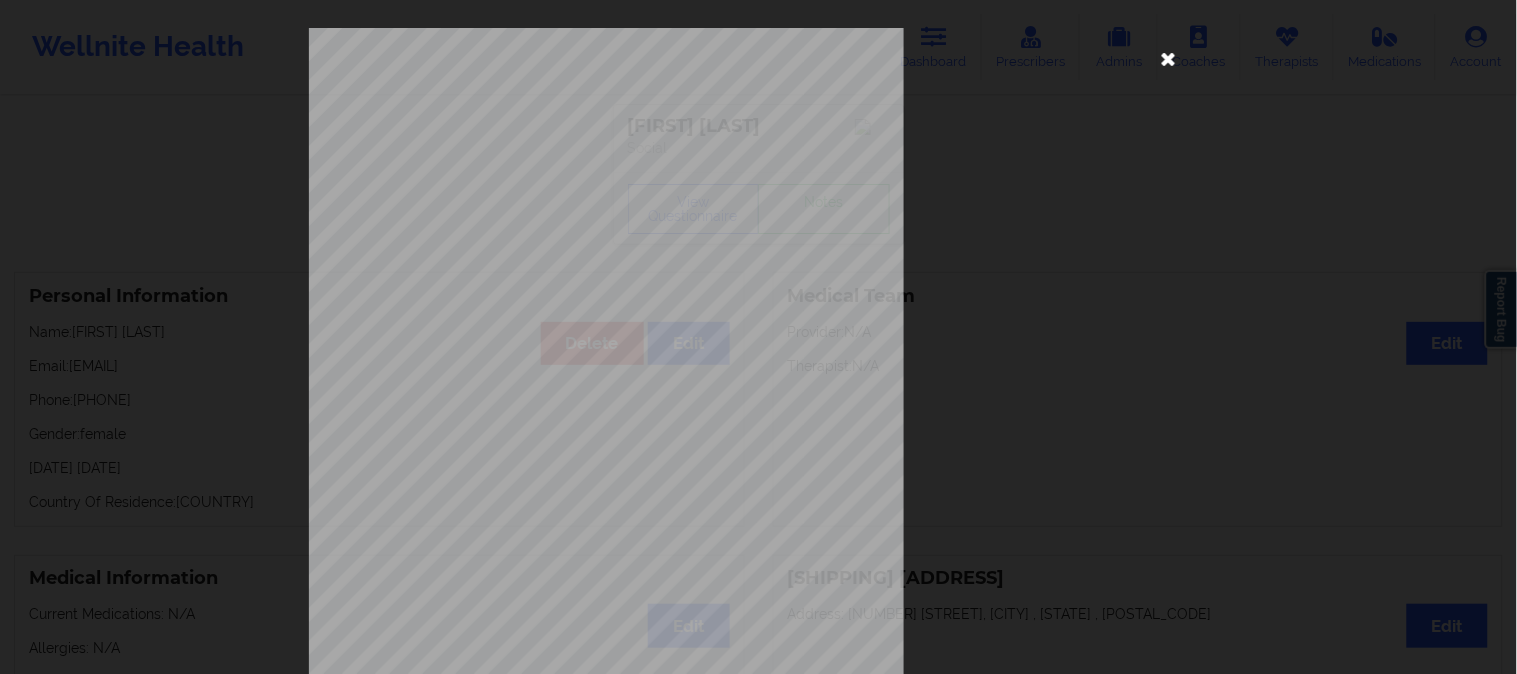 click at bounding box center (1169, 58) 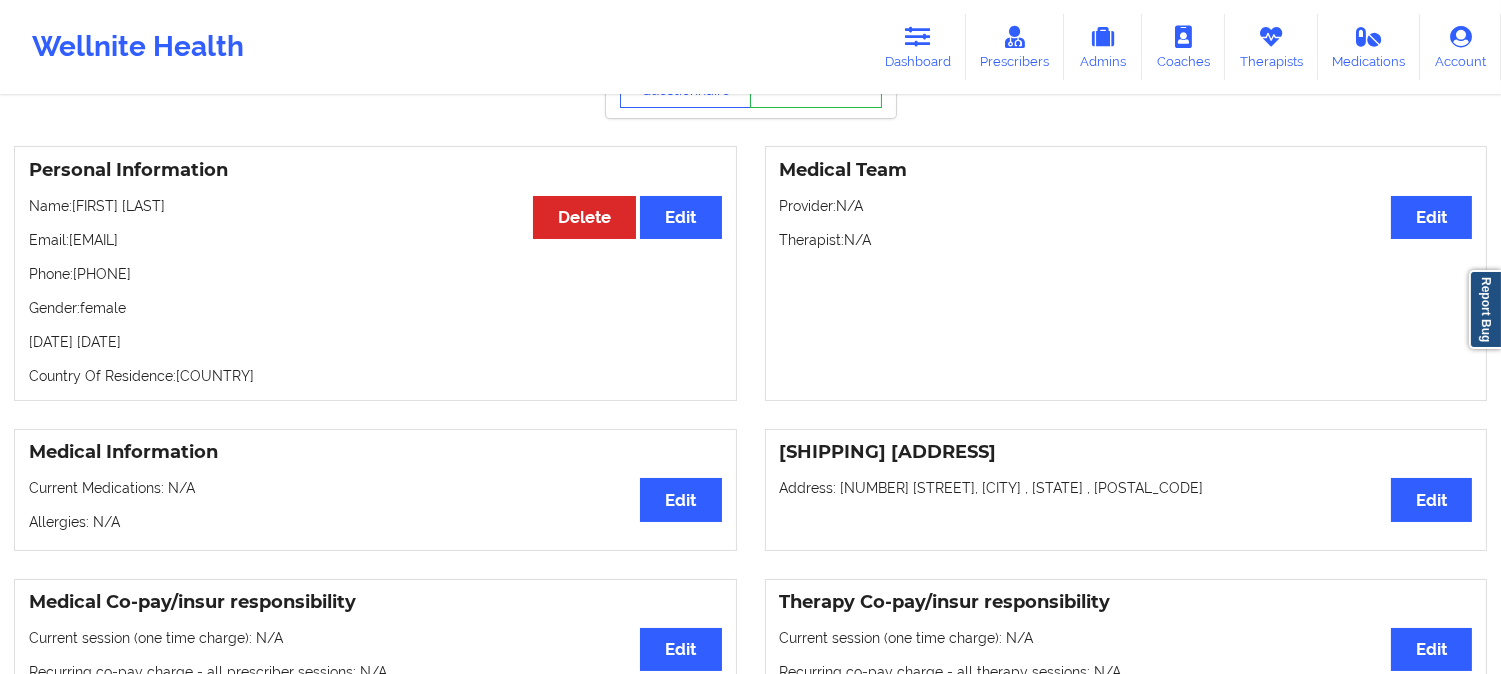 scroll, scrollTop: 0, scrollLeft: 0, axis: both 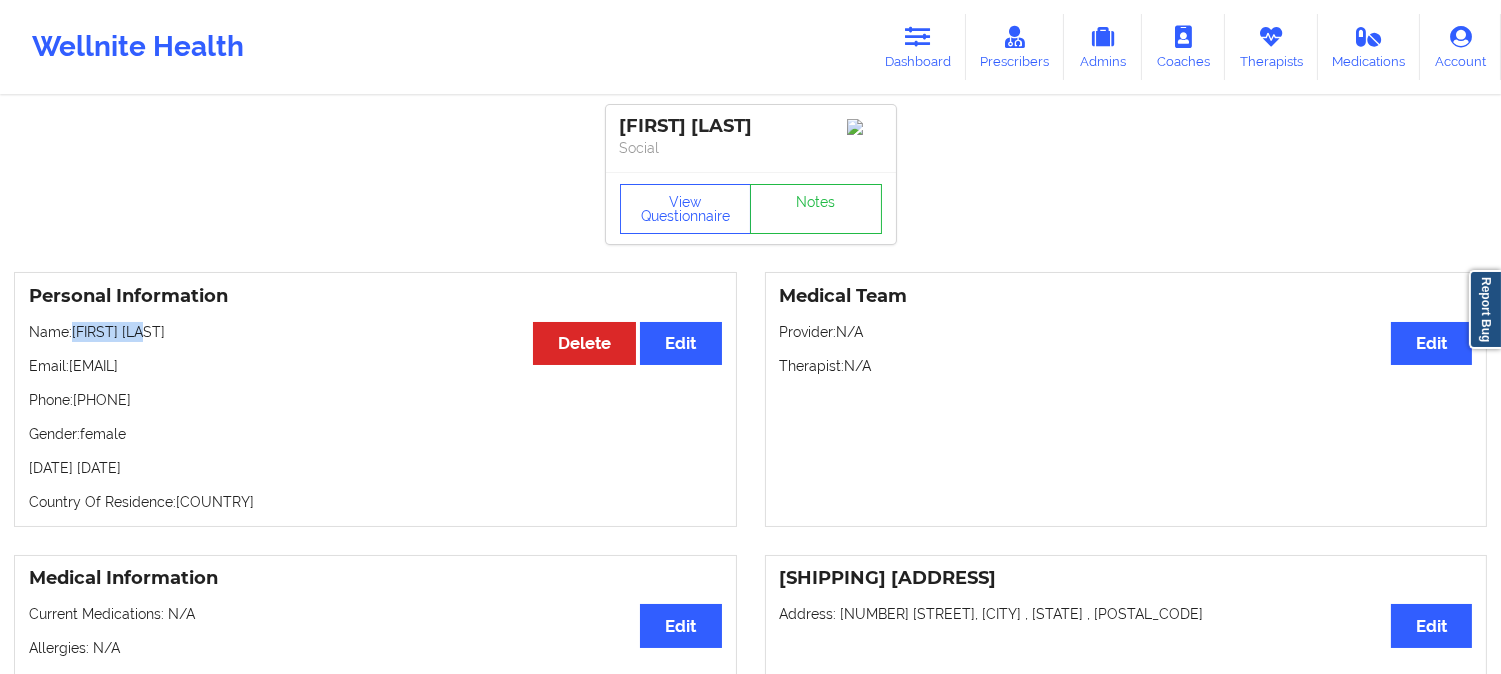 drag, startPoint x: 167, startPoint y: 343, endPoint x: 78, endPoint y: 338, distance: 89.140335 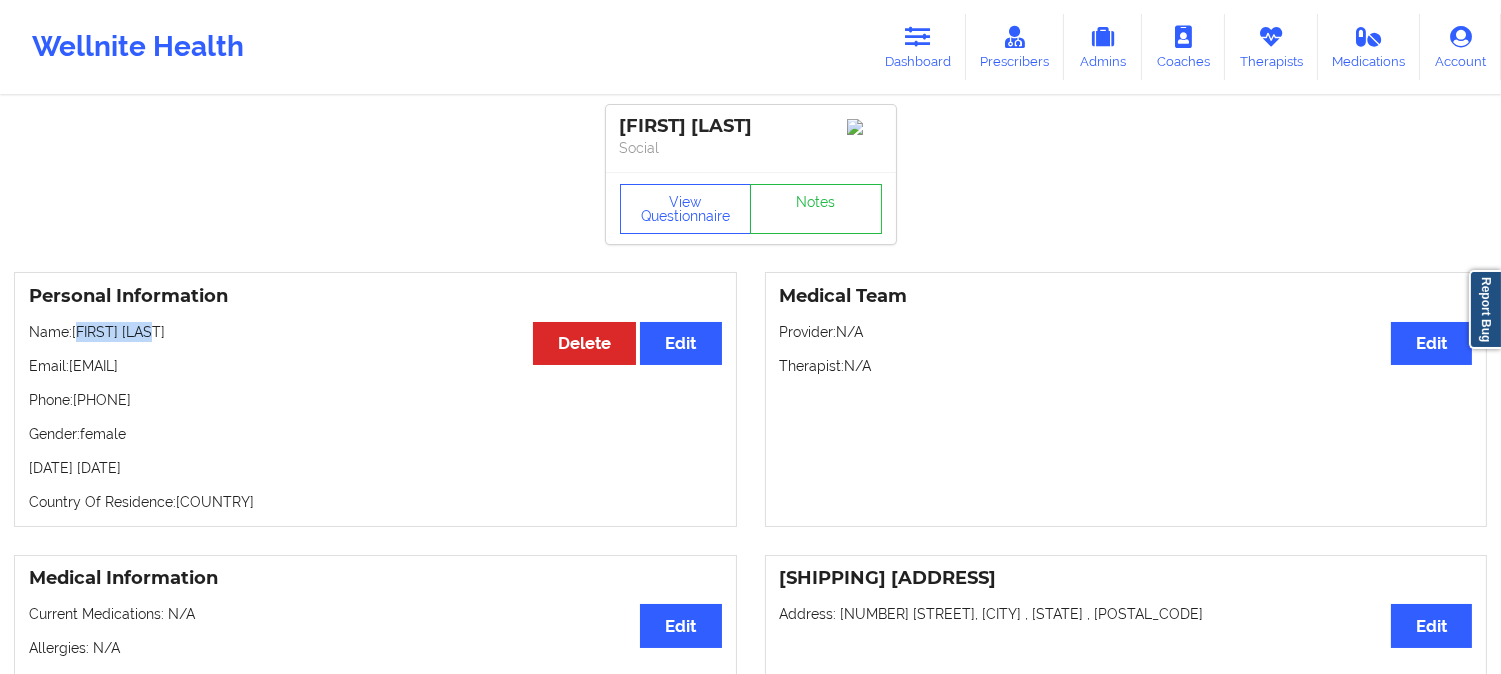 drag, startPoint x: 184, startPoint y: 341, endPoint x: 82, endPoint y: 340, distance: 102.0049 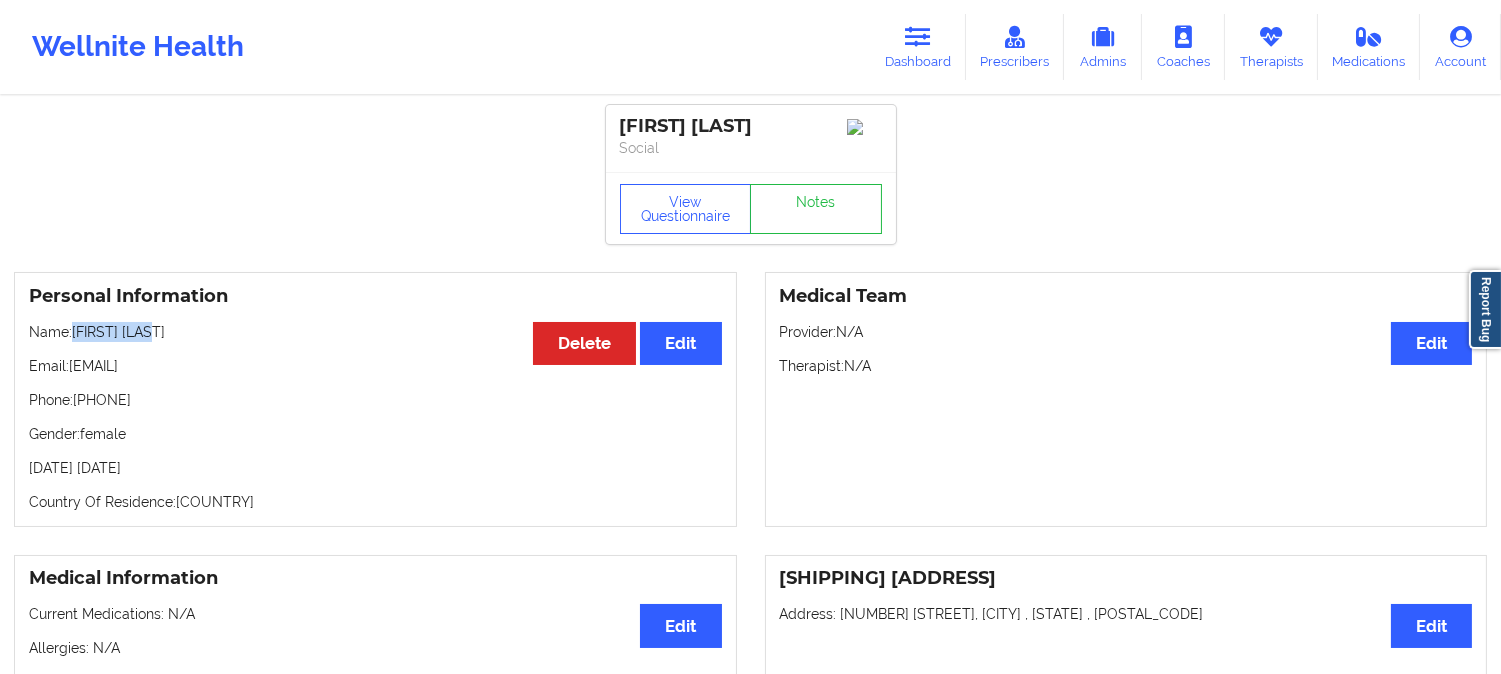drag, startPoint x: 73, startPoint y: 335, endPoint x: 157, endPoint y: 338, distance: 84.05355 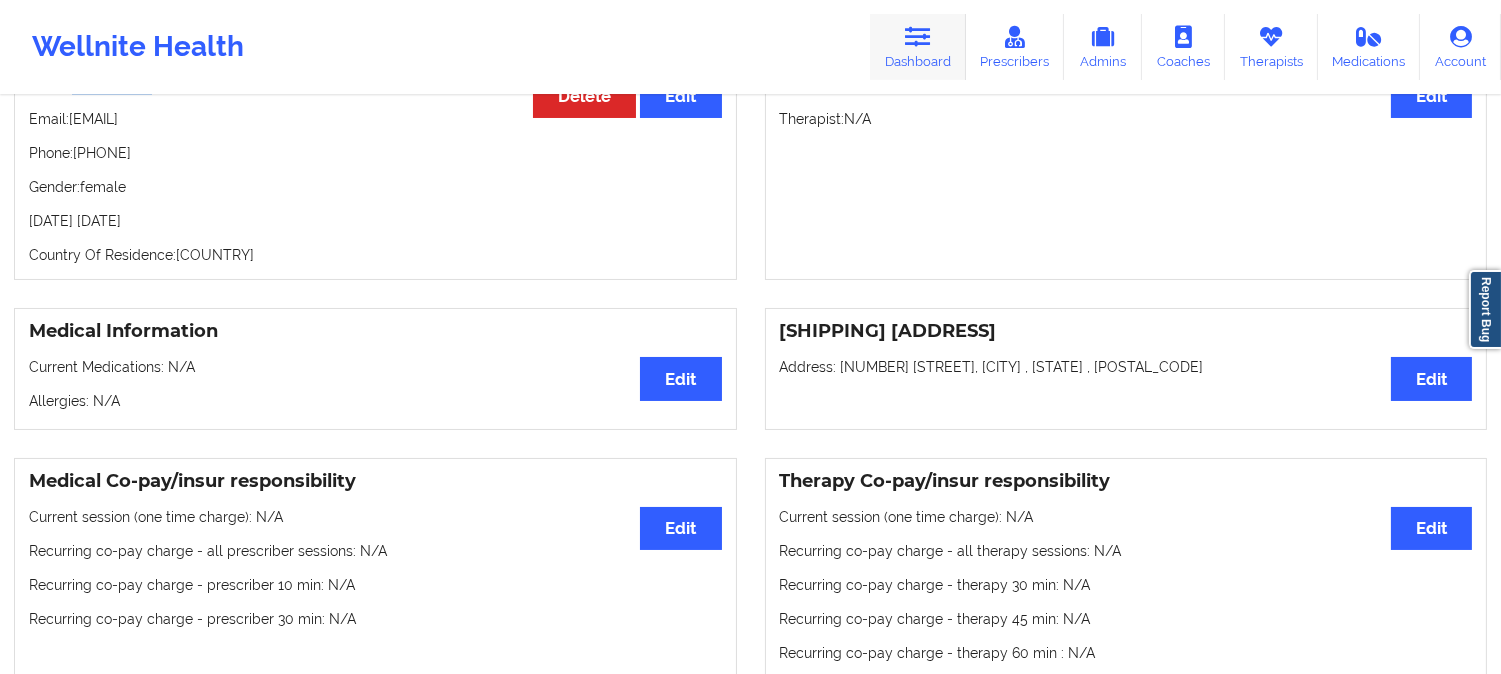 scroll, scrollTop: 222, scrollLeft: 0, axis: vertical 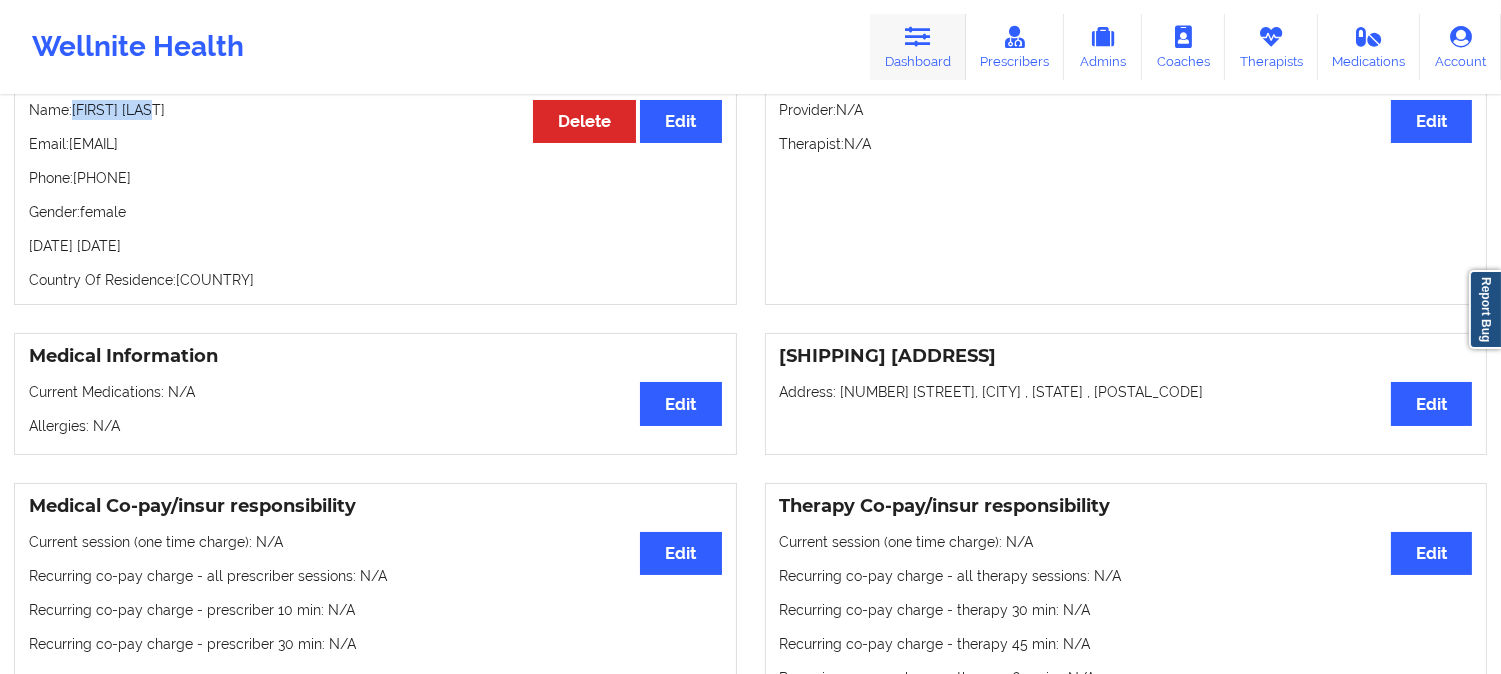 click on "Dashboard" at bounding box center [918, 47] 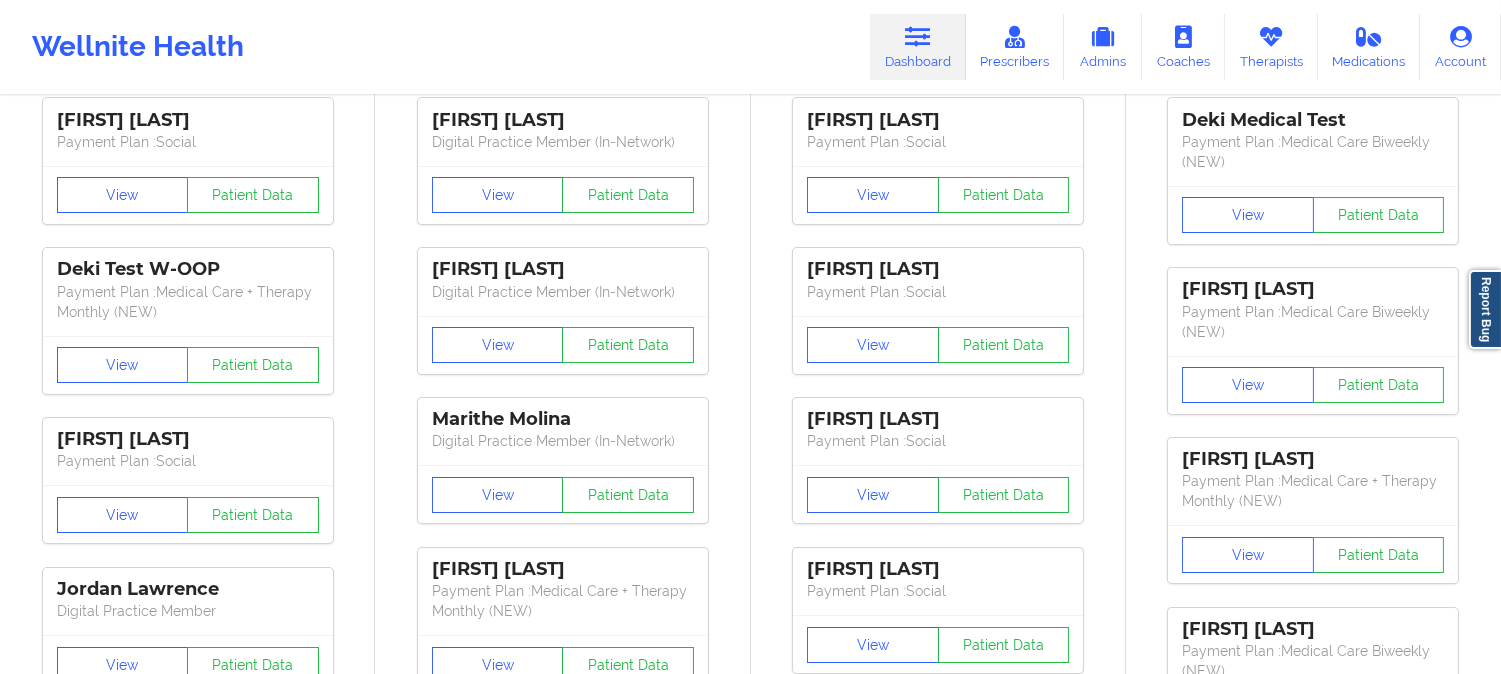 scroll, scrollTop: 0, scrollLeft: 0, axis: both 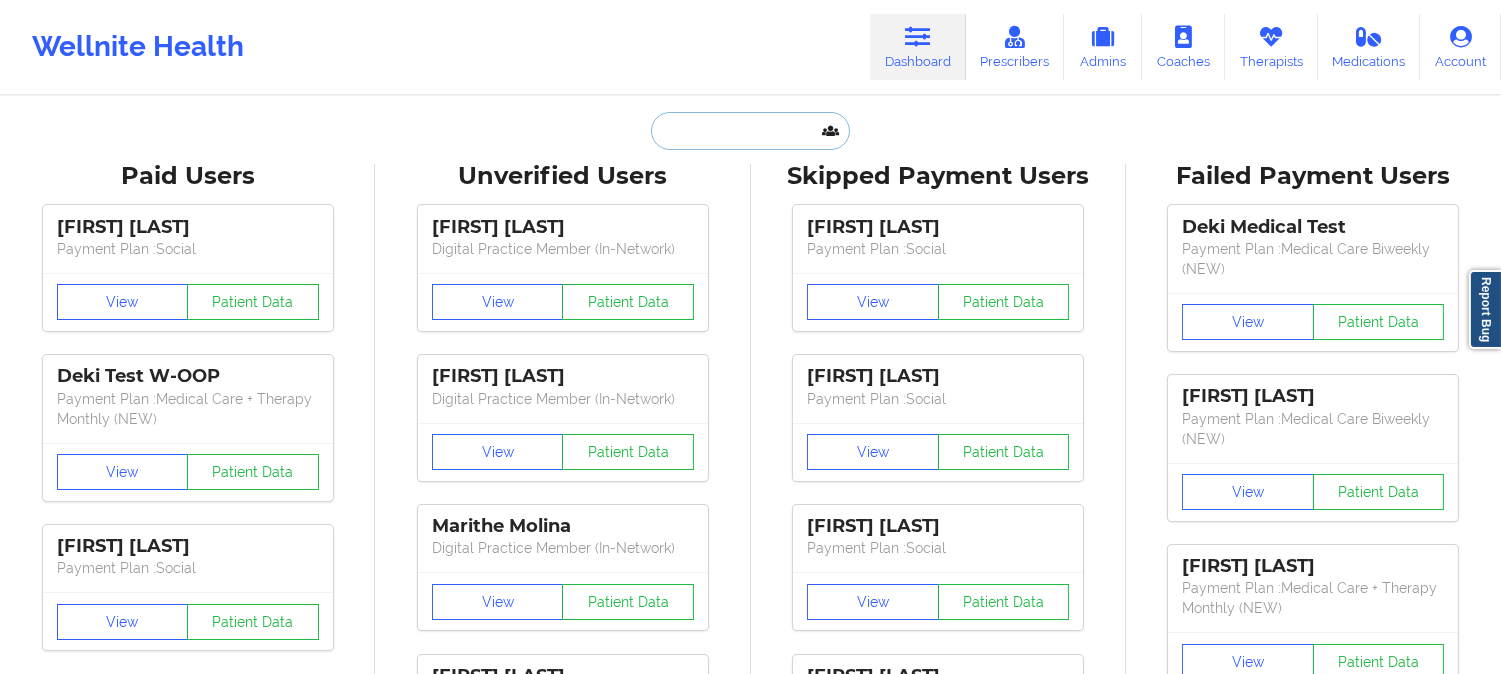 click at bounding box center [750, 131] 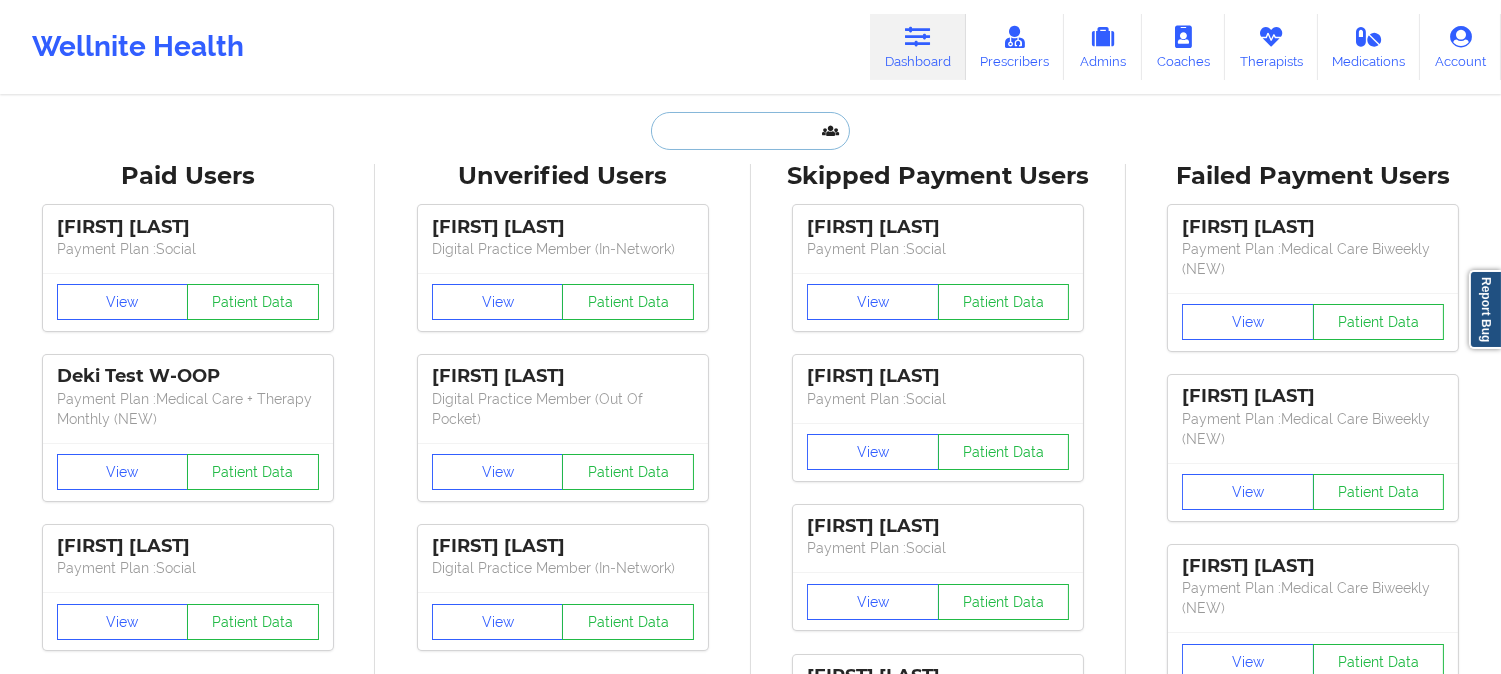 paste on "Efren Fleming" 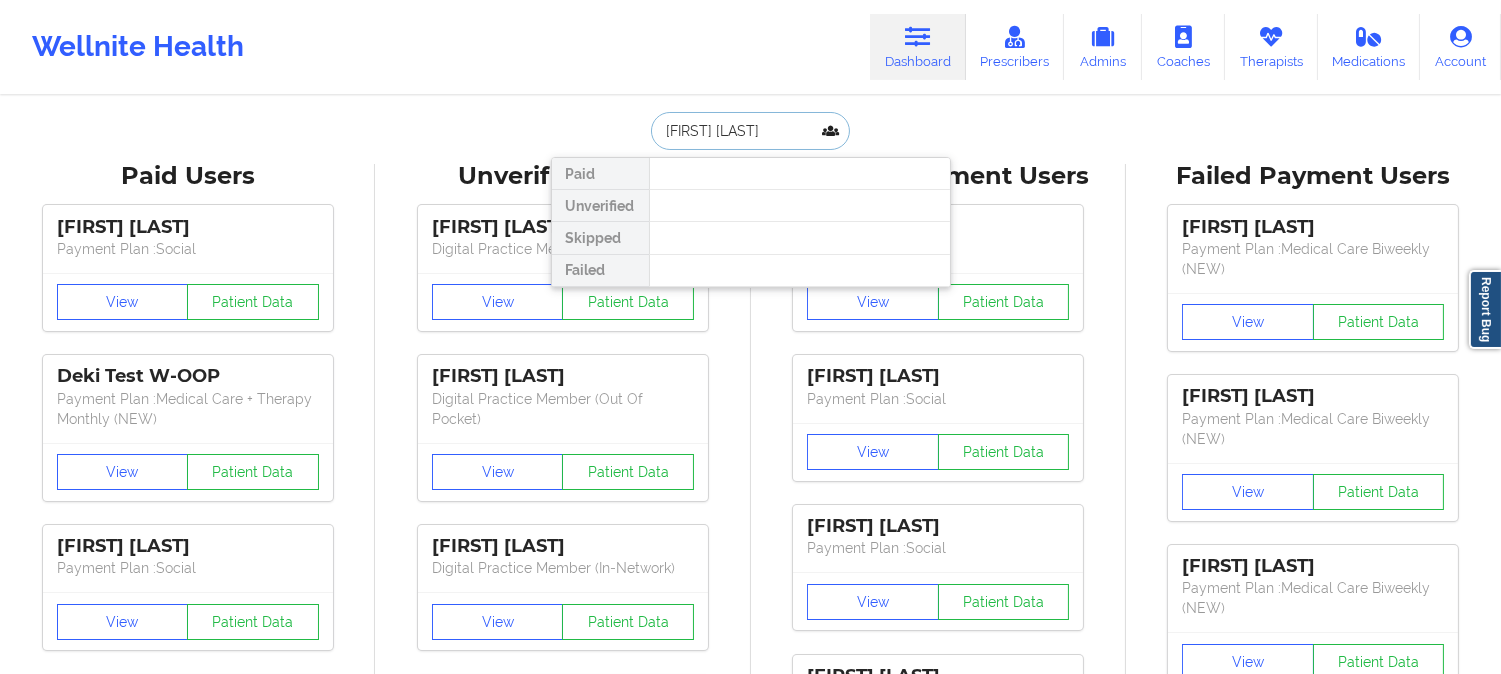 click on "Efren Fleming" at bounding box center (750, 131) 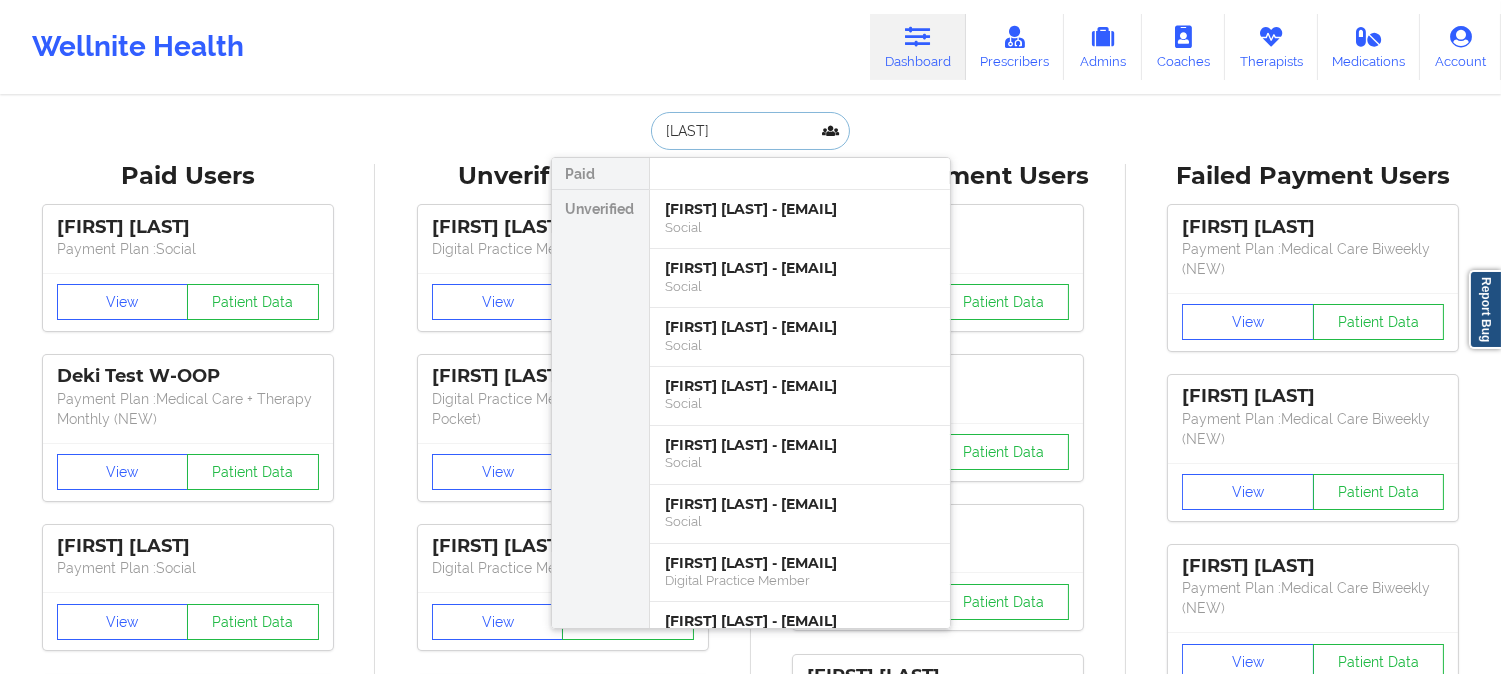 click on "Fleming" at bounding box center [750, 131] 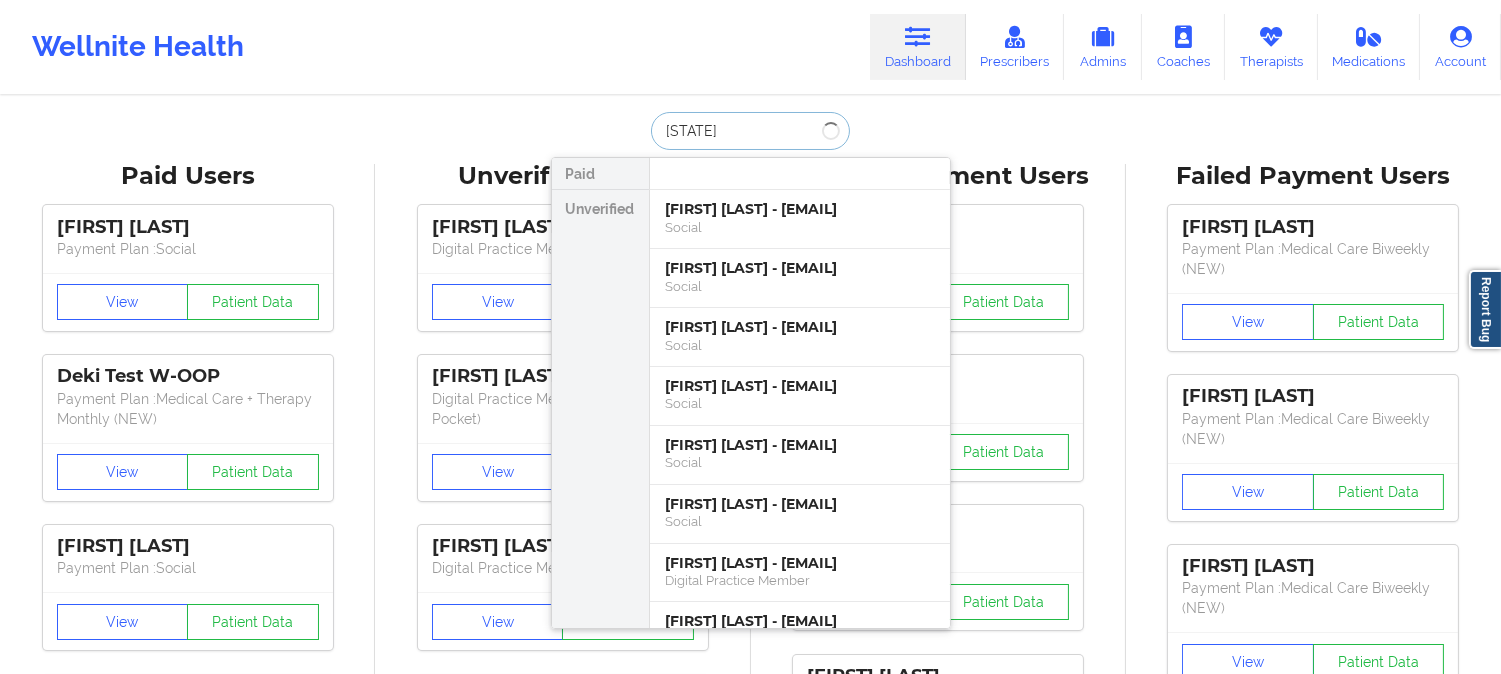 type on "F" 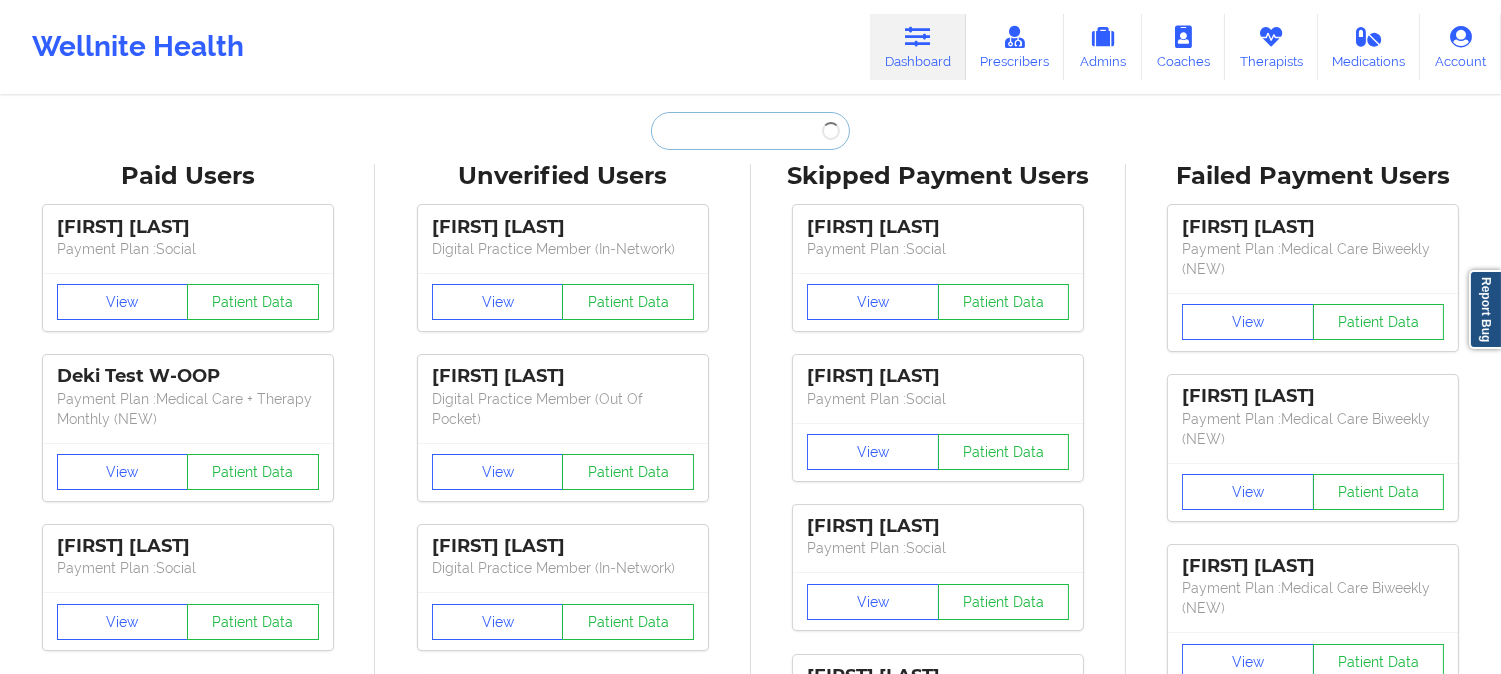 paste on "Efren Fleming" 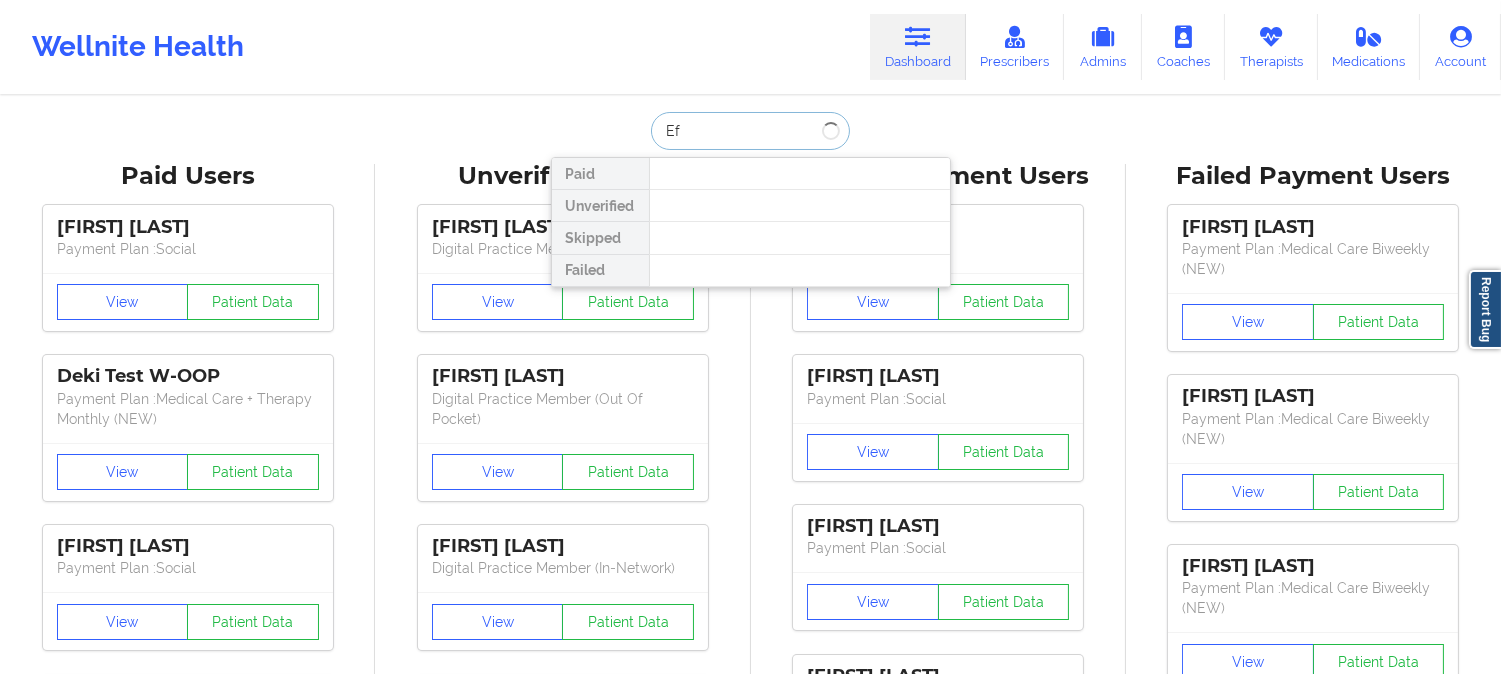 type on "E" 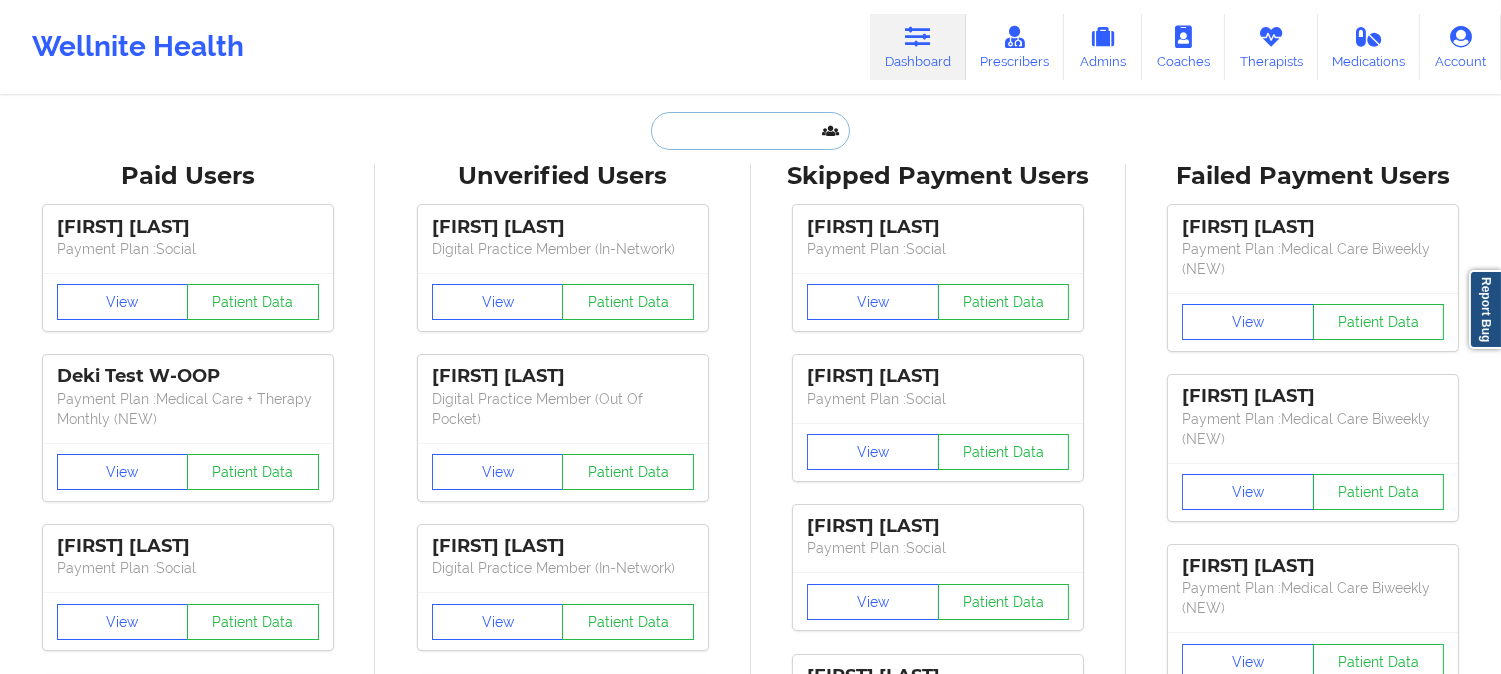 paste on "Efren Fleming" 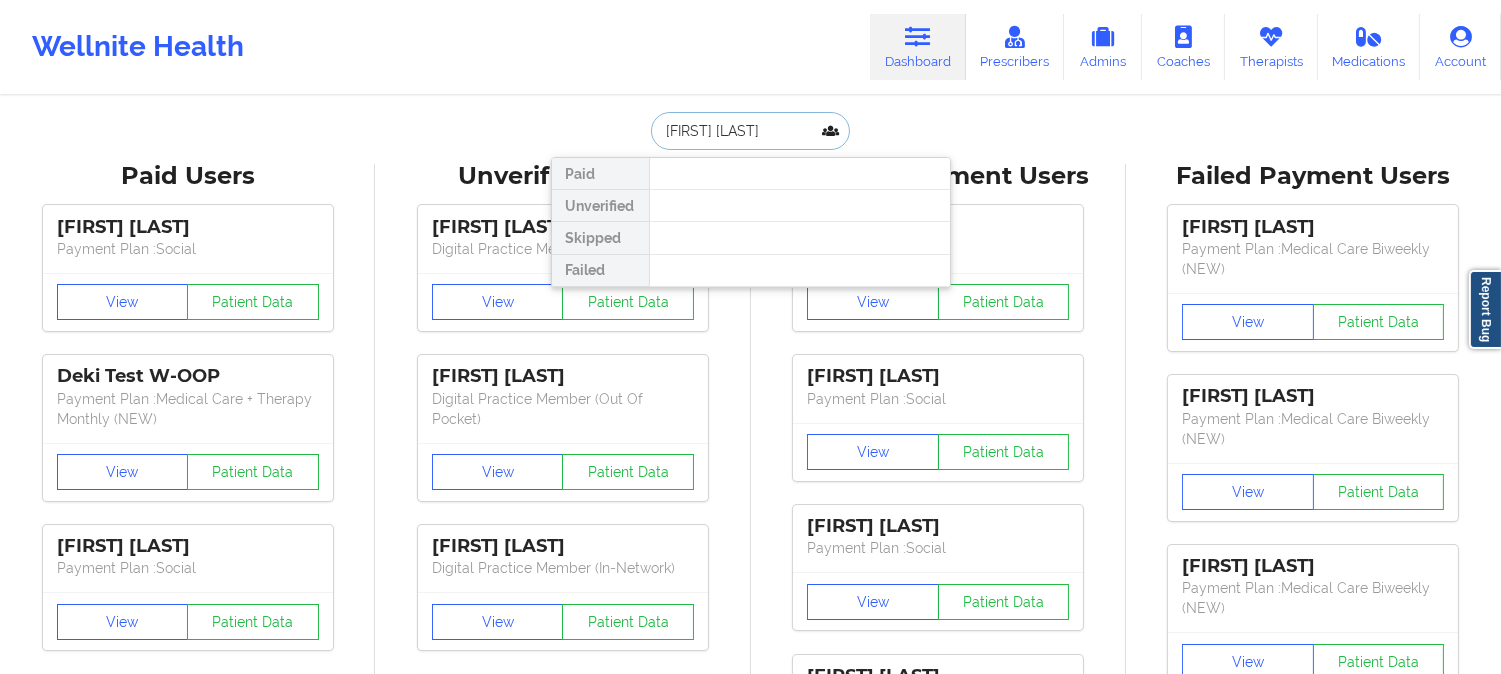 click on "Efren Fleming" at bounding box center [750, 131] 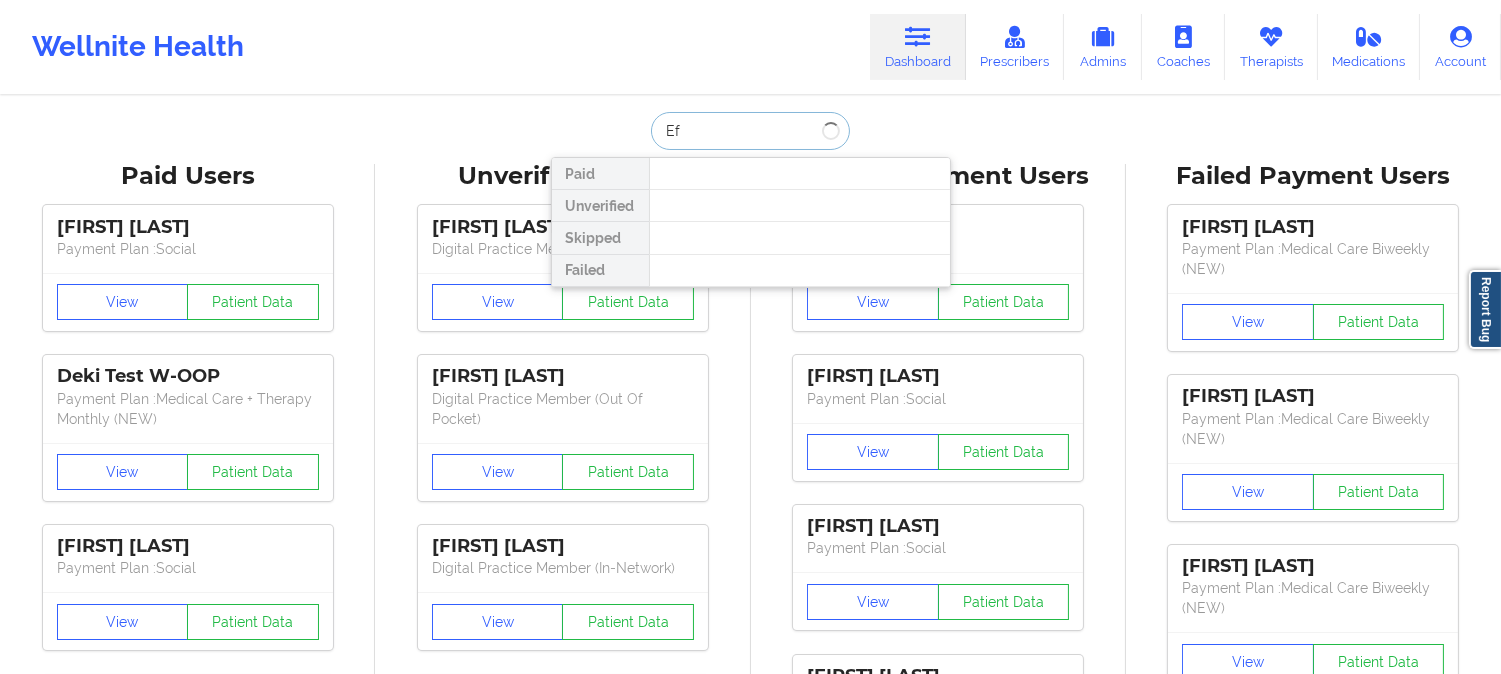 type on "E" 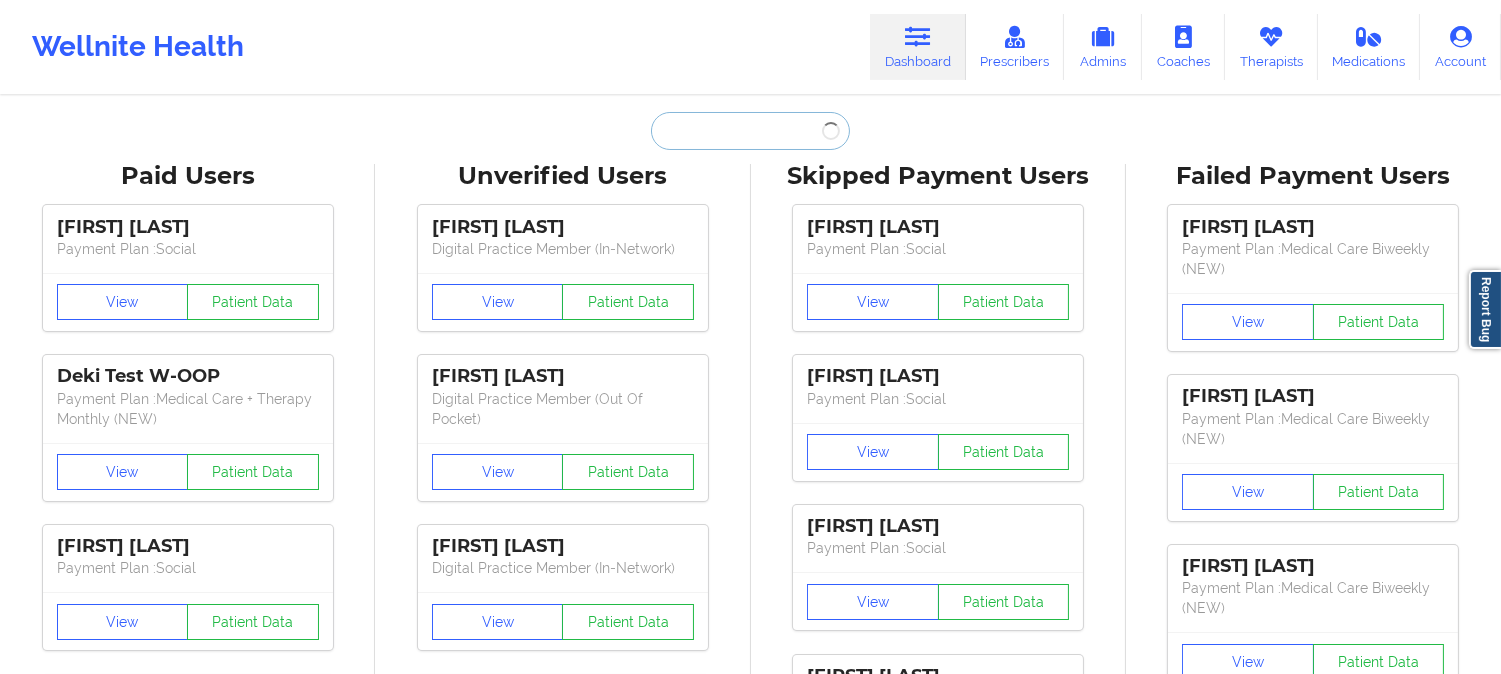 paste on "natasha randall" 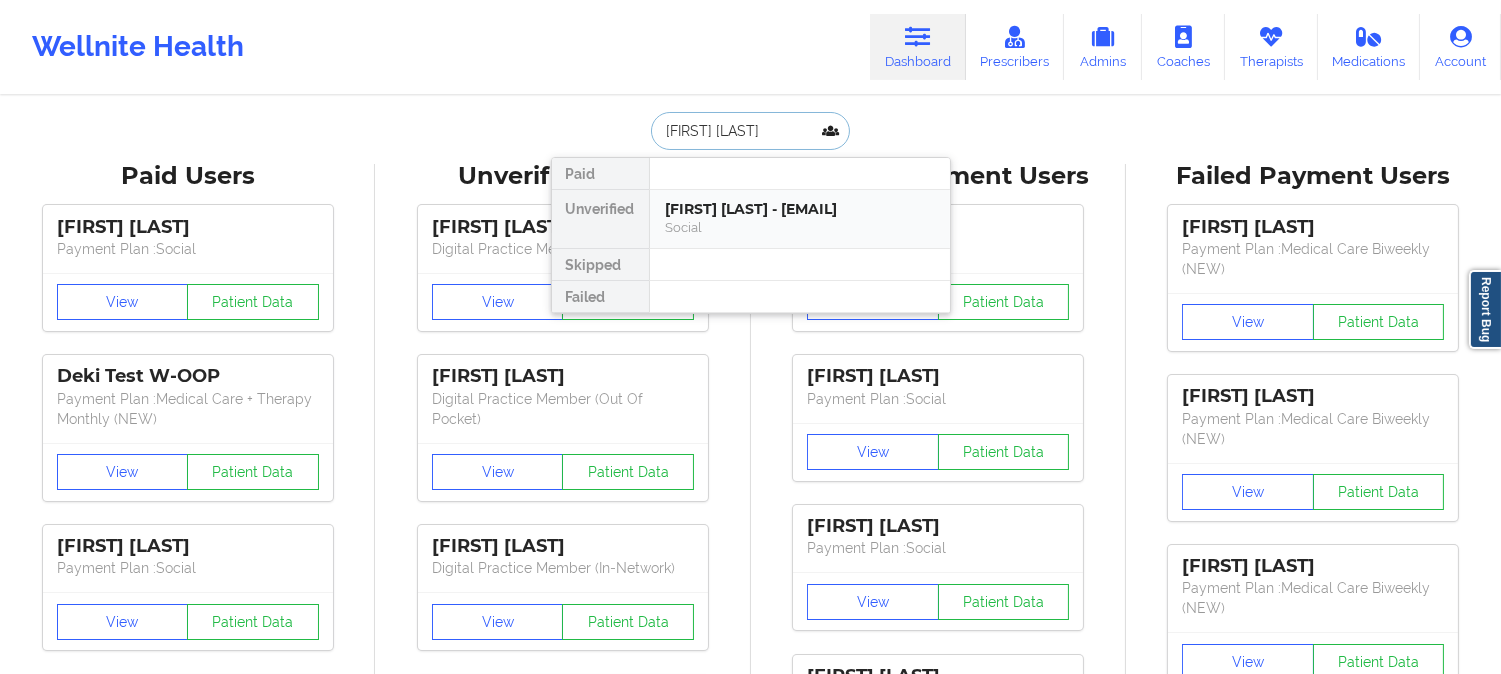 click on "Natasha Randall - natashakrandall@gmail.com" at bounding box center [800, 209] 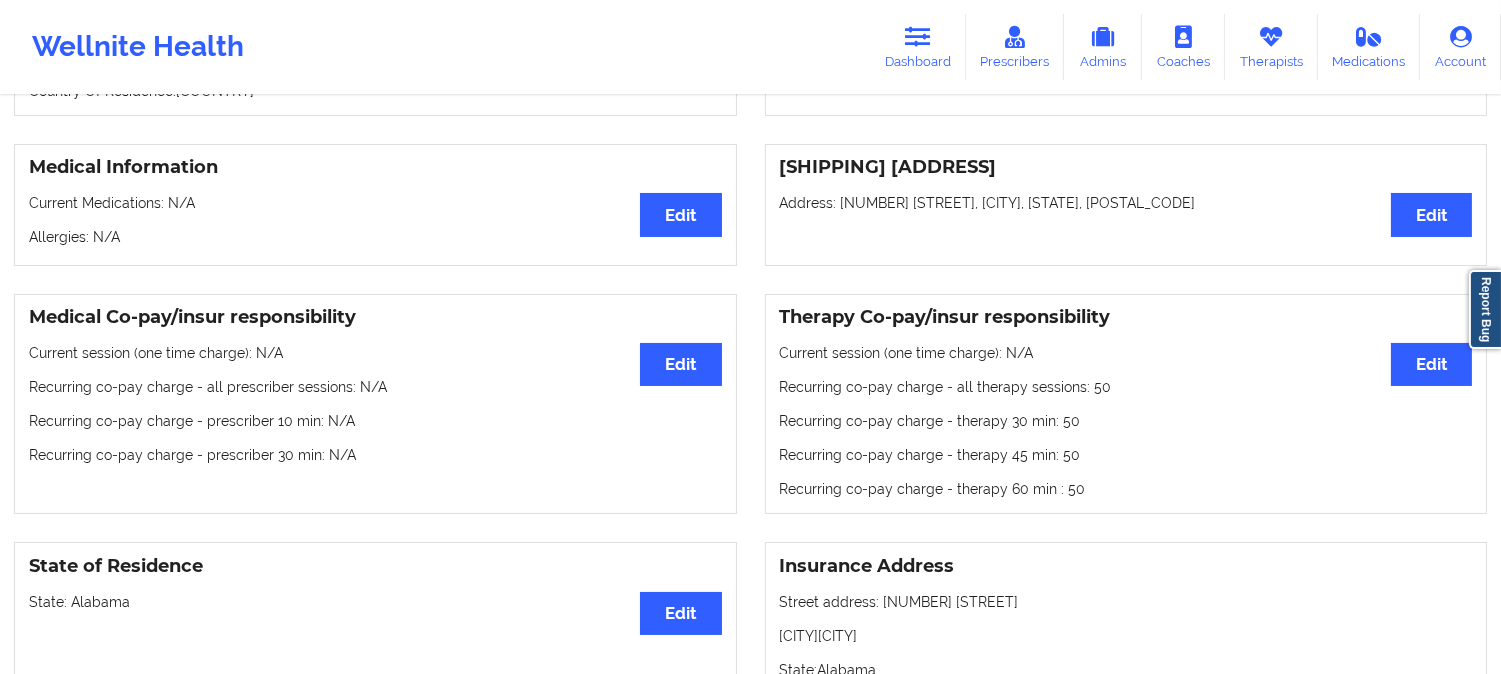scroll, scrollTop: 111, scrollLeft: 0, axis: vertical 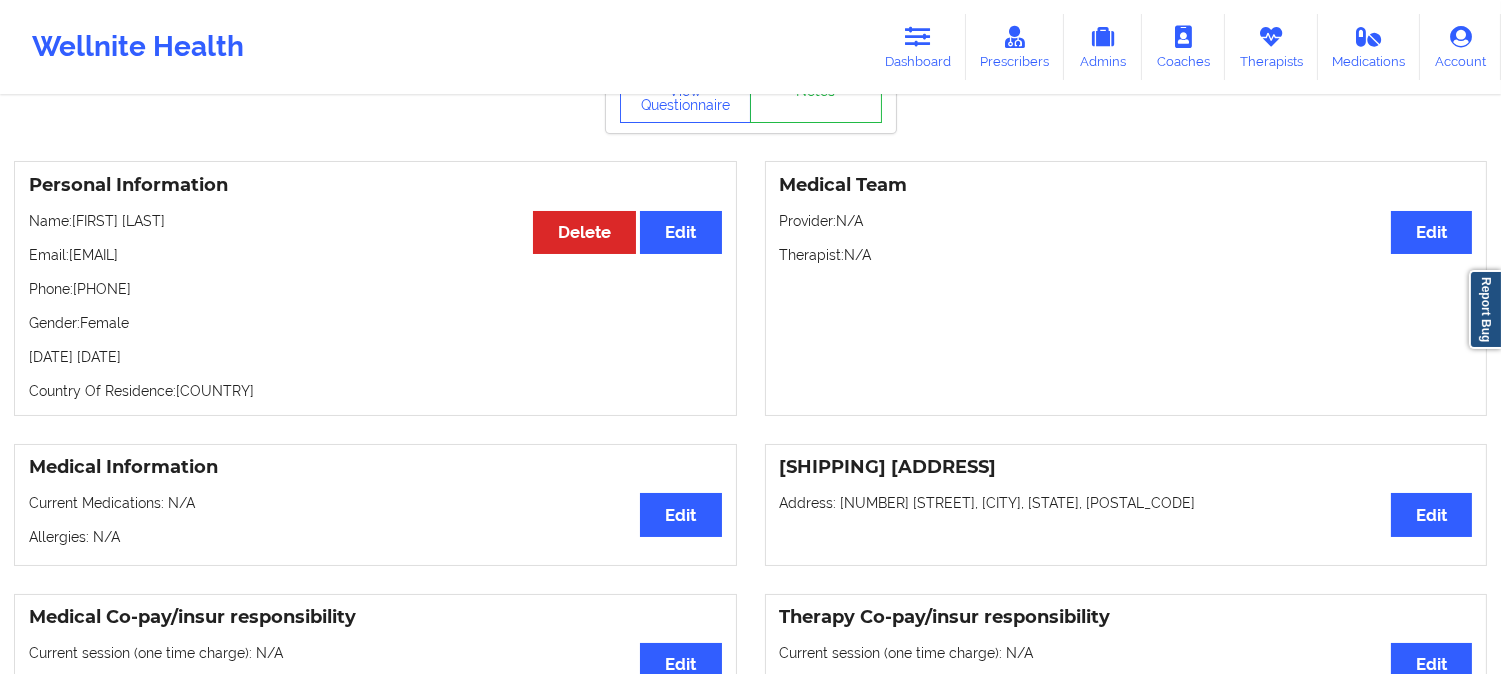 drag, startPoint x: 258, startPoint y: 258, endPoint x: 72, endPoint y: 257, distance: 186.00269 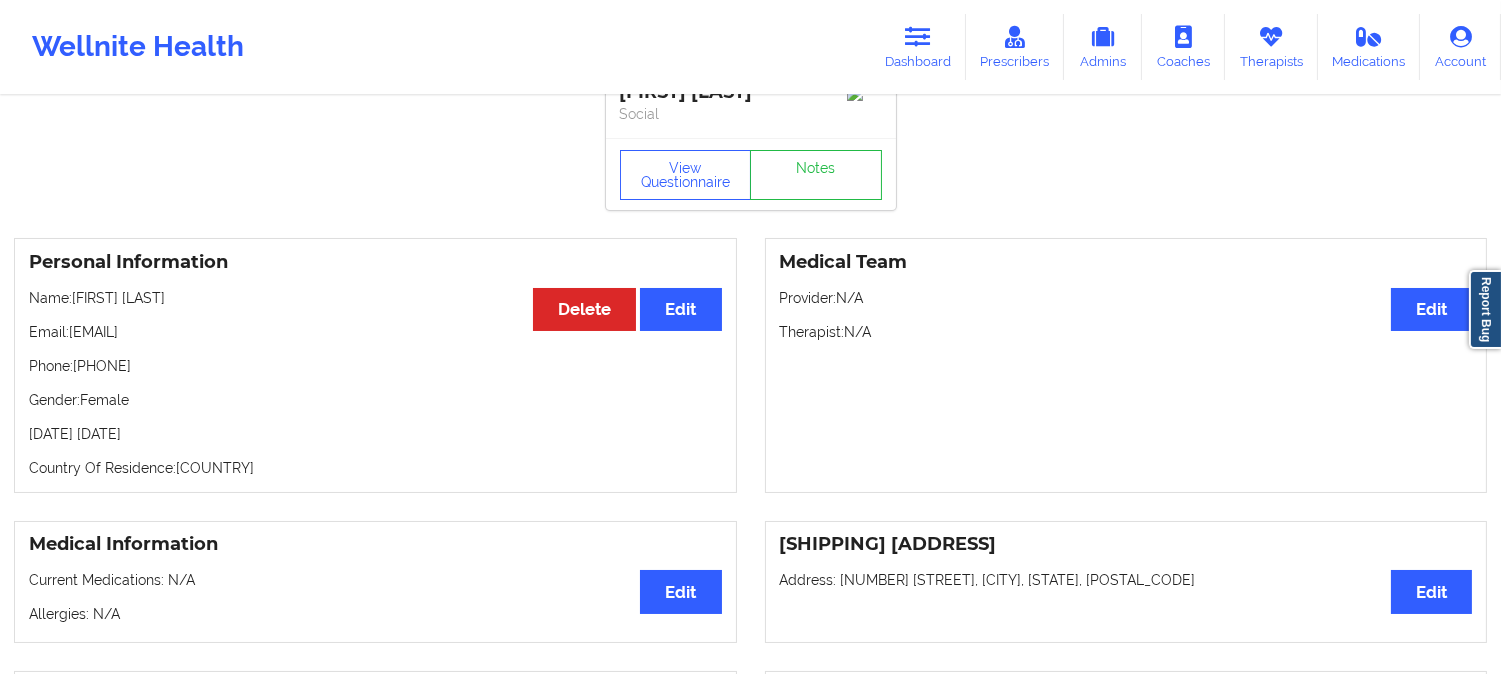 scroll, scrollTop: 0, scrollLeft: 0, axis: both 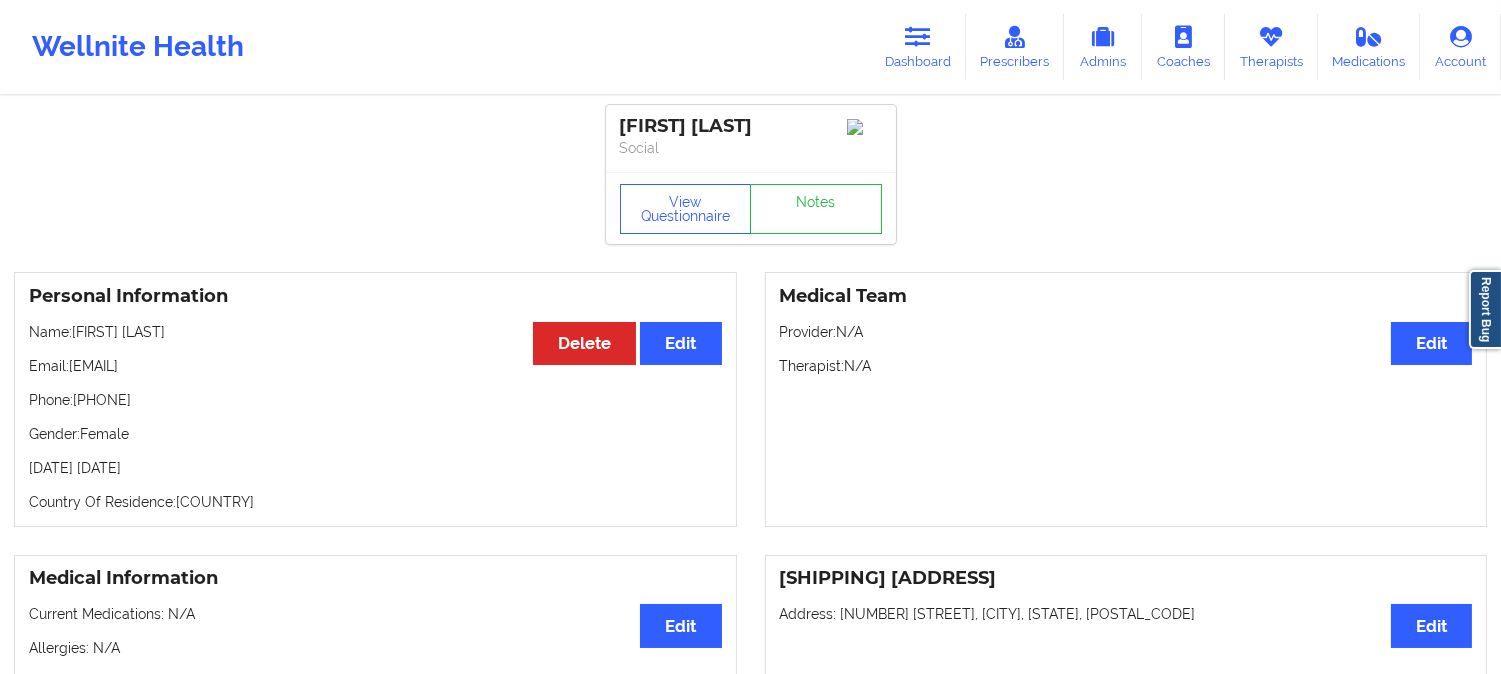 drag, startPoint x: 170, startPoint y: 410, endPoint x: 77, endPoint y: 405, distance: 93.13431 